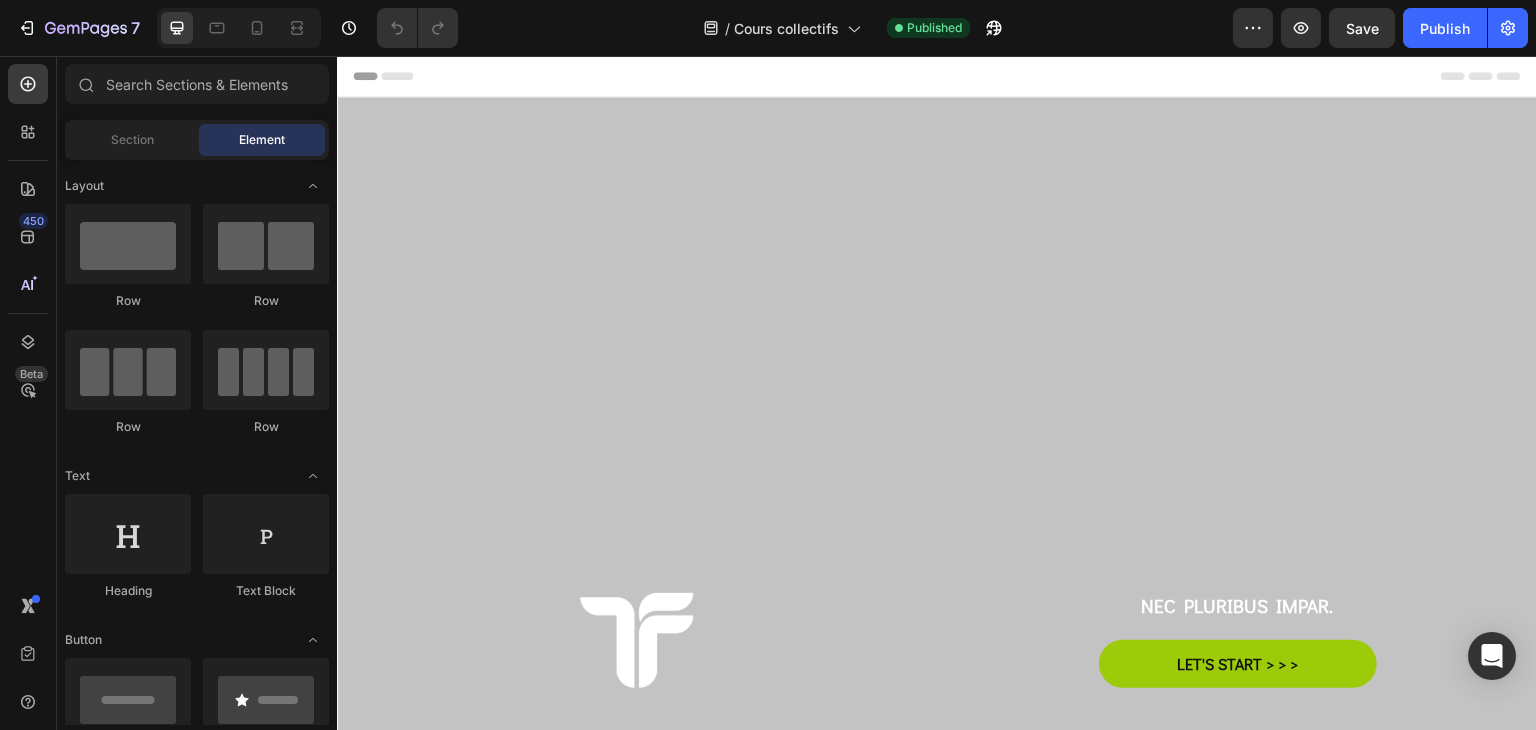scroll, scrollTop: 0, scrollLeft: 0, axis: both 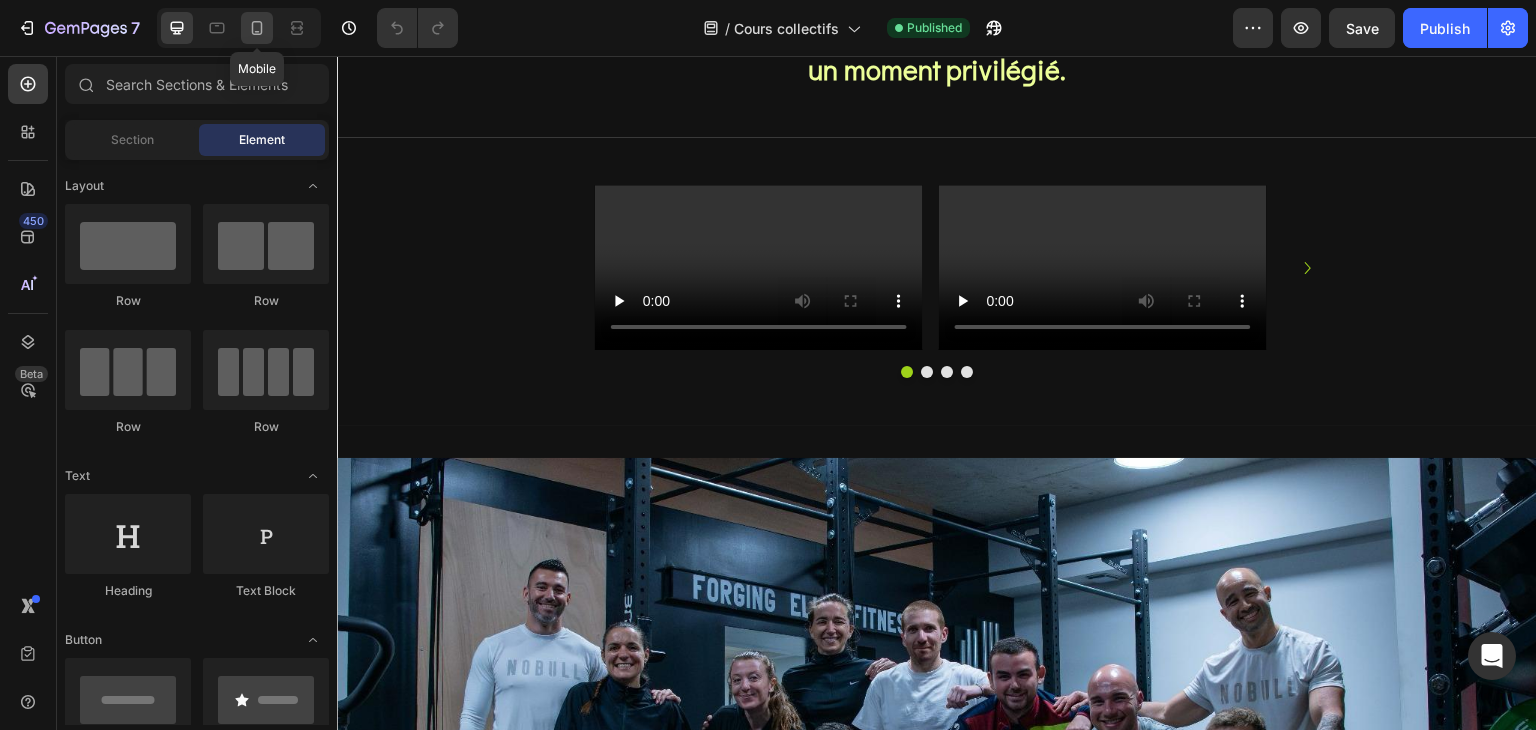 click 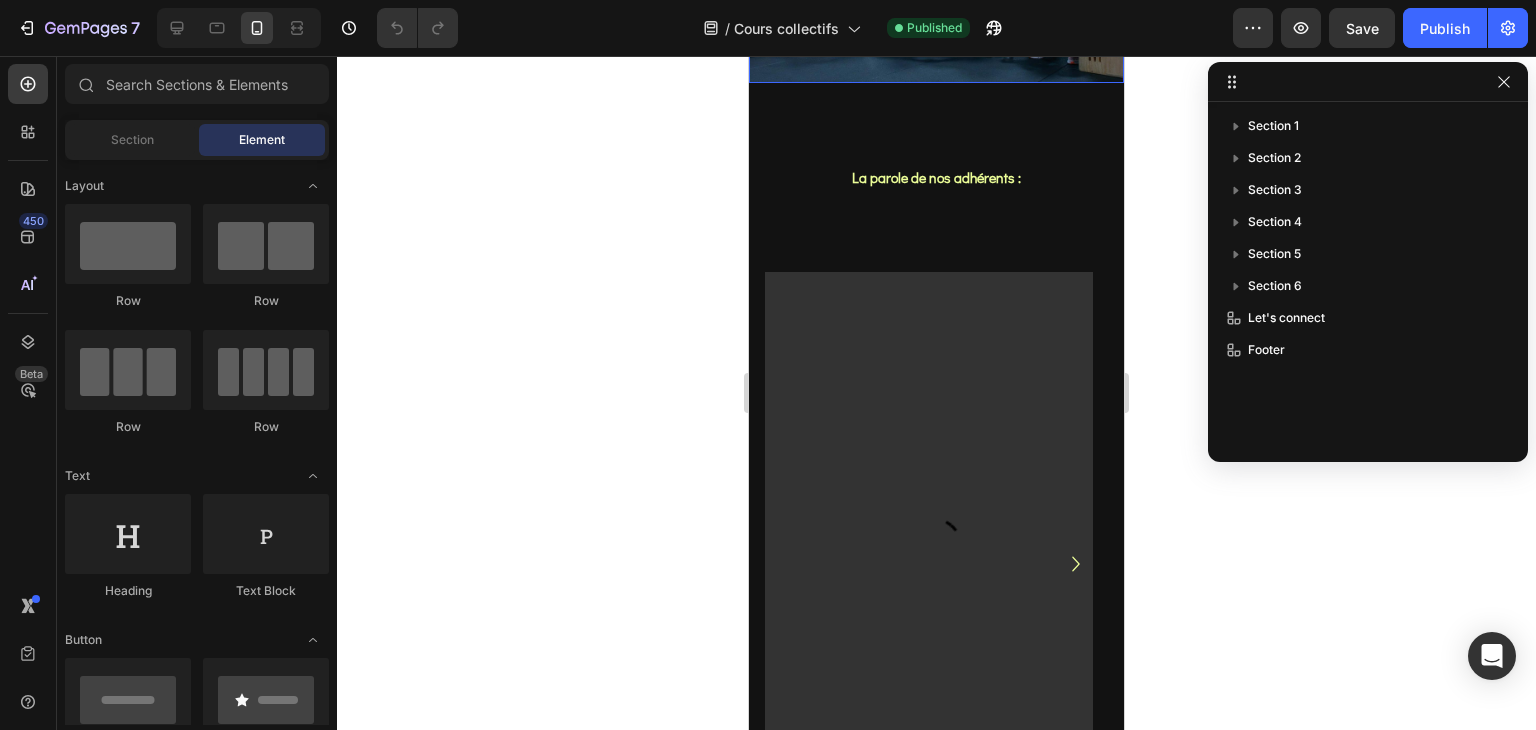 scroll, scrollTop: 1642, scrollLeft: 0, axis: vertical 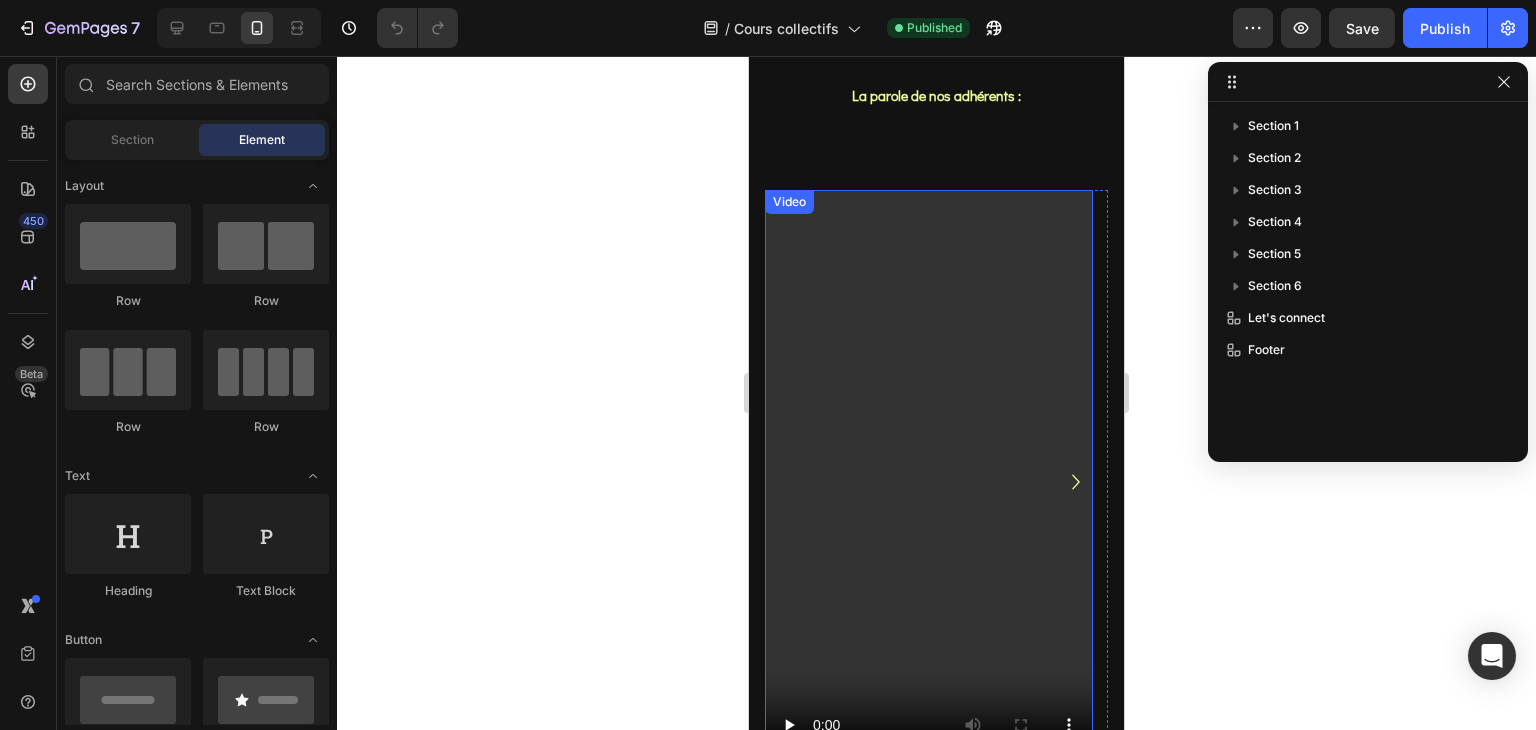 click at bounding box center [929, 481] 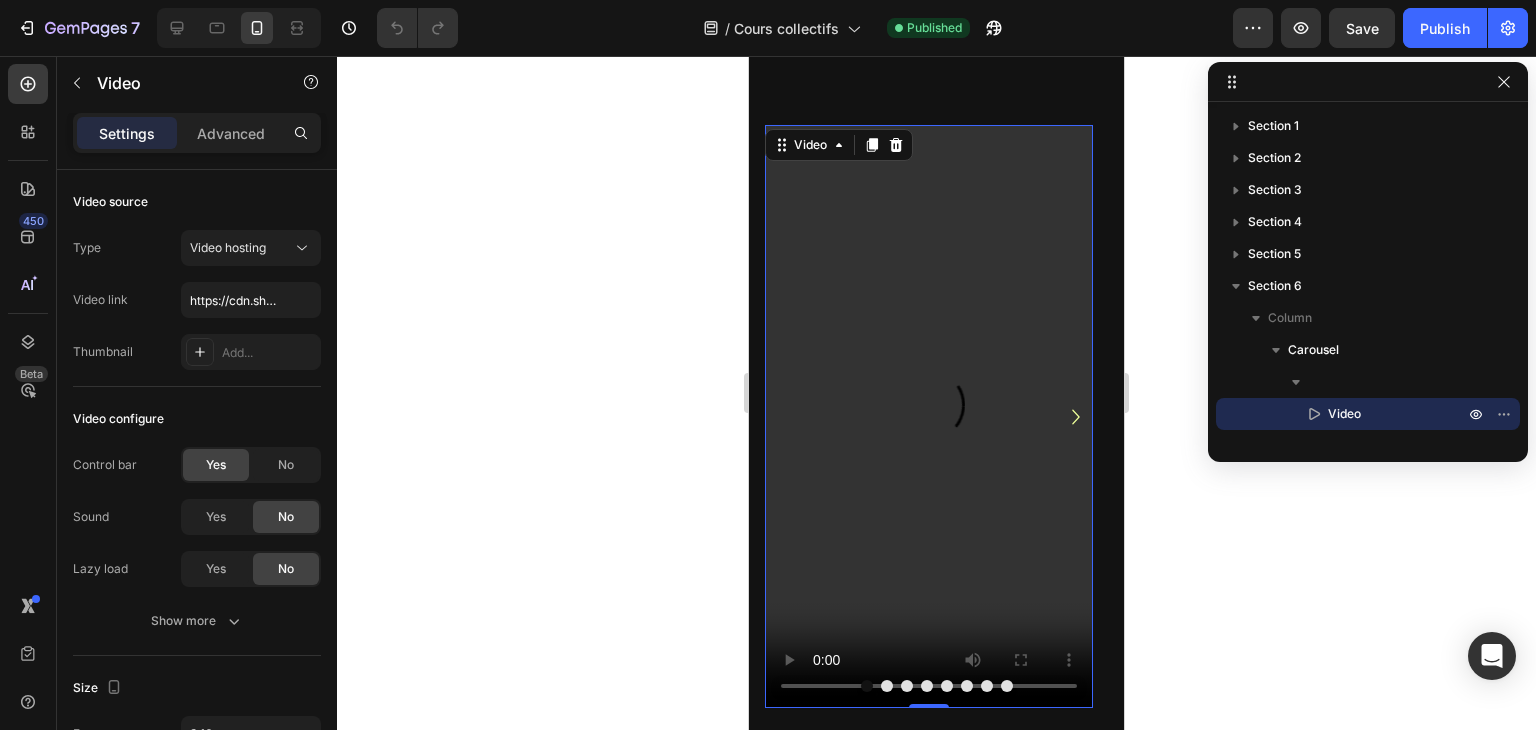 scroll, scrollTop: 1752, scrollLeft: 0, axis: vertical 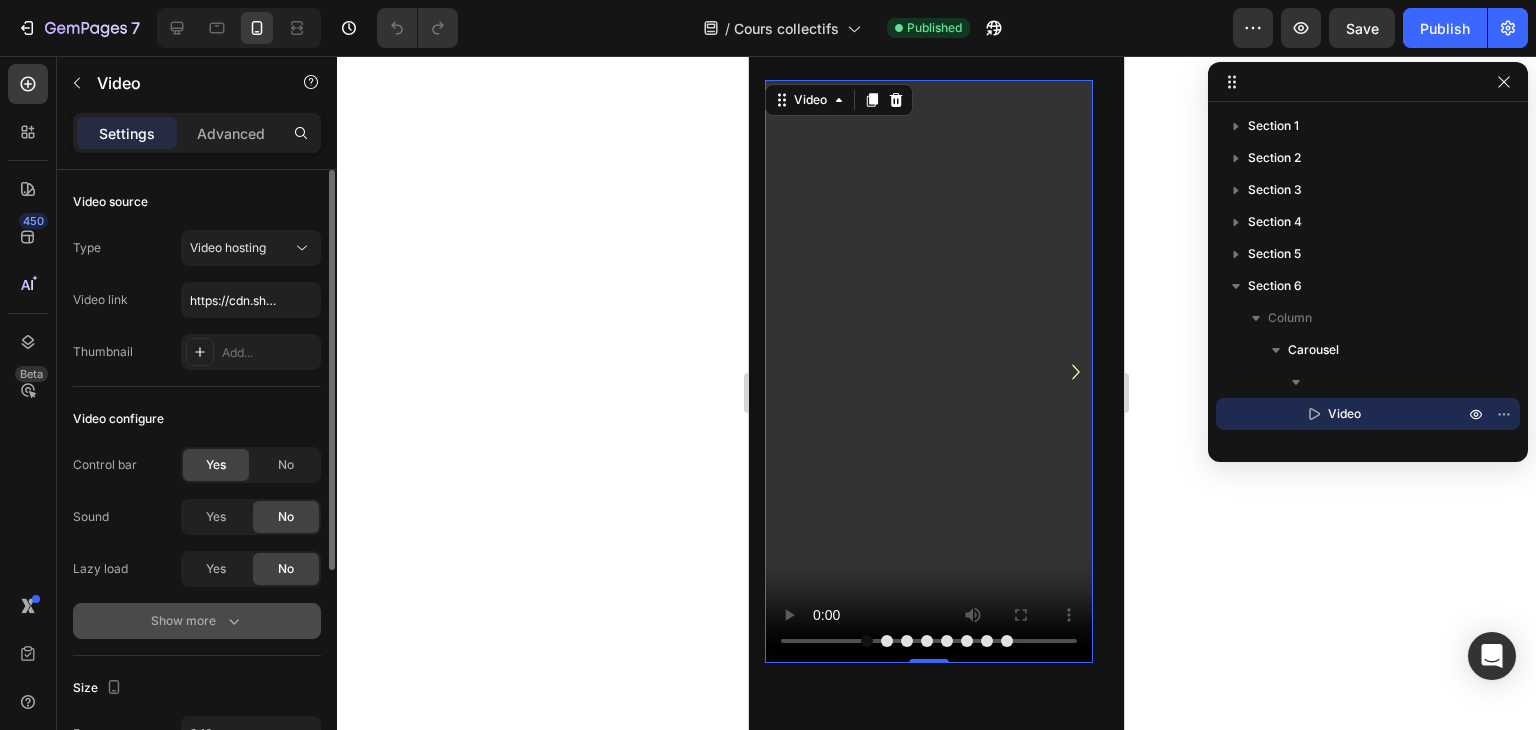 click on "Show more" at bounding box center (197, 621) 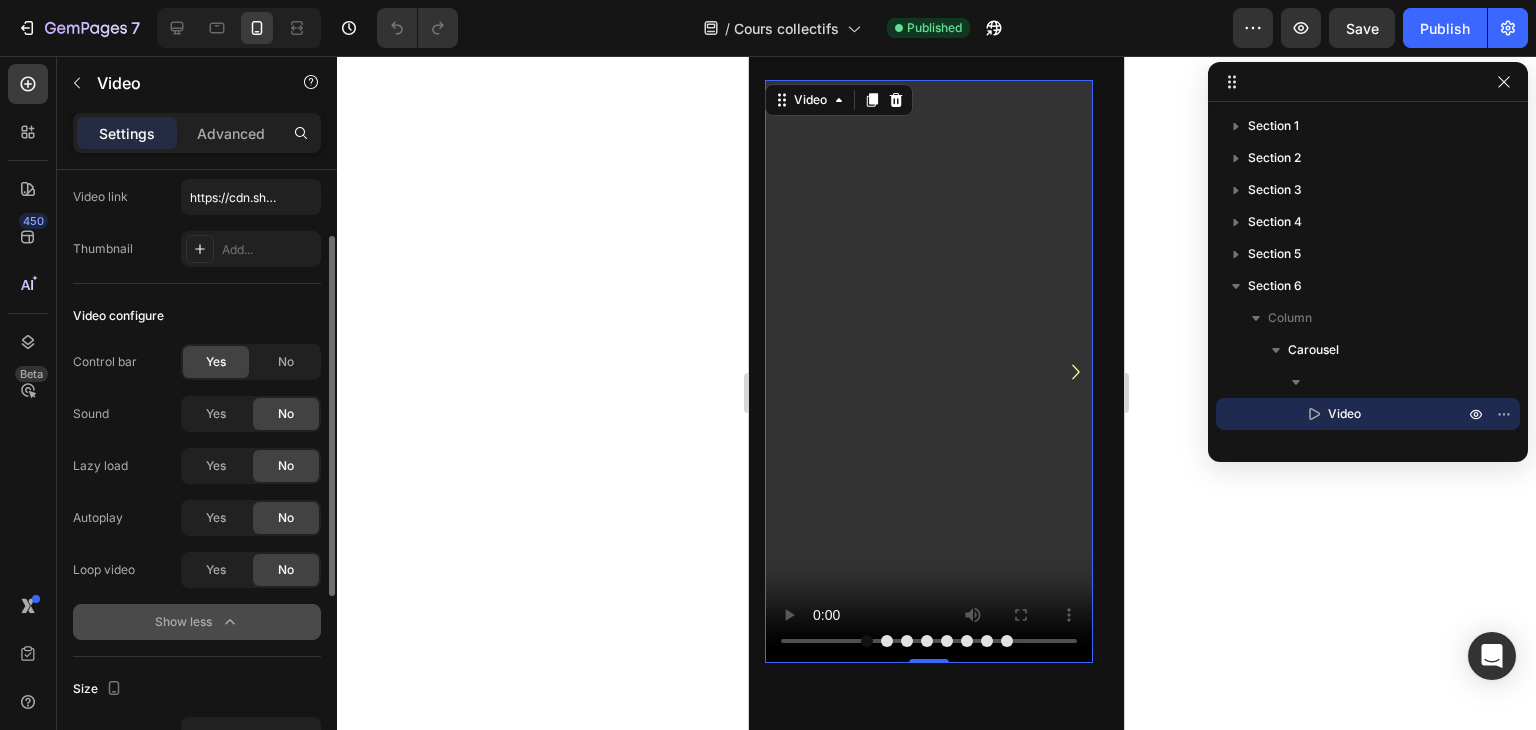 scroll, scrollTop: 139, scrollLeft: 0, axis: vertical 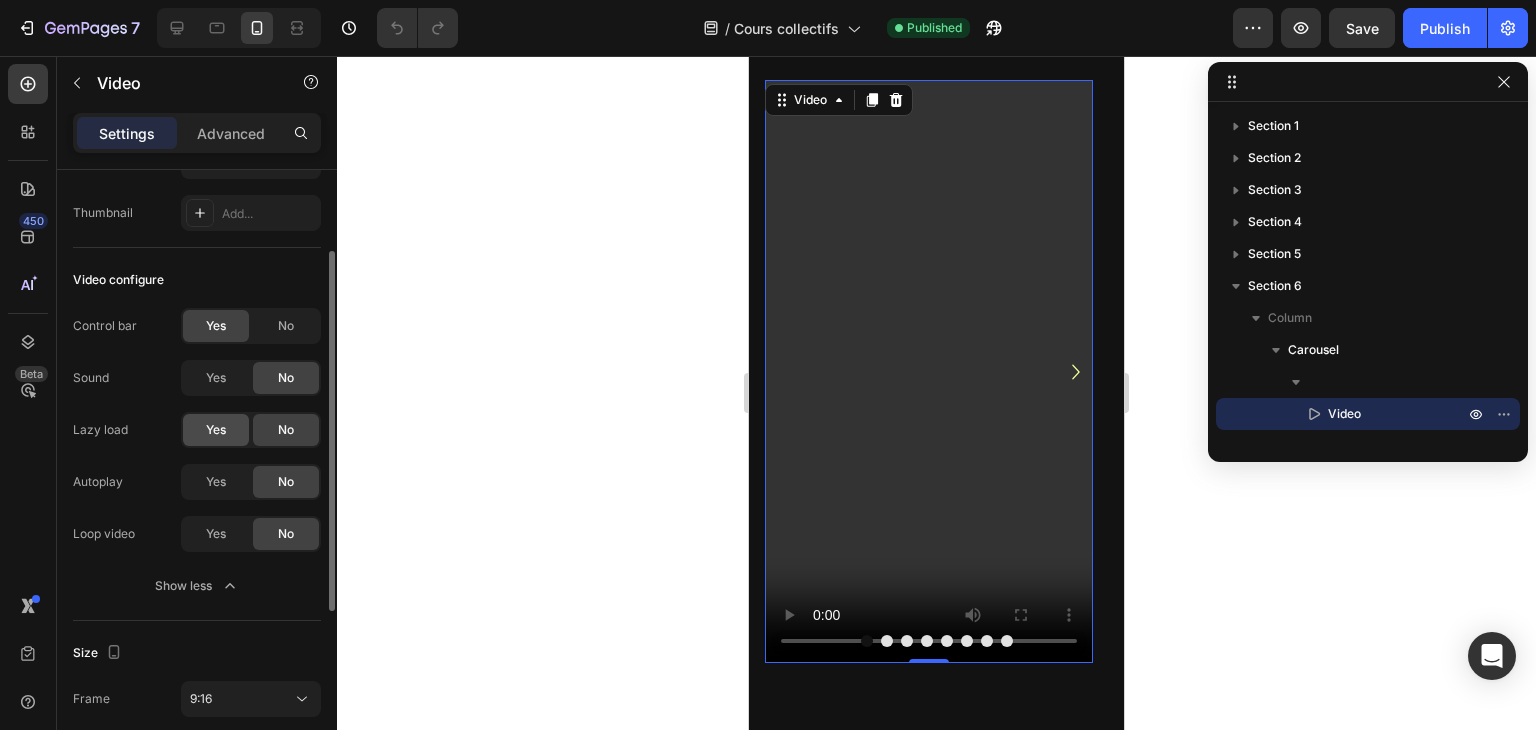 click on "Yes" 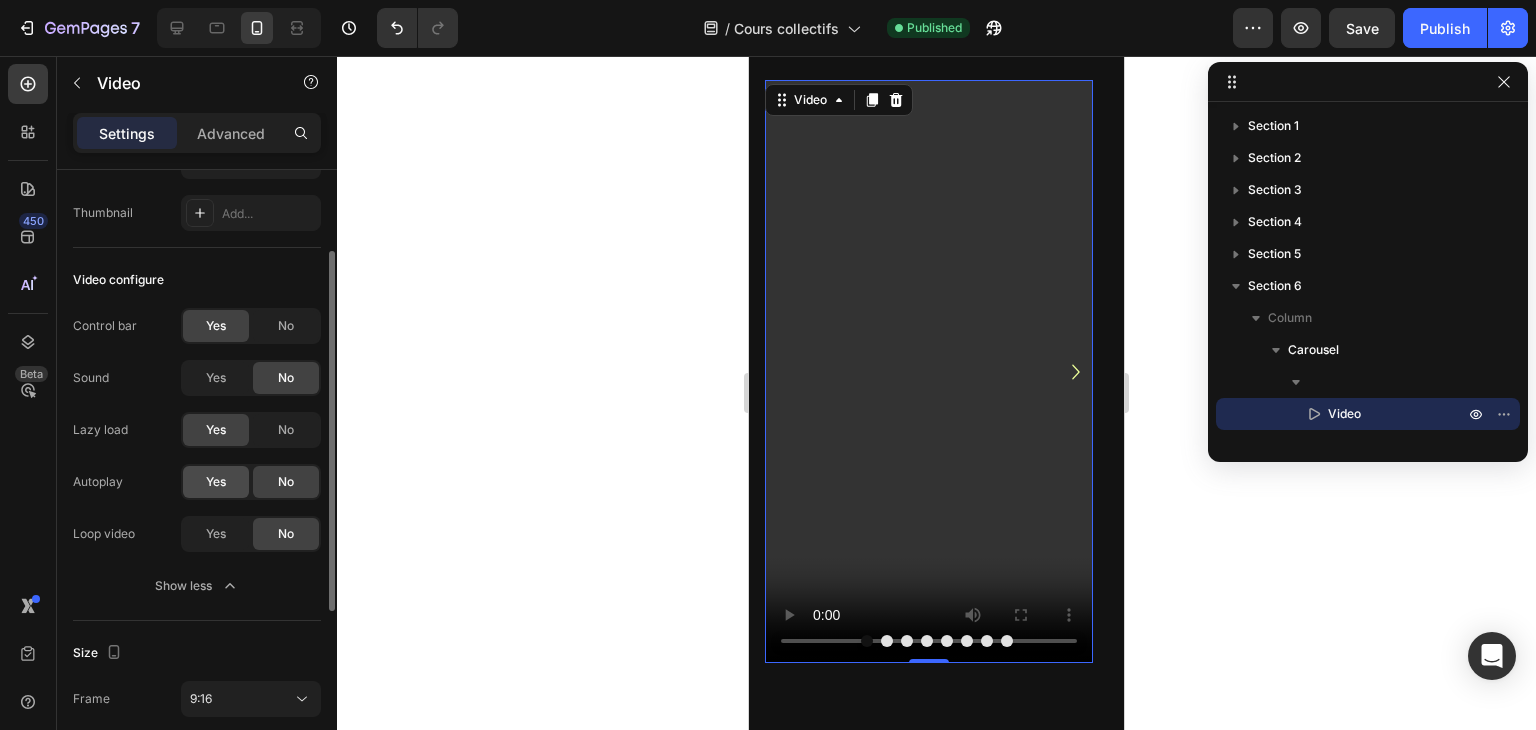 click on "Yes" 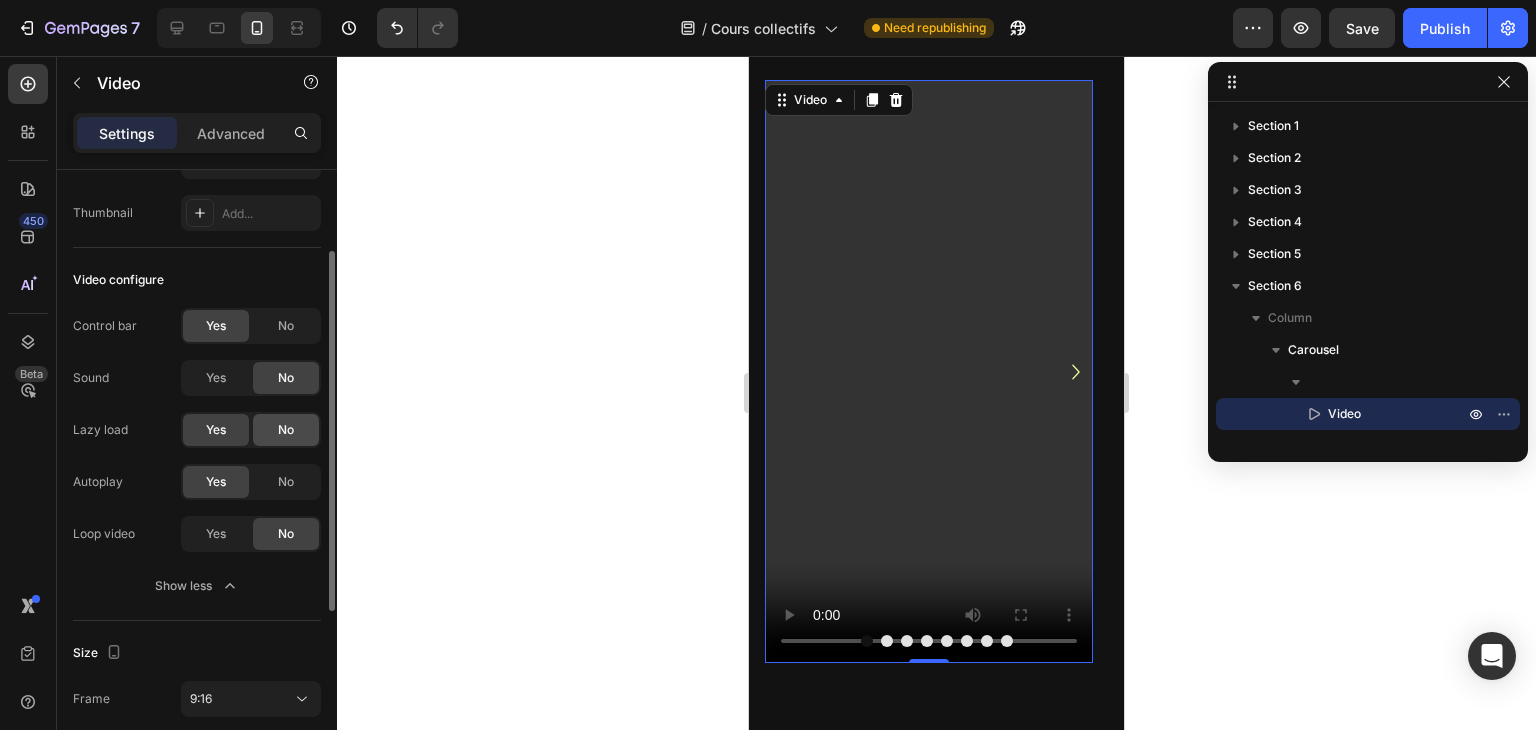 click on "No" 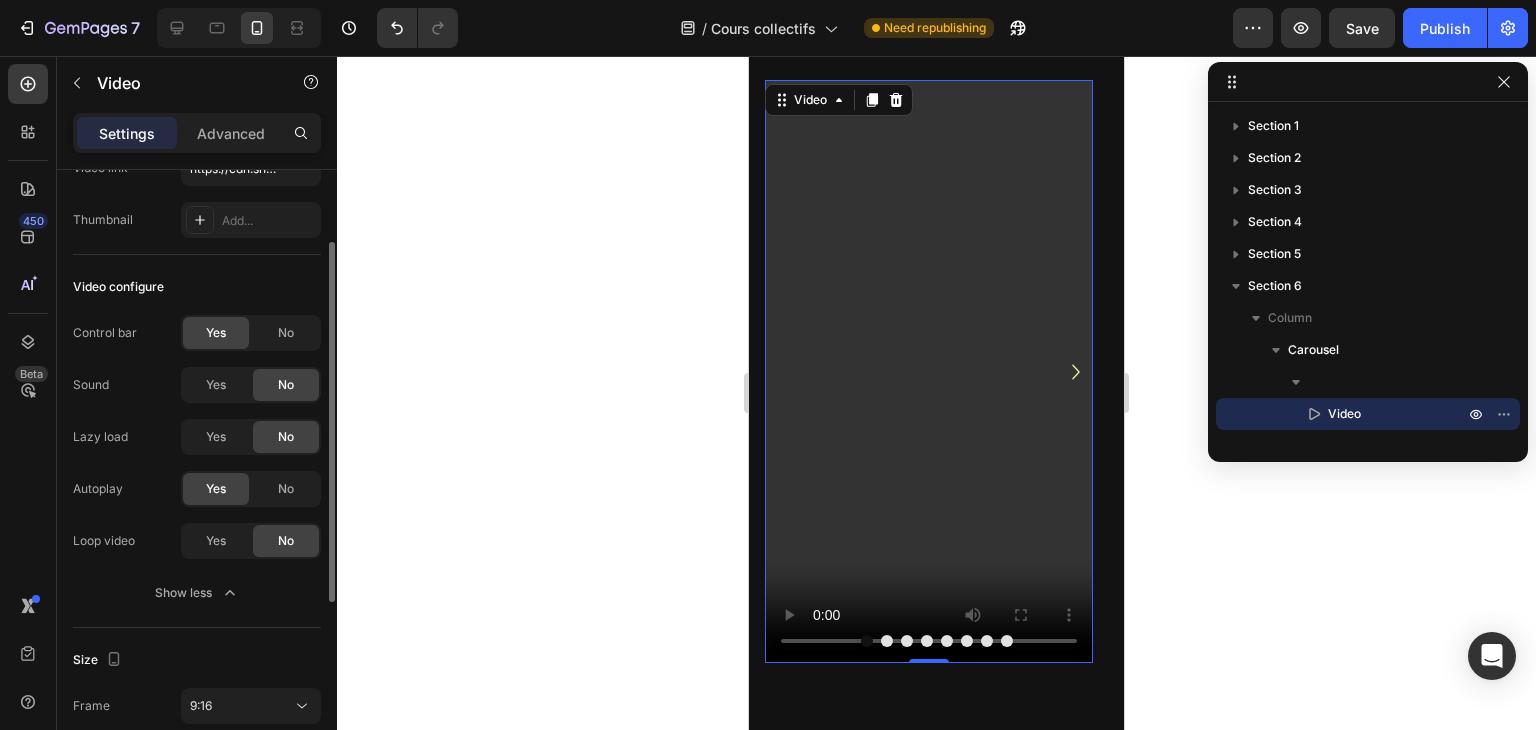 scroll, scrollTop: 129, scrollLeft: 0, axis: vertical 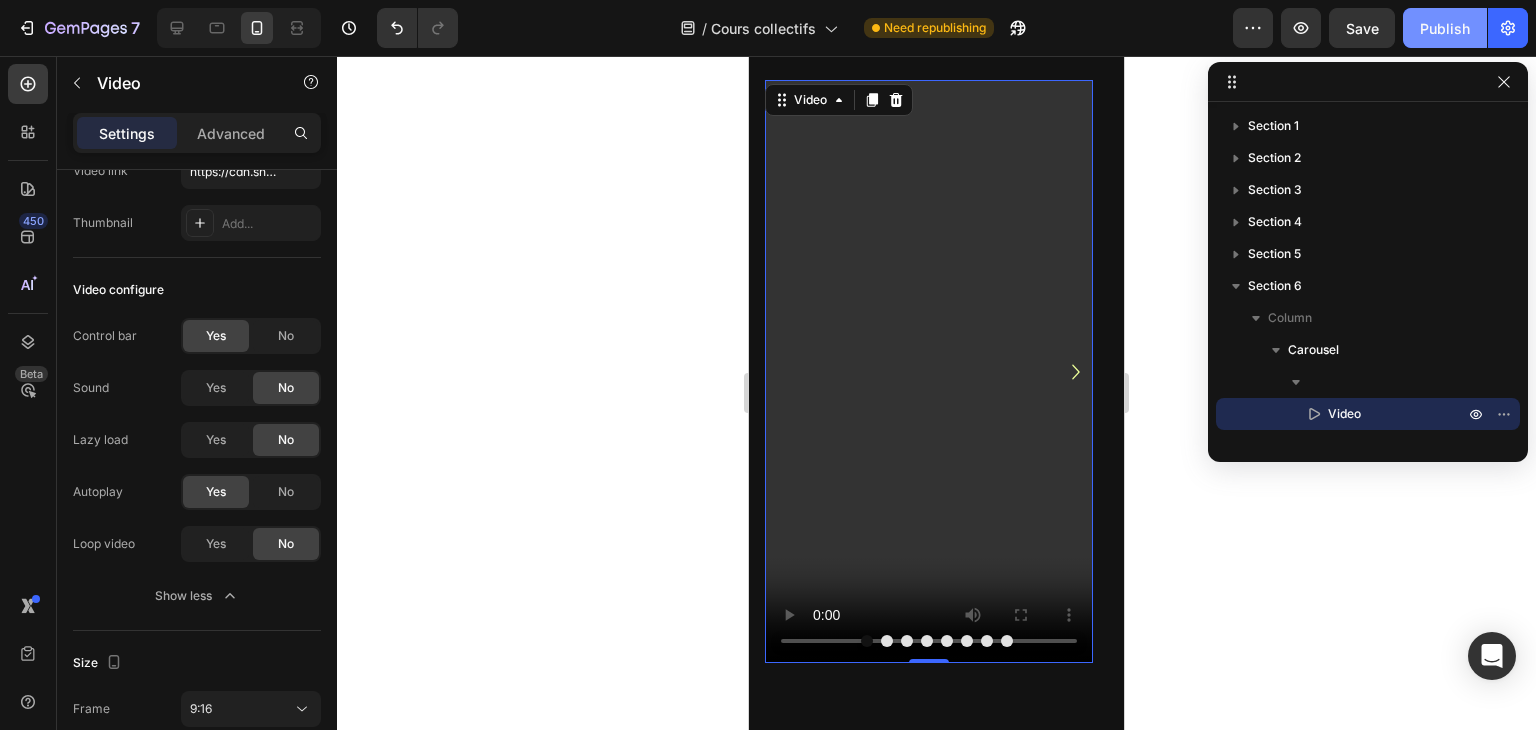 click on "Publish" 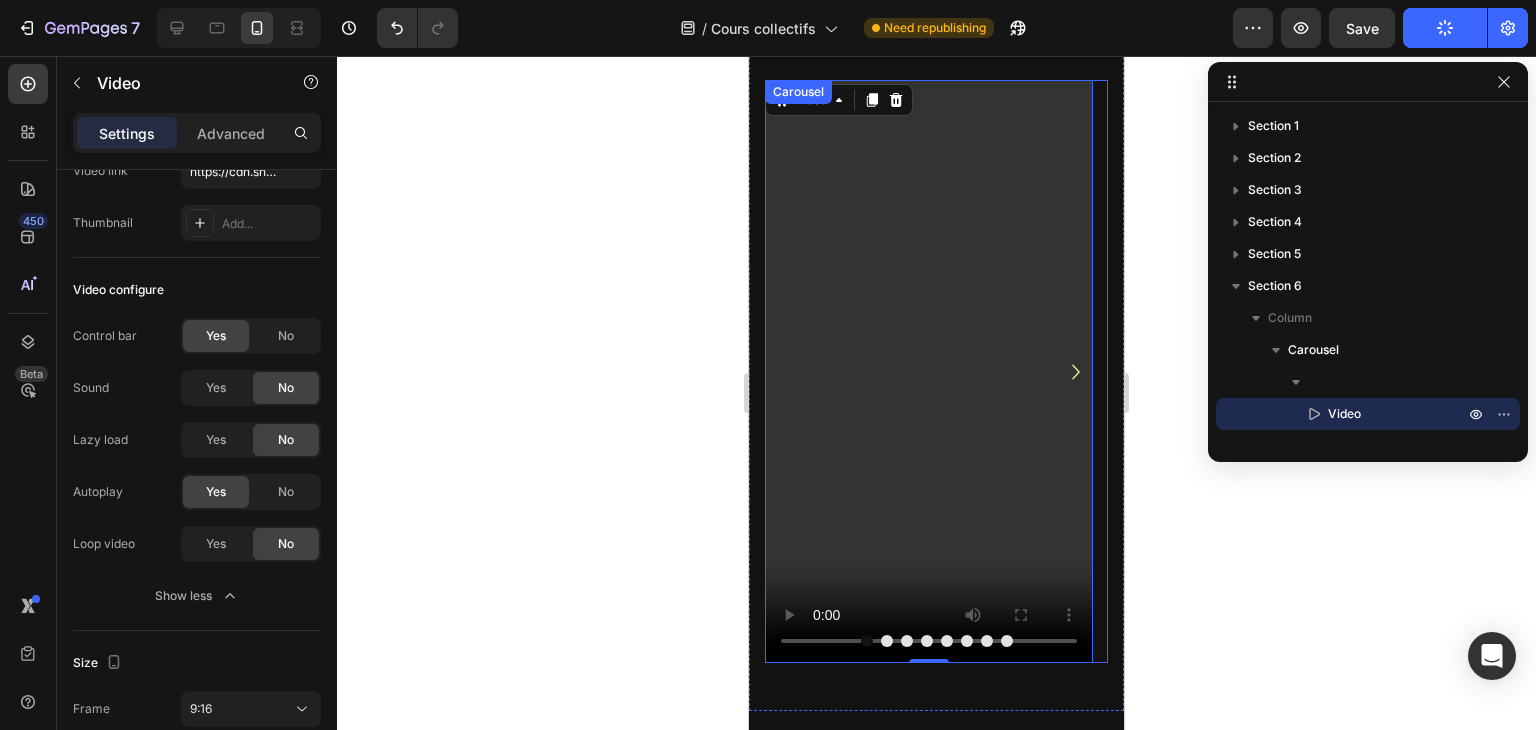 click 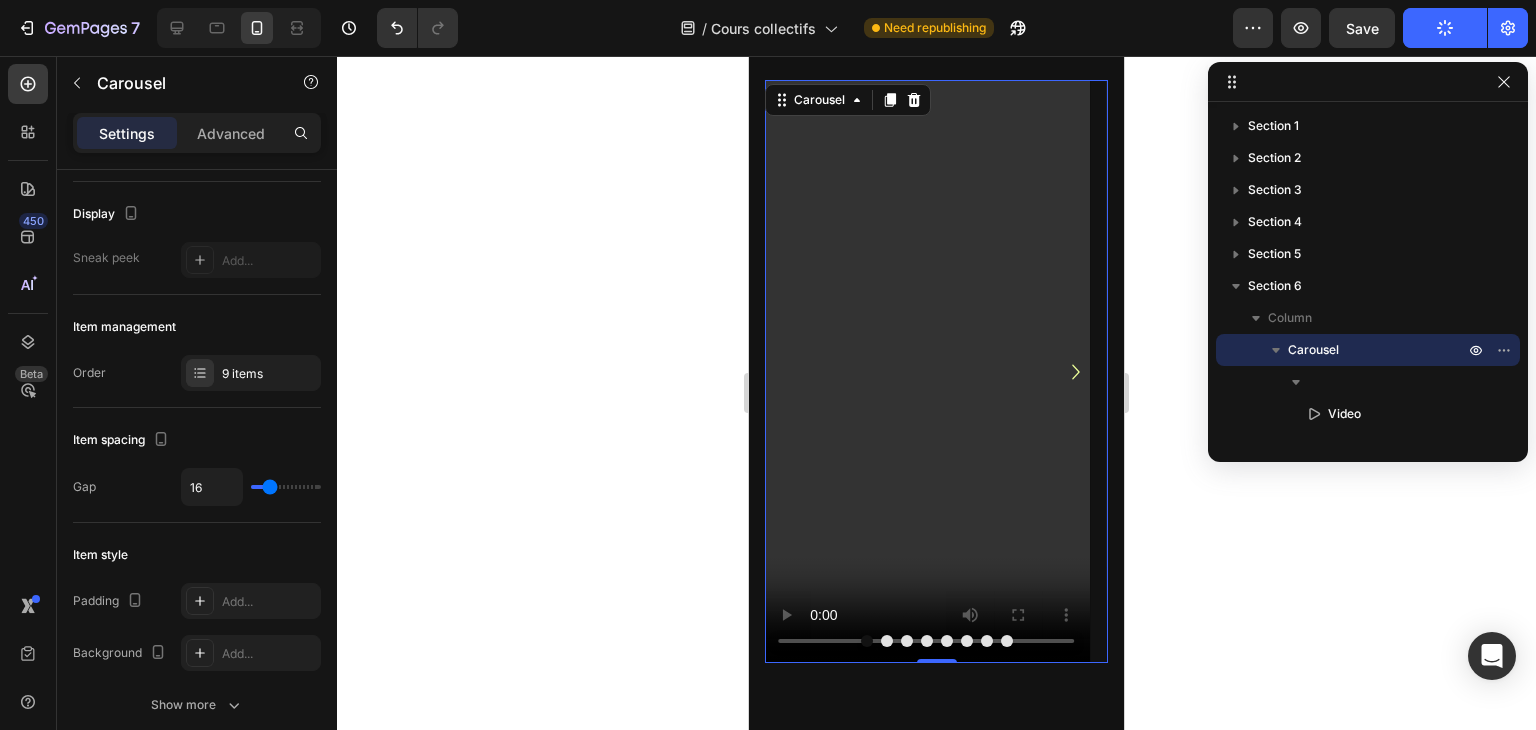 scroll, scrollTop: 0, scrollLeft: 0, axis: both 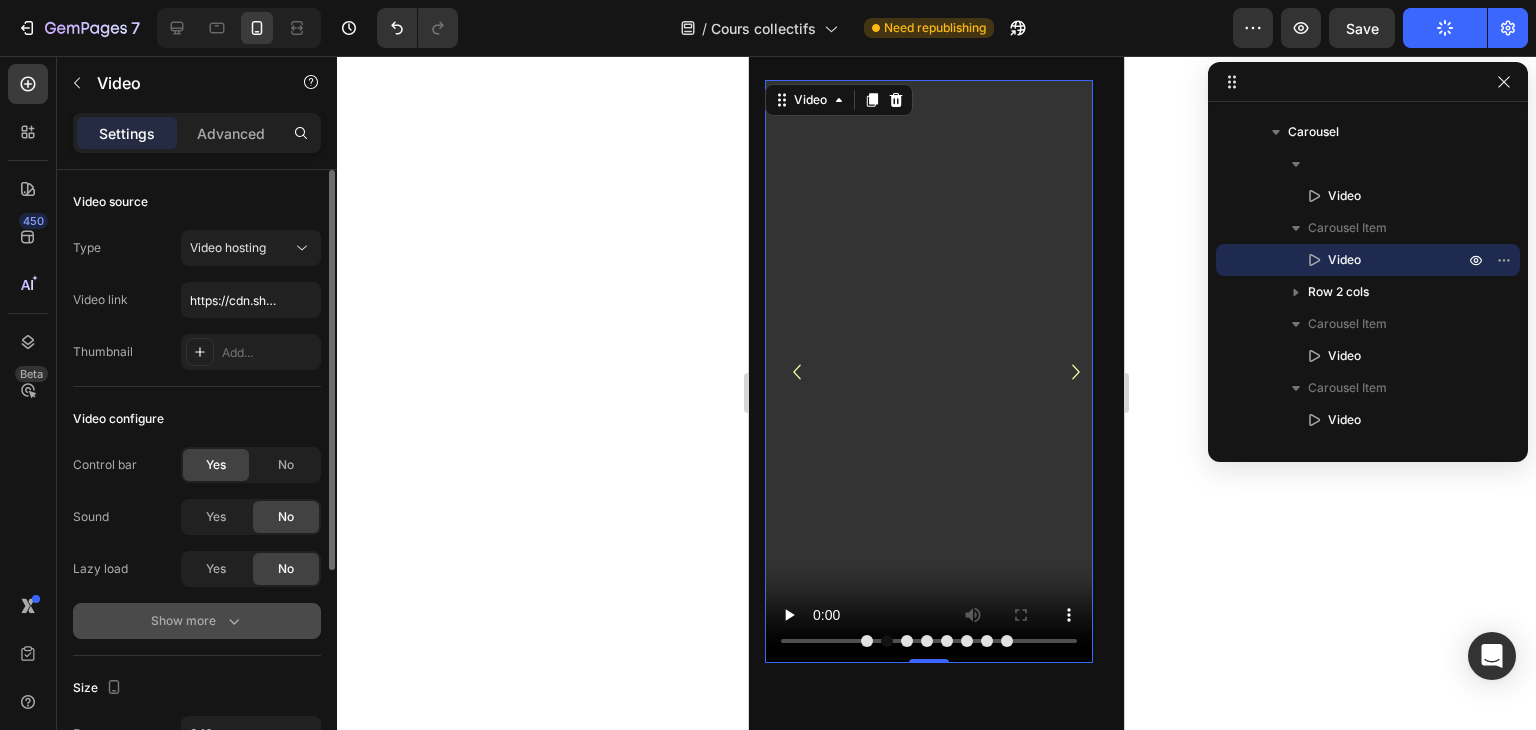 click on "Show more" at bounding box center (197, 621) 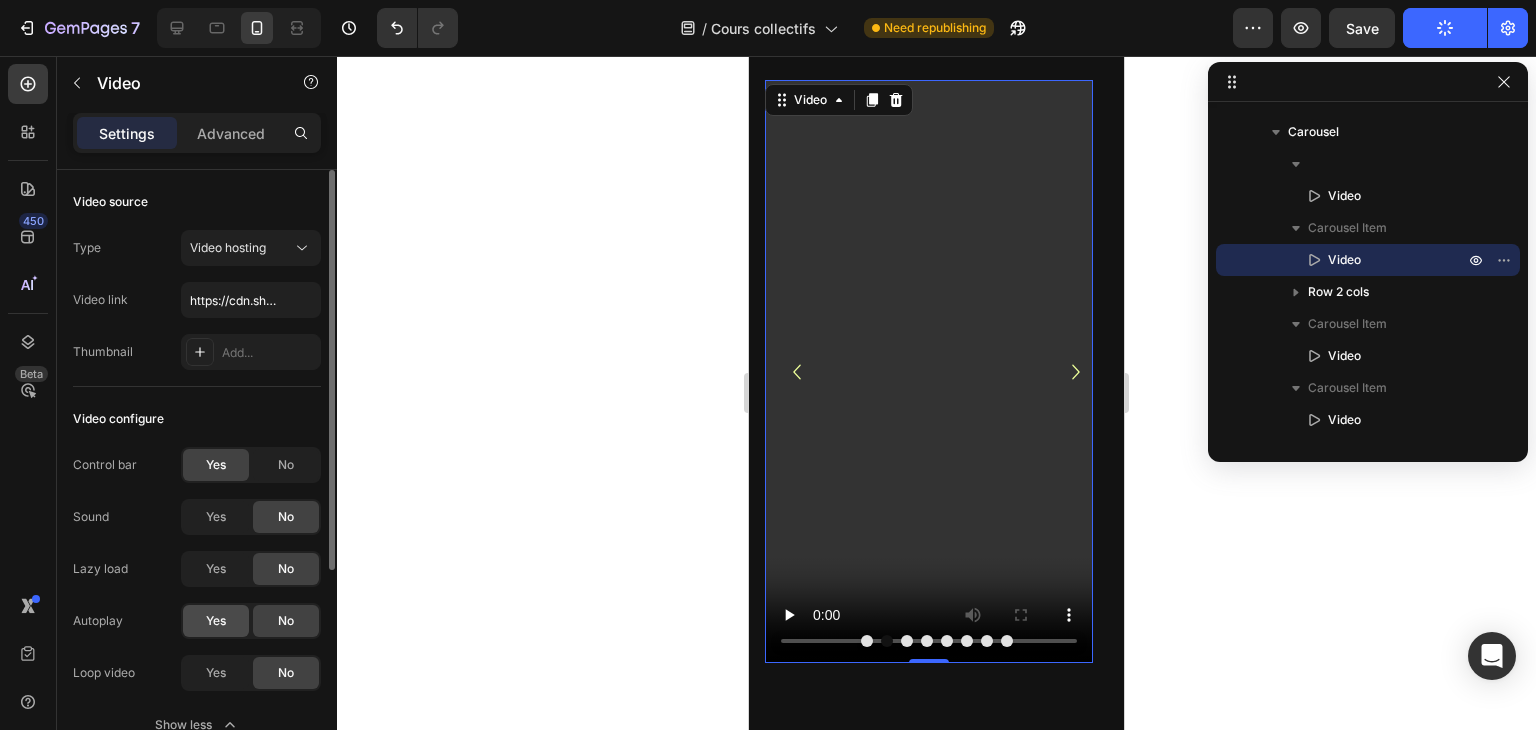 click on "Yes" 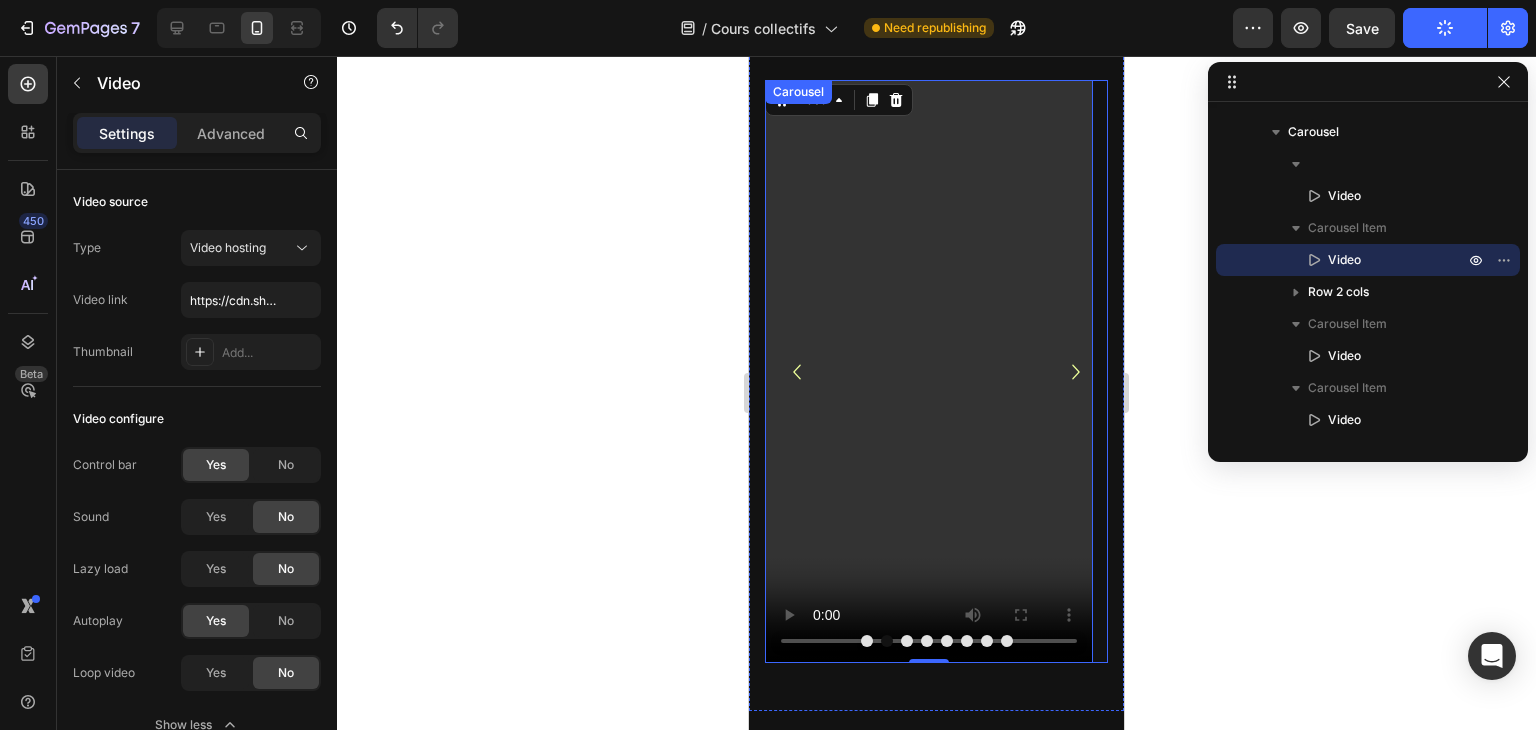 click 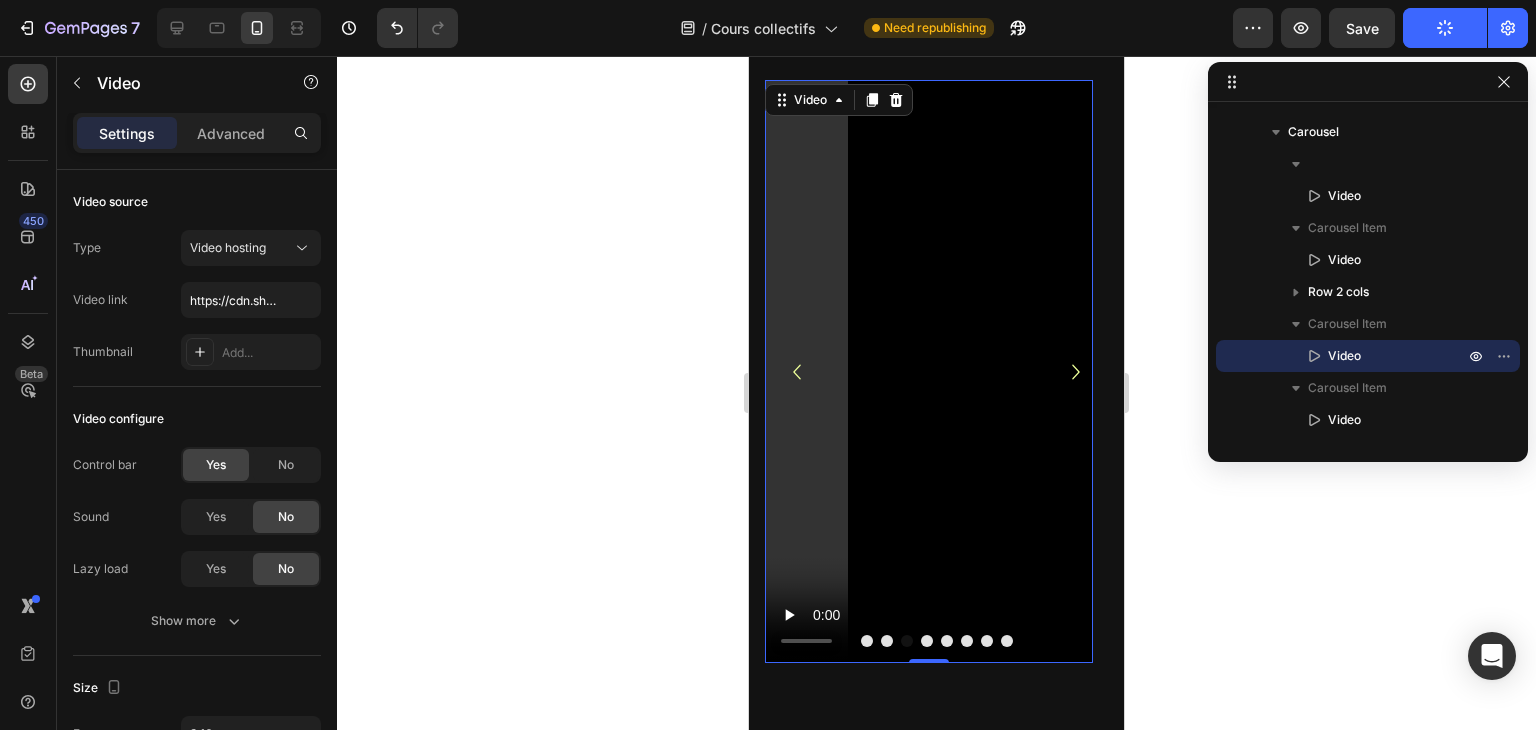 click at bounding box center [929, 371] 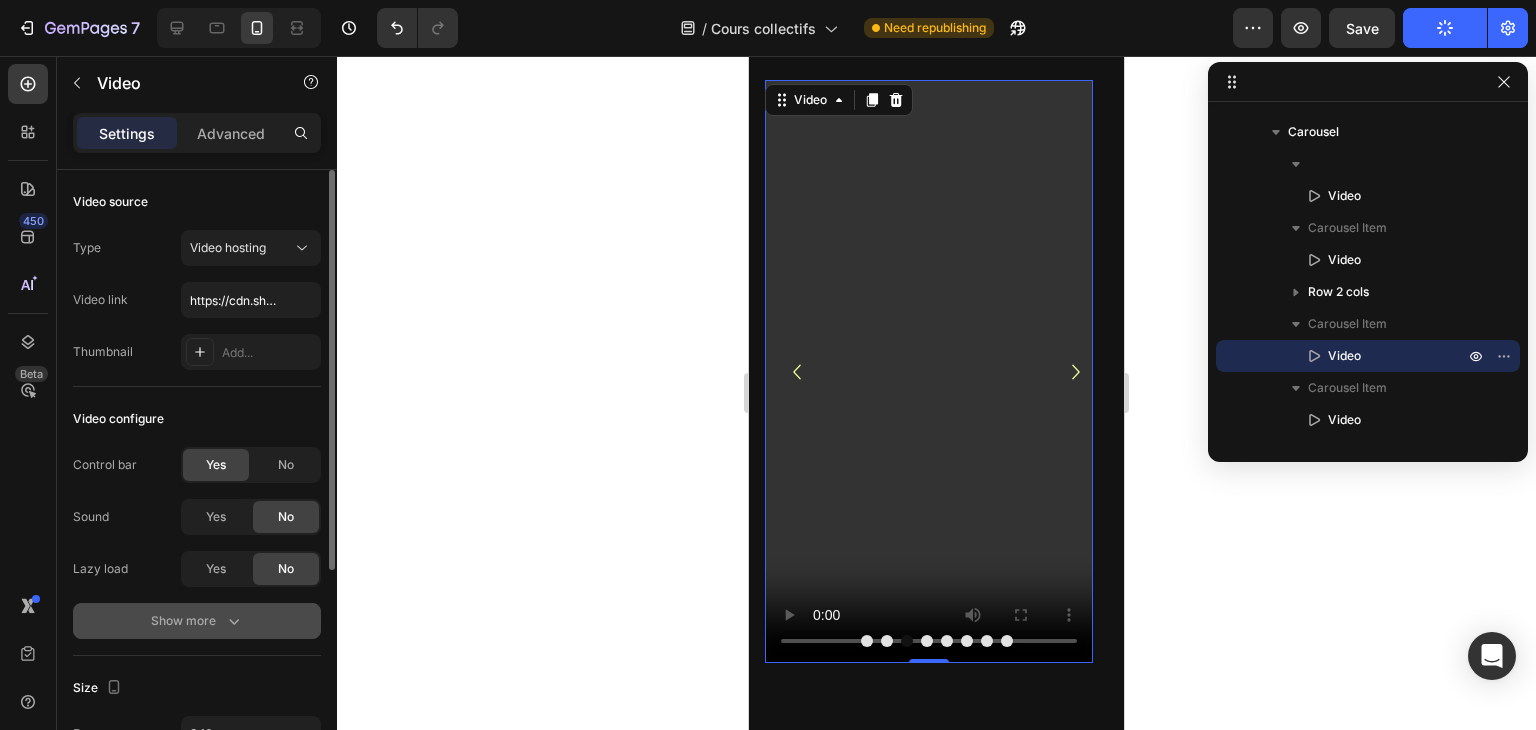 click on "Show more" at bounding box center [197, 621] 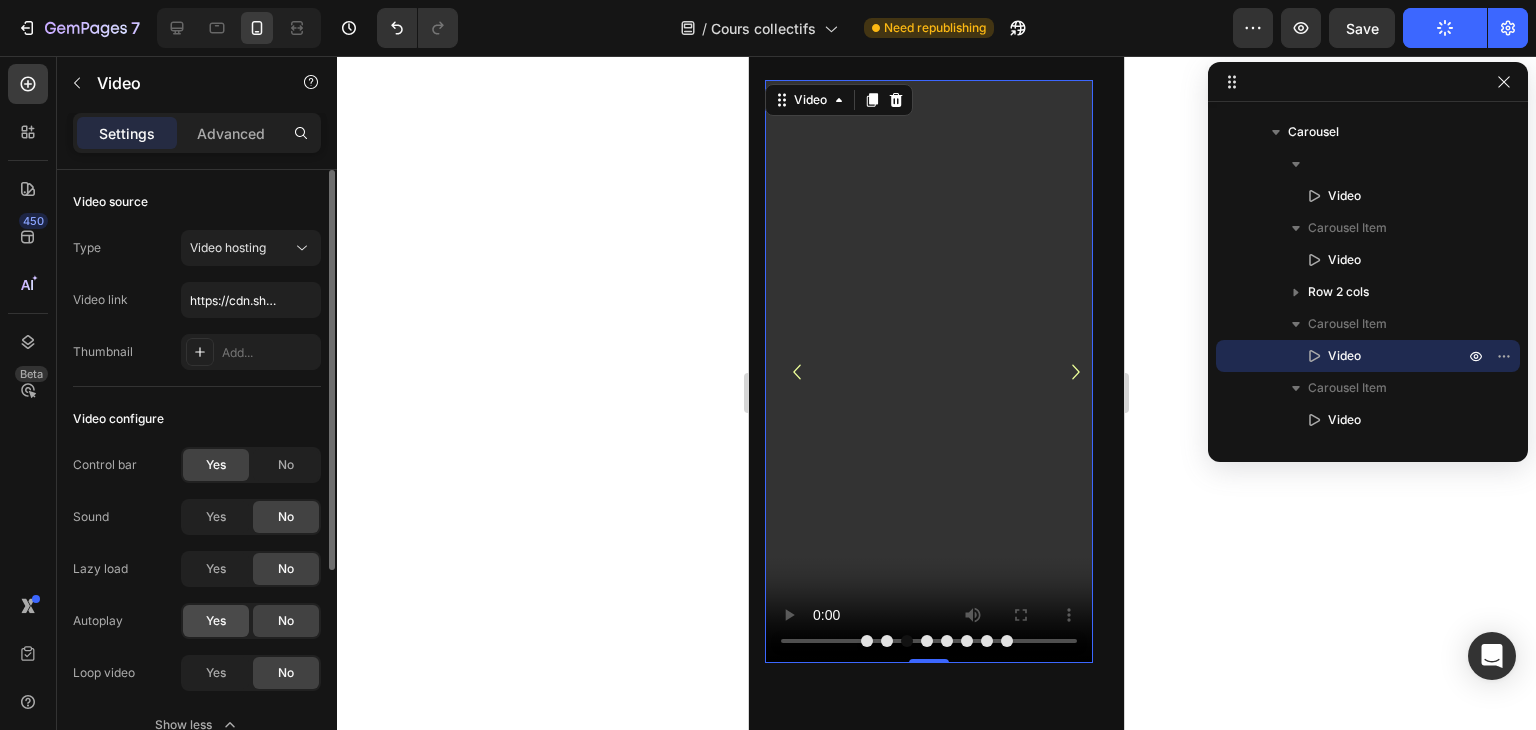 click on "Yes" 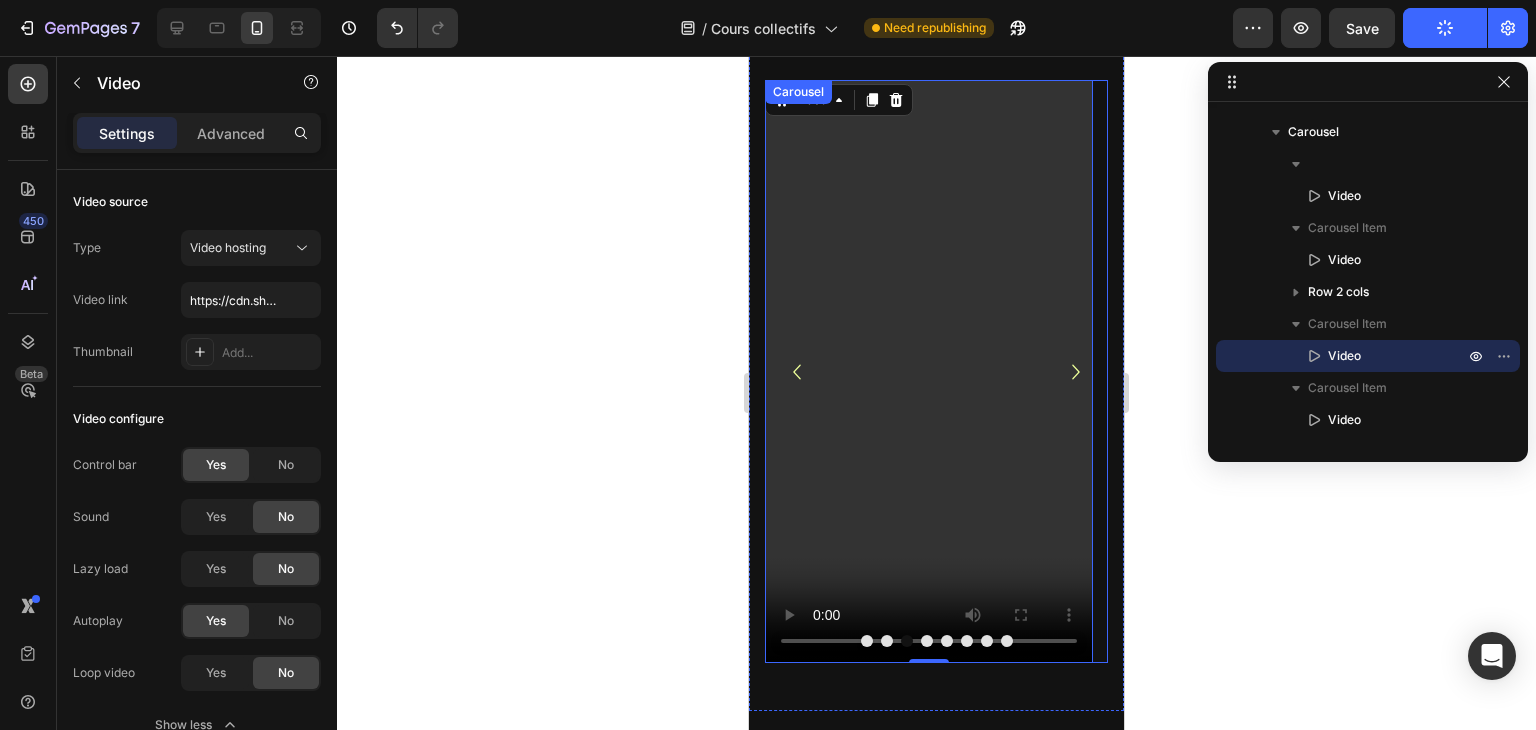 click 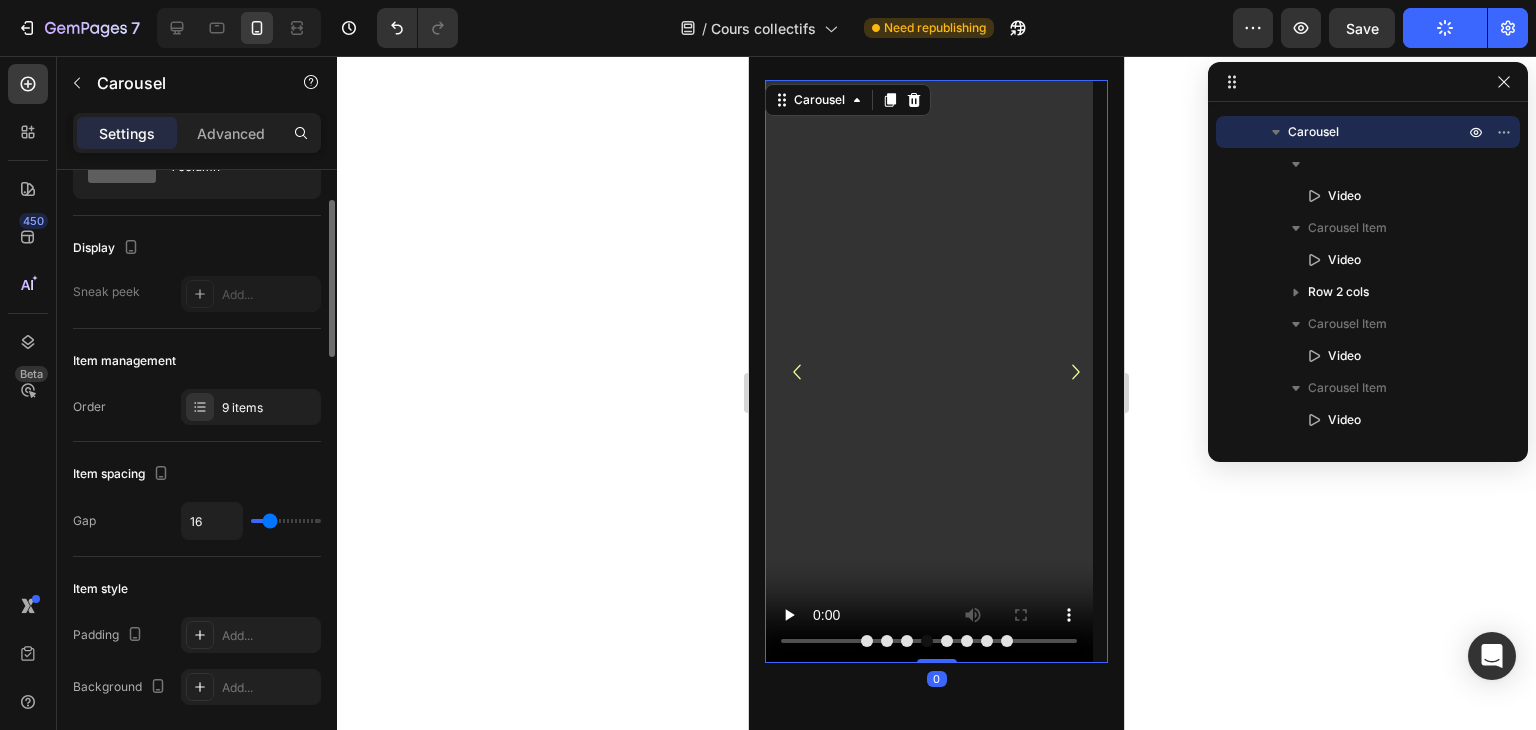 scroll, scrollTop: 101, scrollLeft: 0, axis: vertical 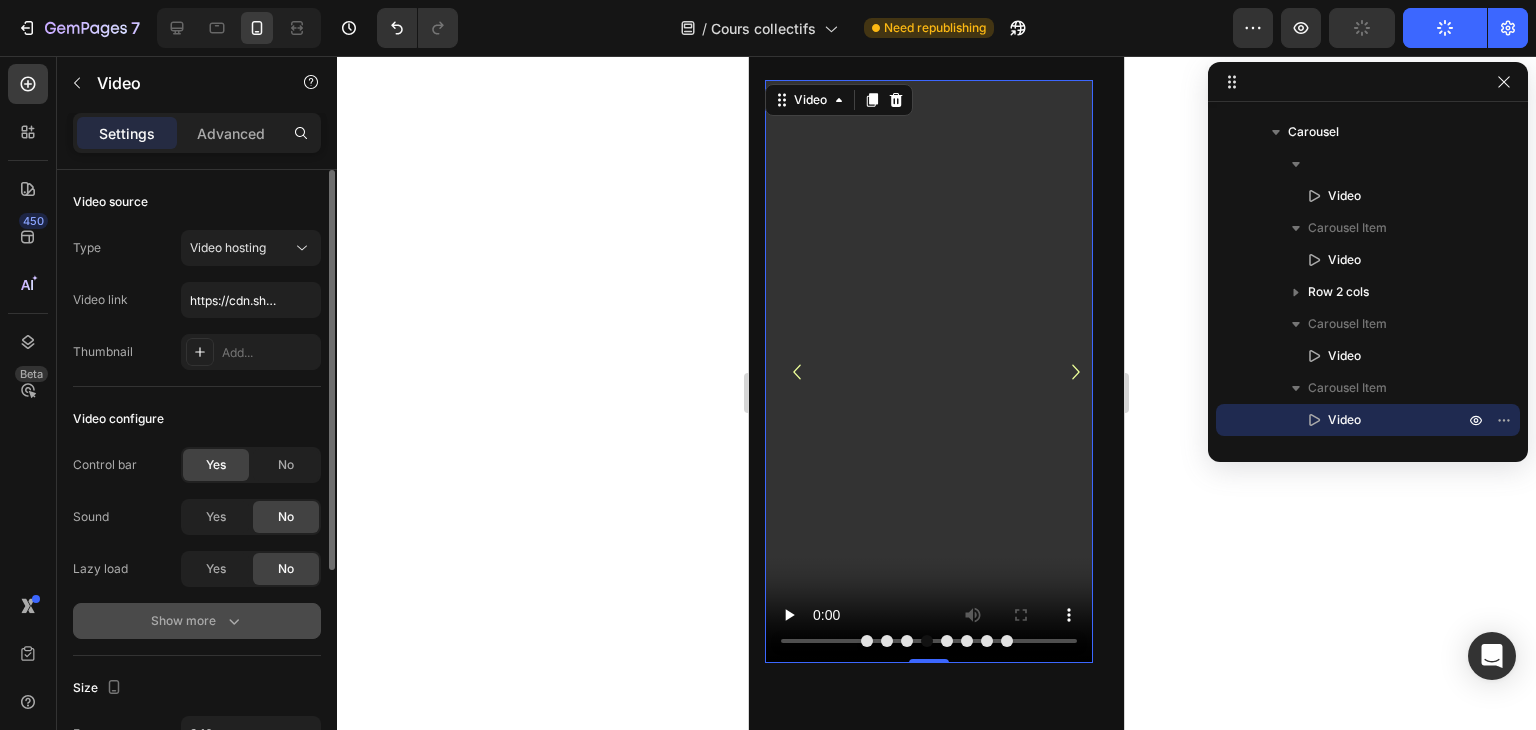 click on "Show more" at bounding box center (197, 621) 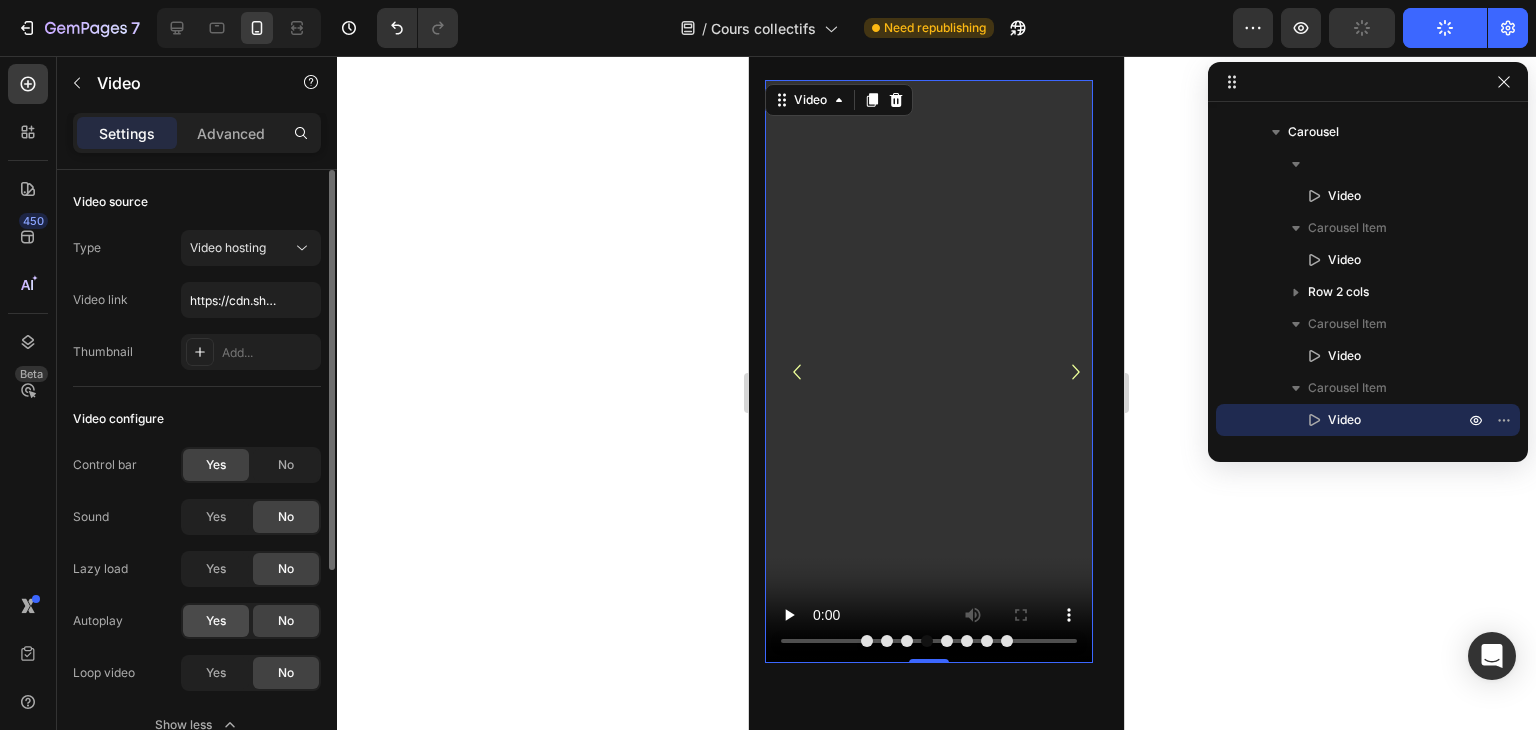 click on "Yes" 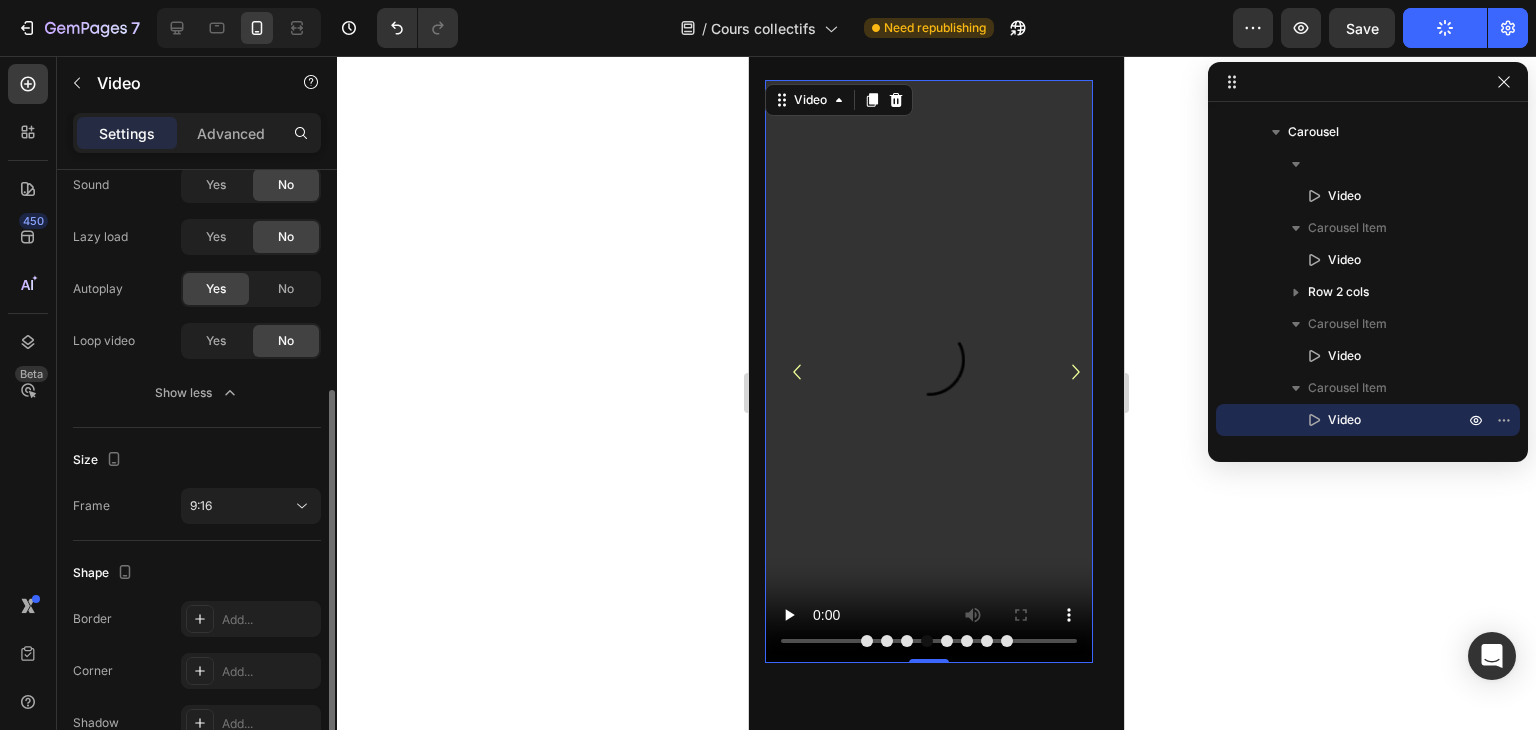 scroll, scrollTop: 352, scrollLeft: 0, axis: vertical 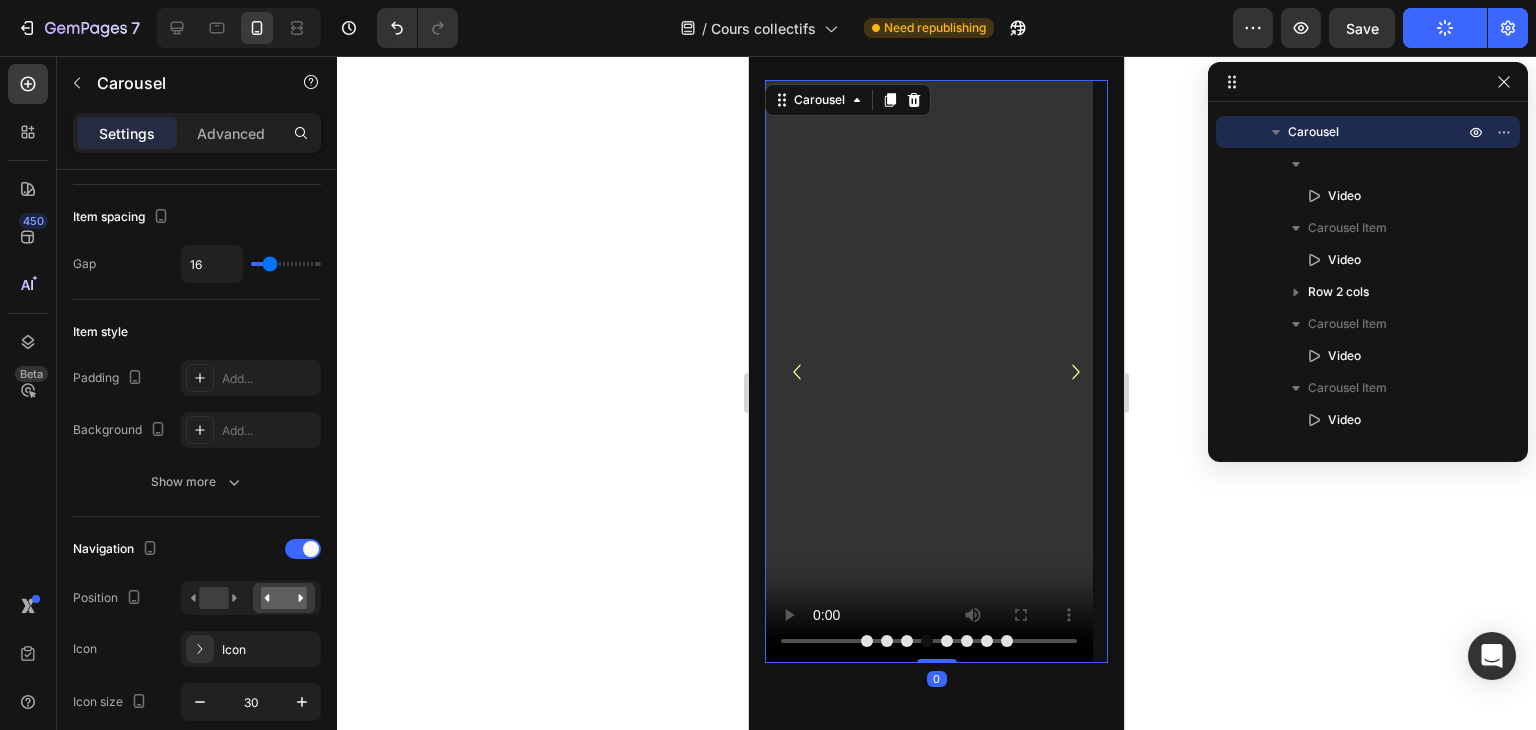 click 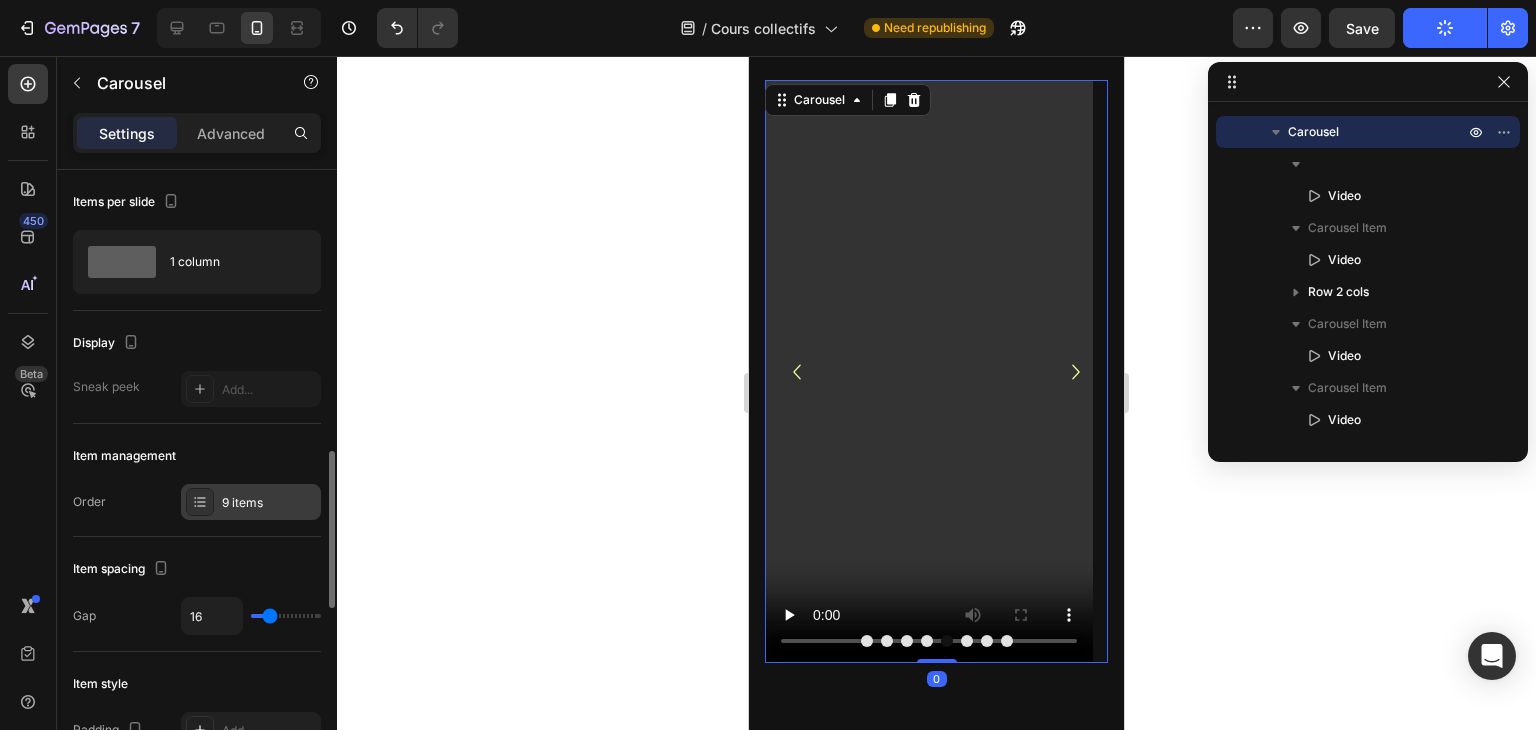 scroll, scrollTop: 231, scrollLeft: 0, axis: vertical 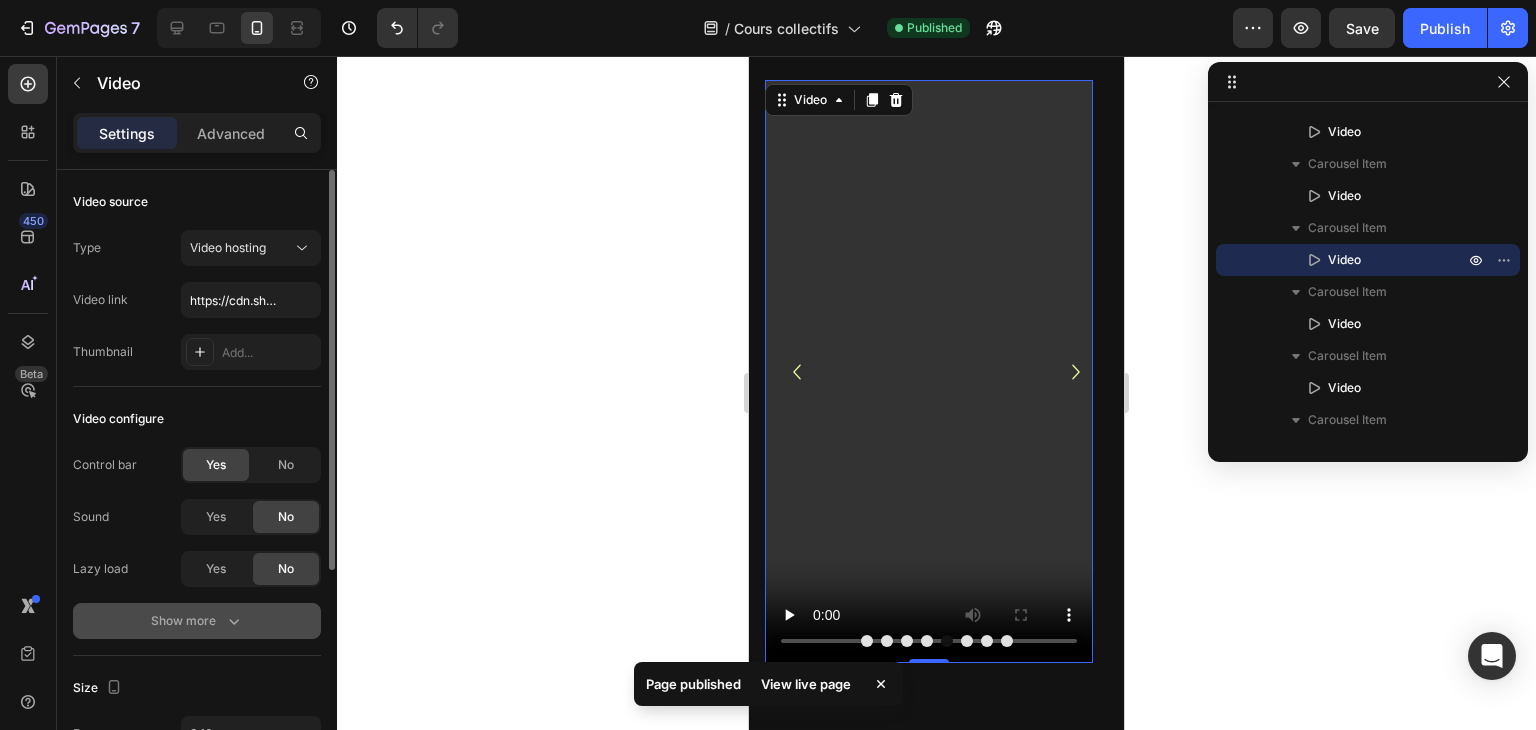 click on "Show more" at bounding box center (197, 621) 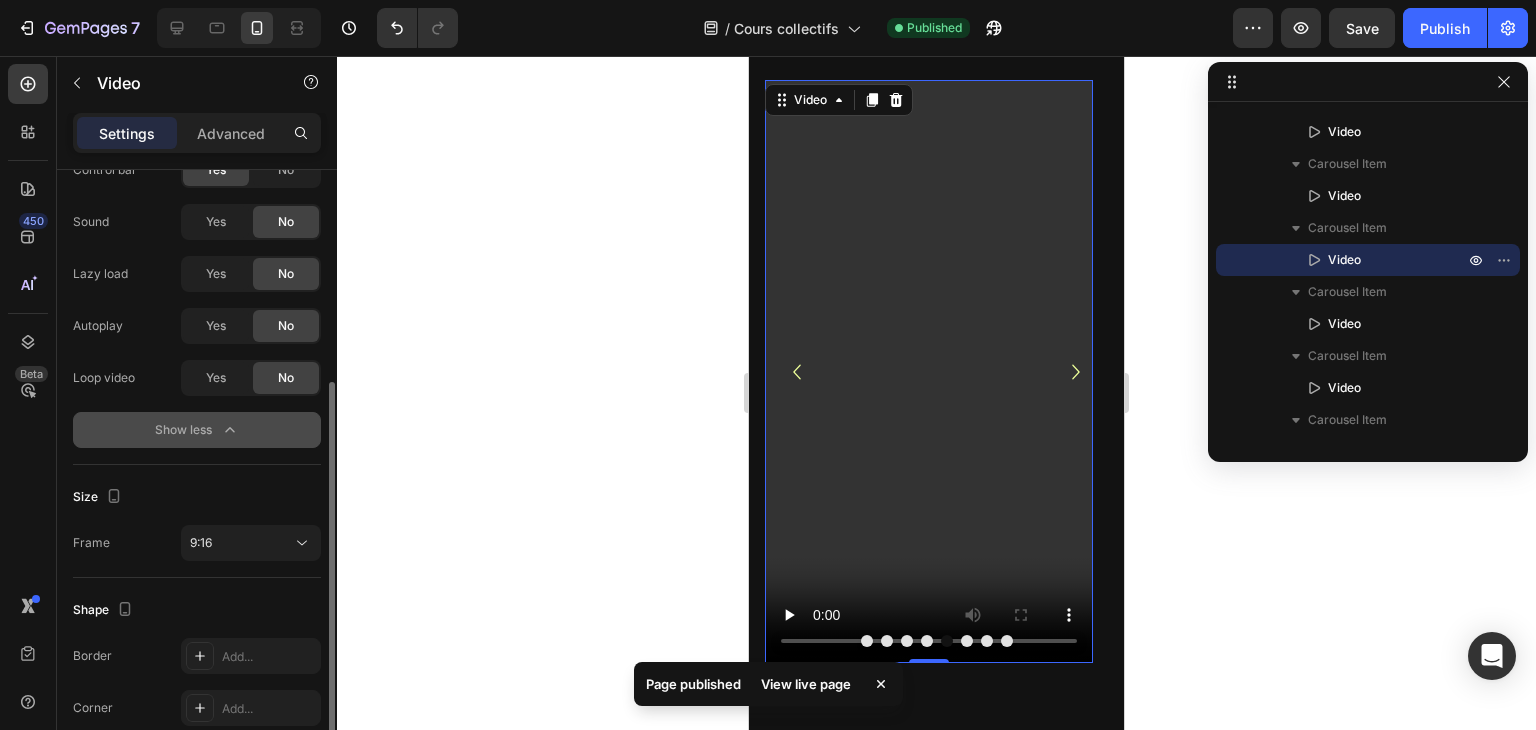scroll, scrollTop: 438, scrollLeft: 0, axis: vertical 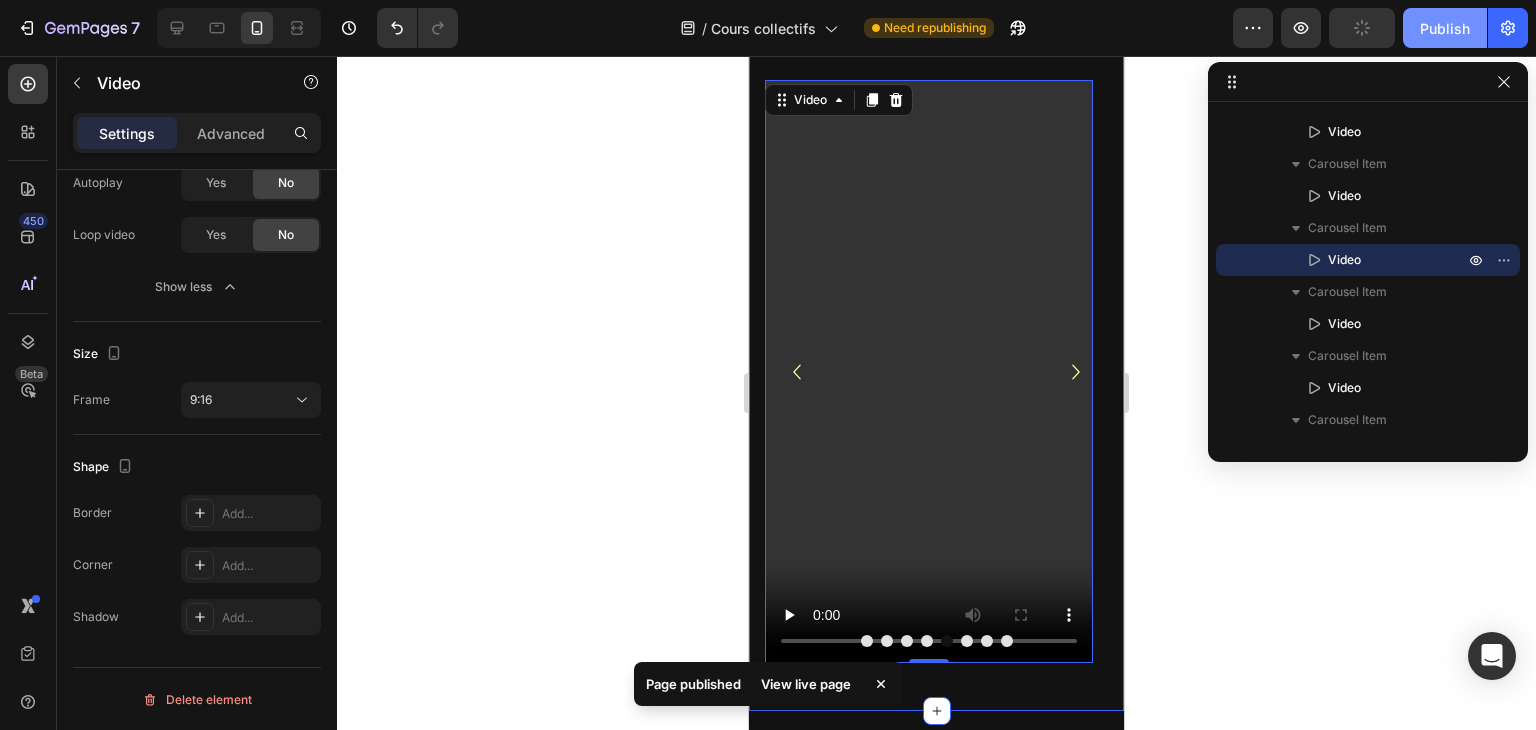 click on "Publish" 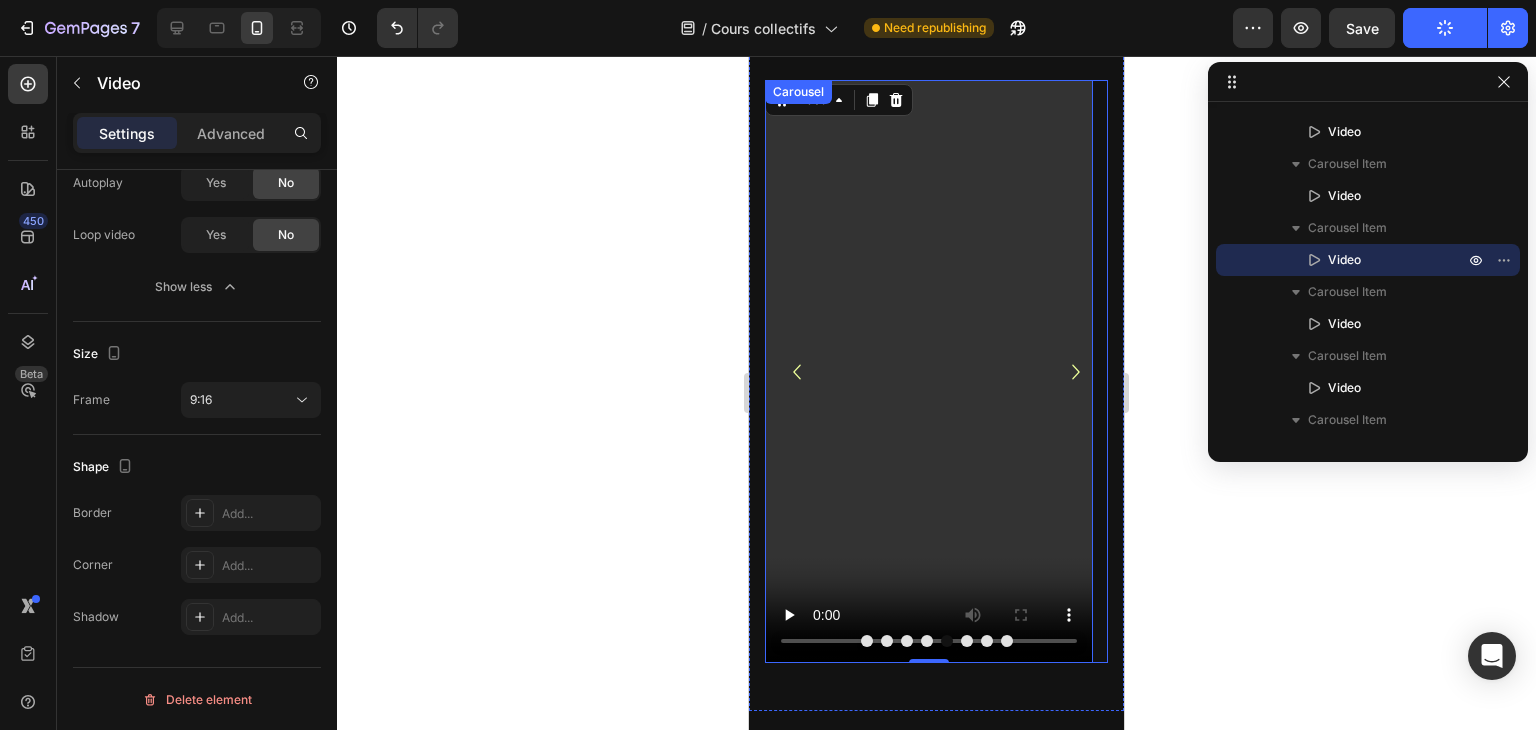 click 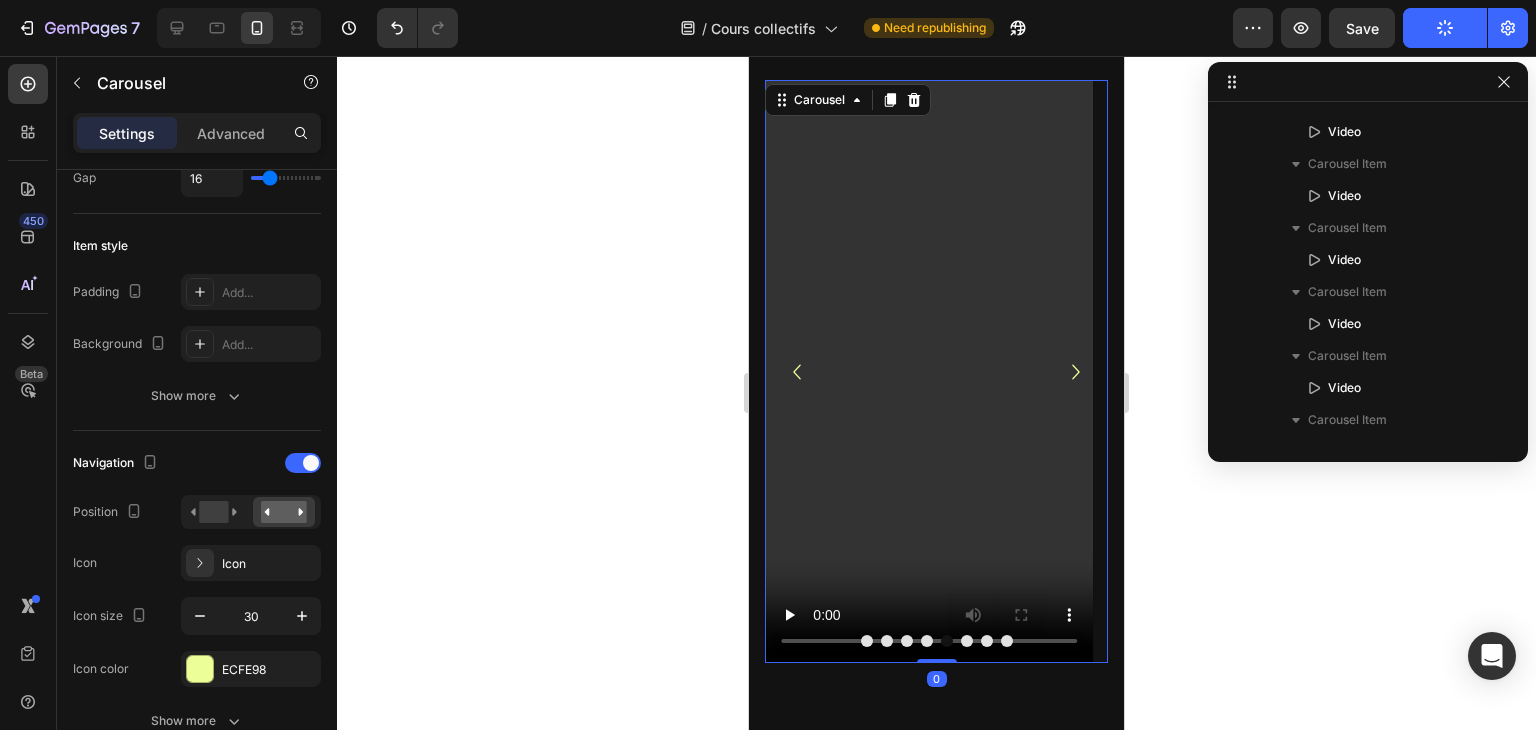 scroll, scrollTop: 90, scrollLeft: 0, axis: vertical 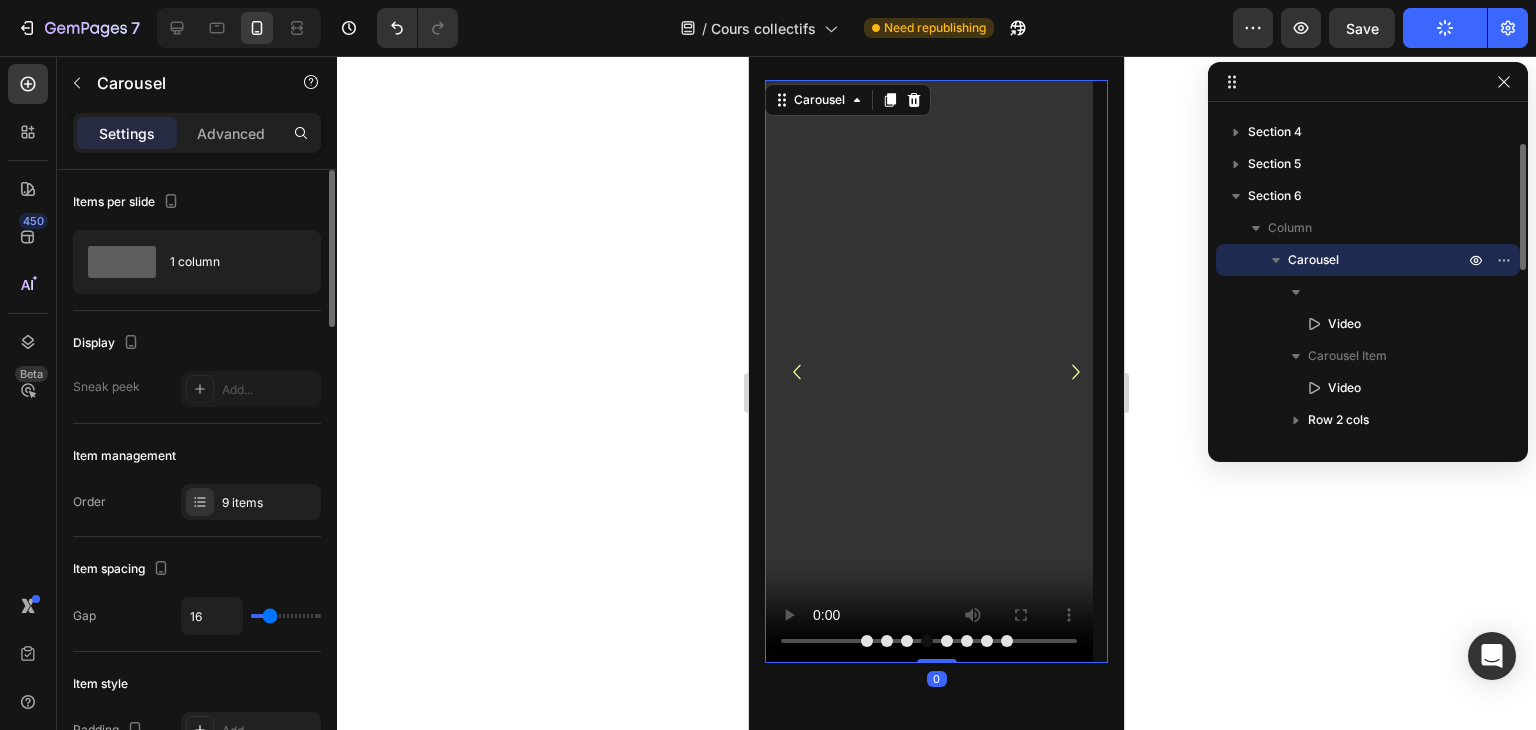 click 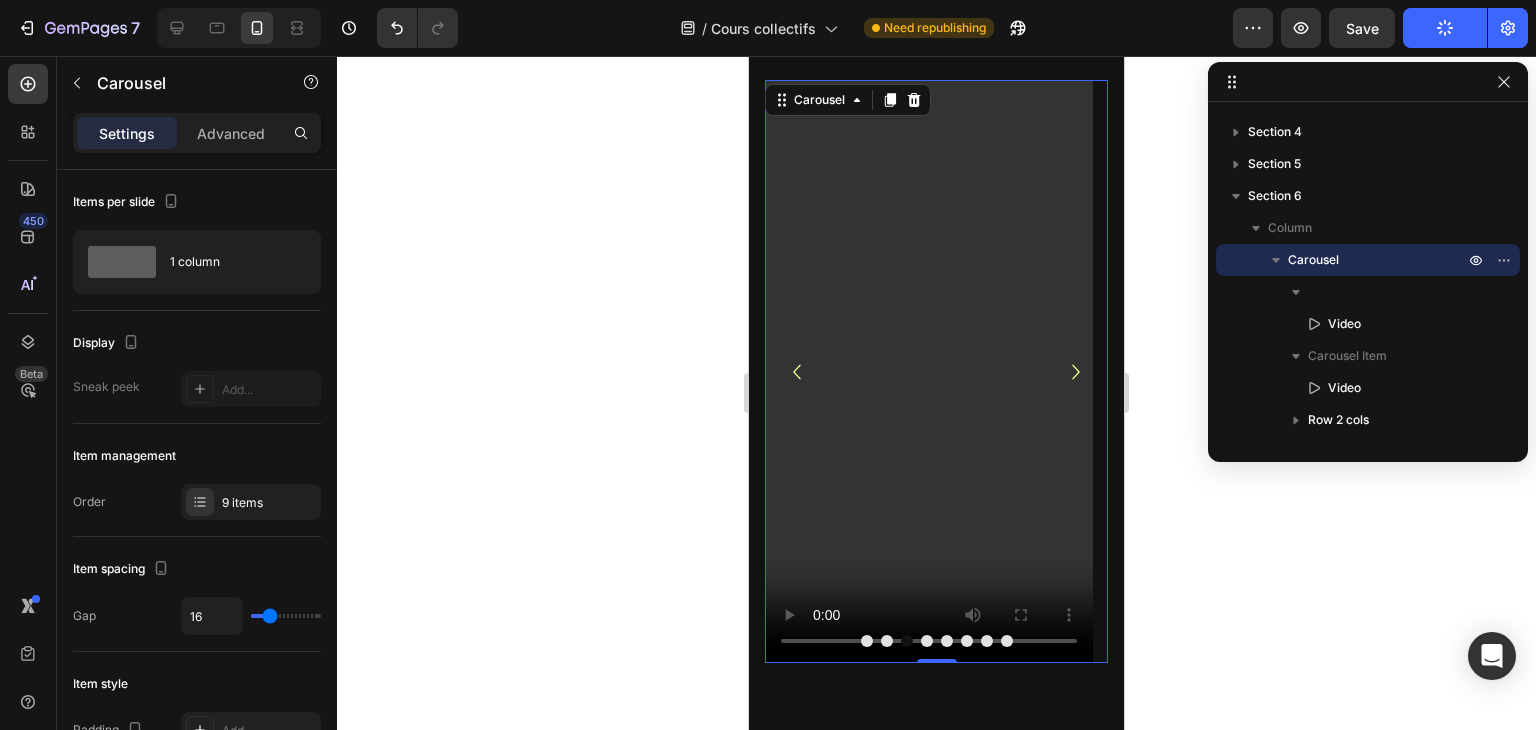 click 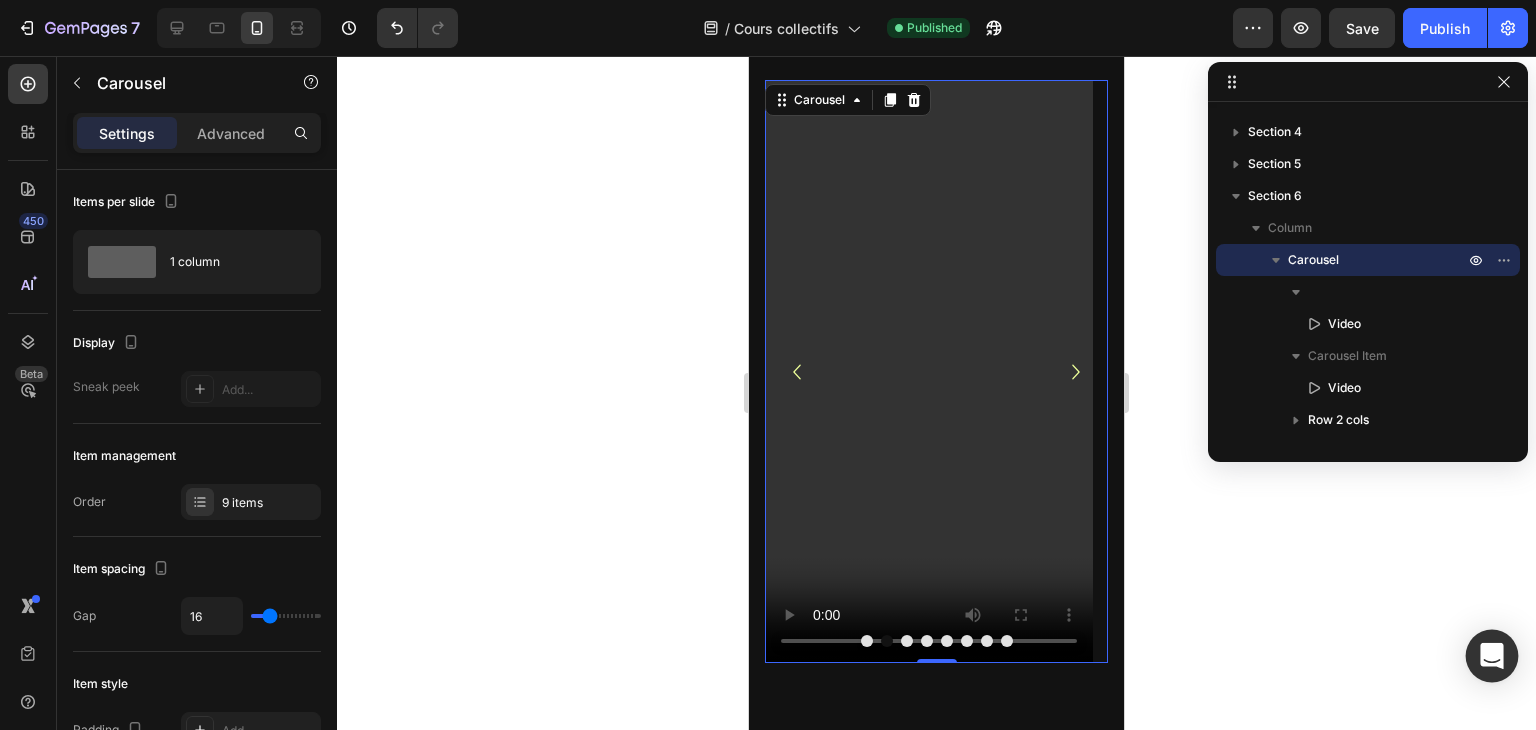 click on "7  Version history  /  Cours collectifs Published Preview  Save   Publish  450 Beta Sections(18) Elements(83) Section Element Hero Section Product Detail Brands Trusted Badges Guarantee Product Breakdown How to use Testimonials Compare Bundle FAQs Social Proof Brand Story Product List Collection Blog List Contact Sticky Add to Cart Custom Footer Browse Library 450 Layout
Row
Row
Row
Row Text
Heading
Text Block Button
Button
Button Media
Image
Image" at bounding box center (768, 0) 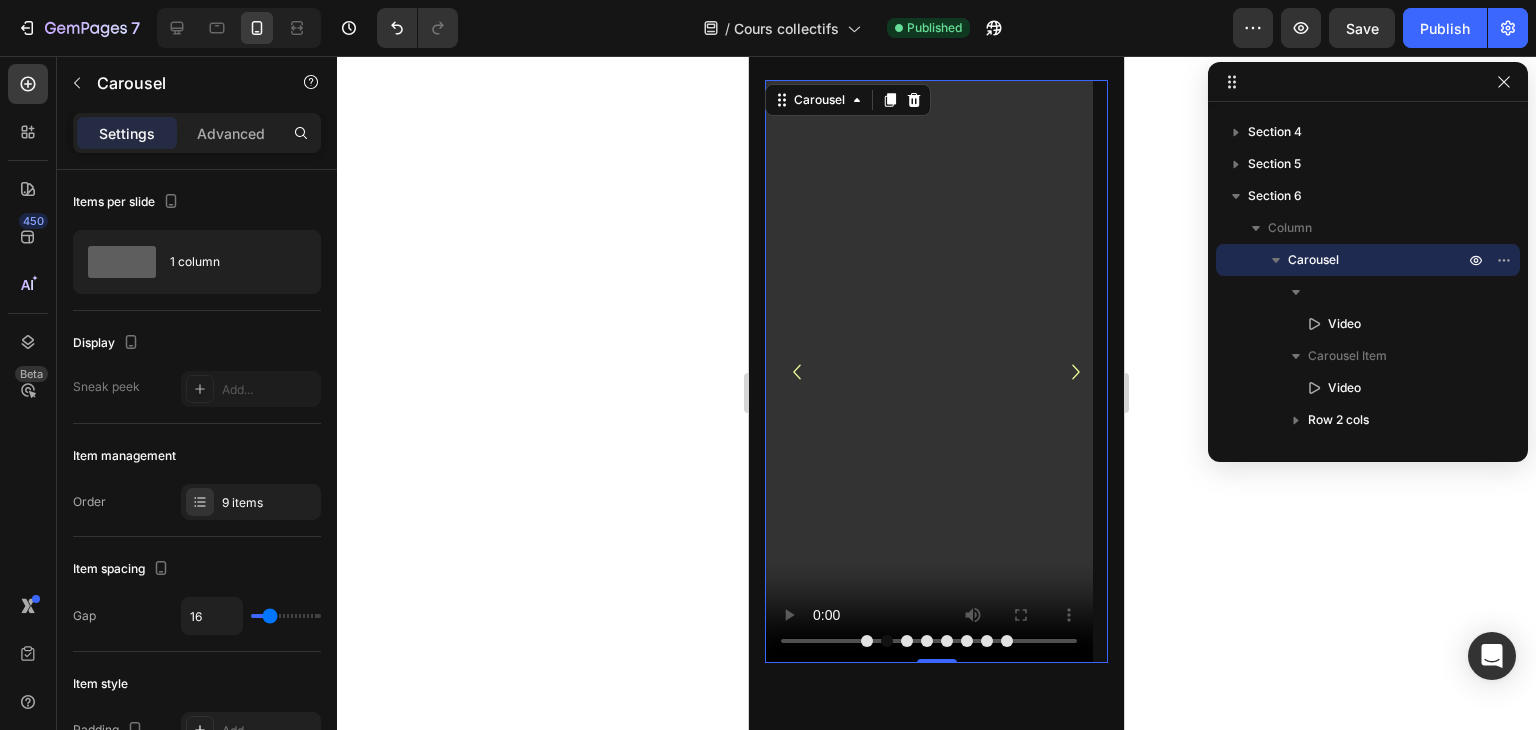 click 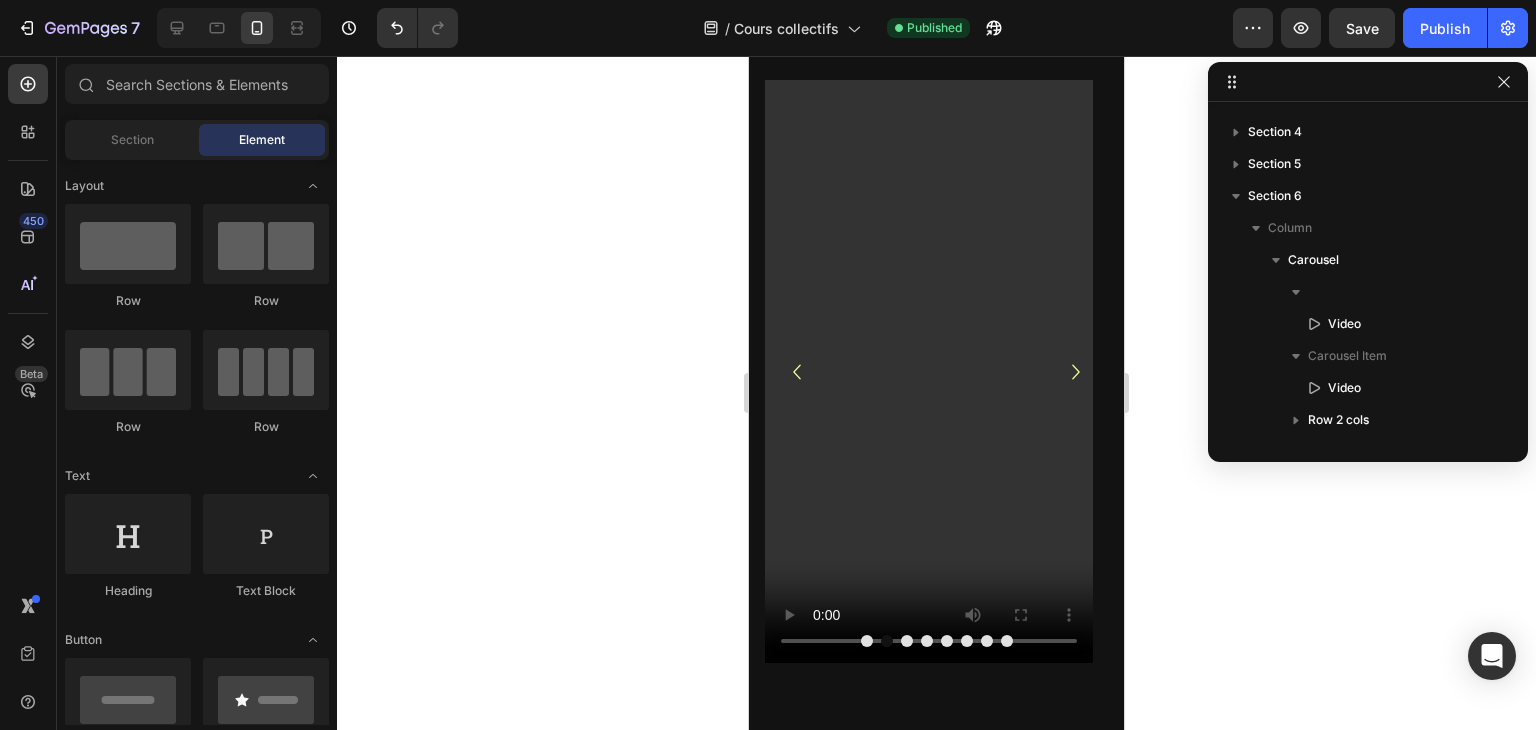 click 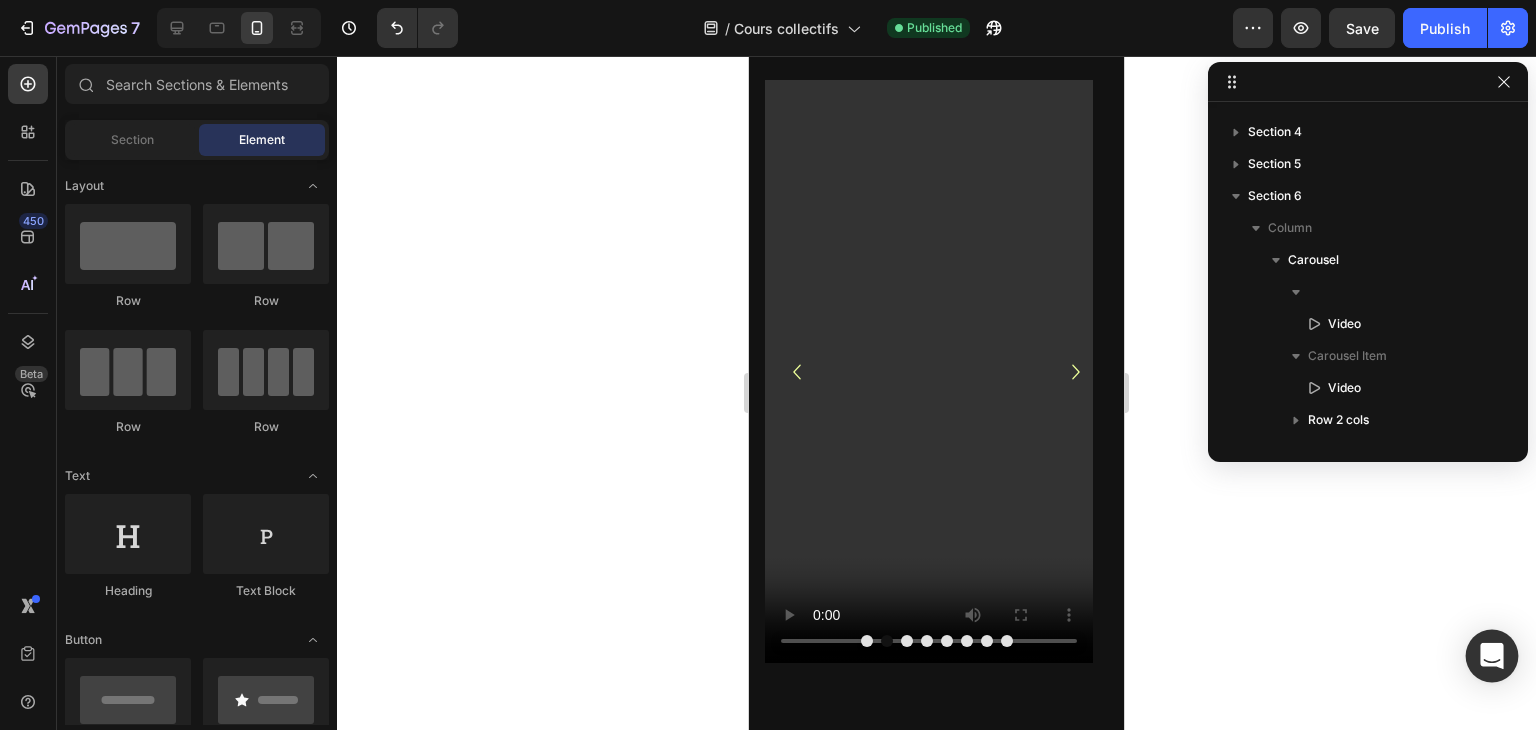 click on "7  Version history  /  Cours collectifs Published Preview  Save   Publish  450 Beta Sections(18) Elements(83) Section Element Hero Section Product Detail Brands Trusted Badges Guarantee Product Breakdown How to use Testimonials Compare Bundle FAQs Social Proof Brand Story Product List Collection Blog List Contact Sticky Add to Cart Custom Footer Browse Library 450 Layout
Row
Row
Row
Row Text
Heading
Text Block Button
Button
Button Media
Image
Image" at bounding box center (768, 0) 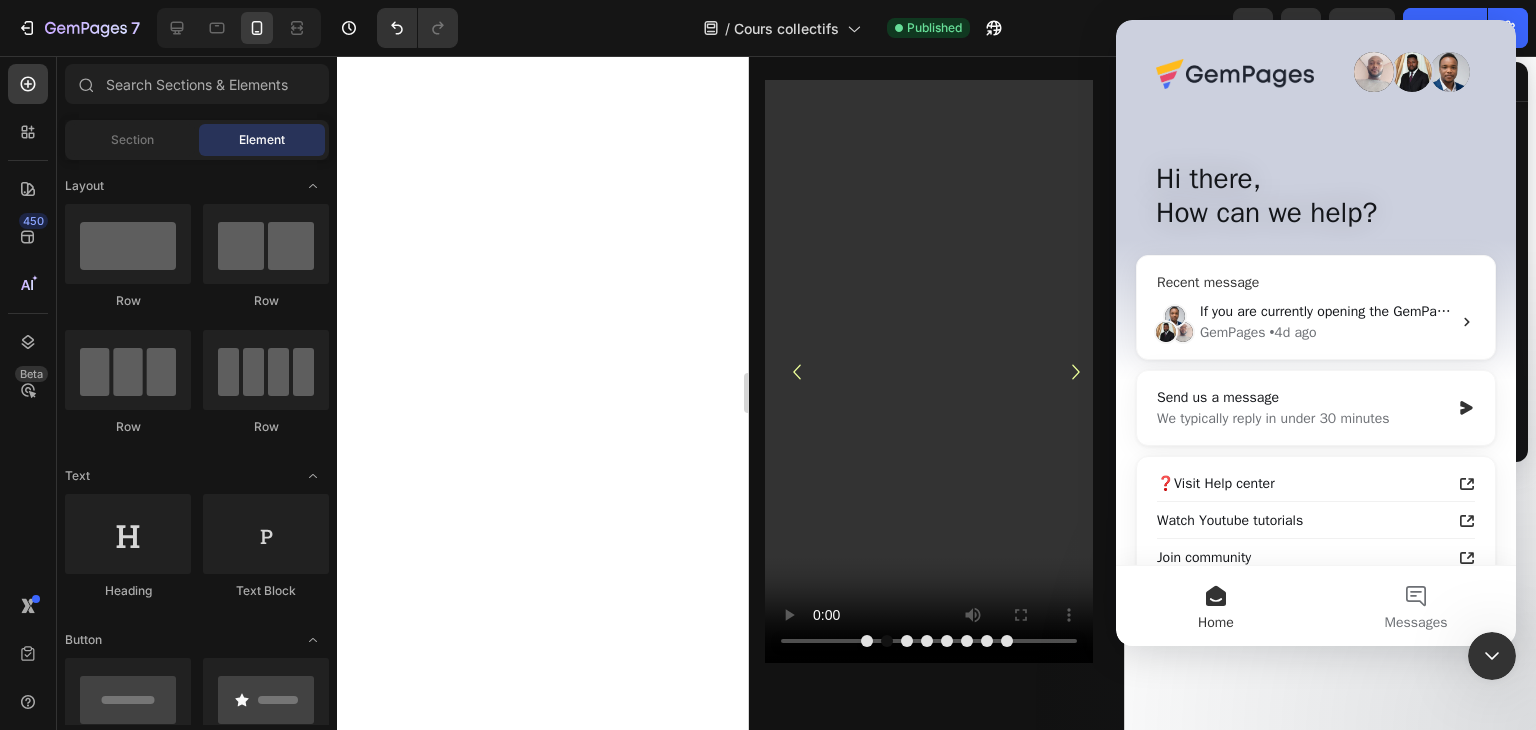 scroll, scrollTop: 0, scrollLeft: 0, axis: both 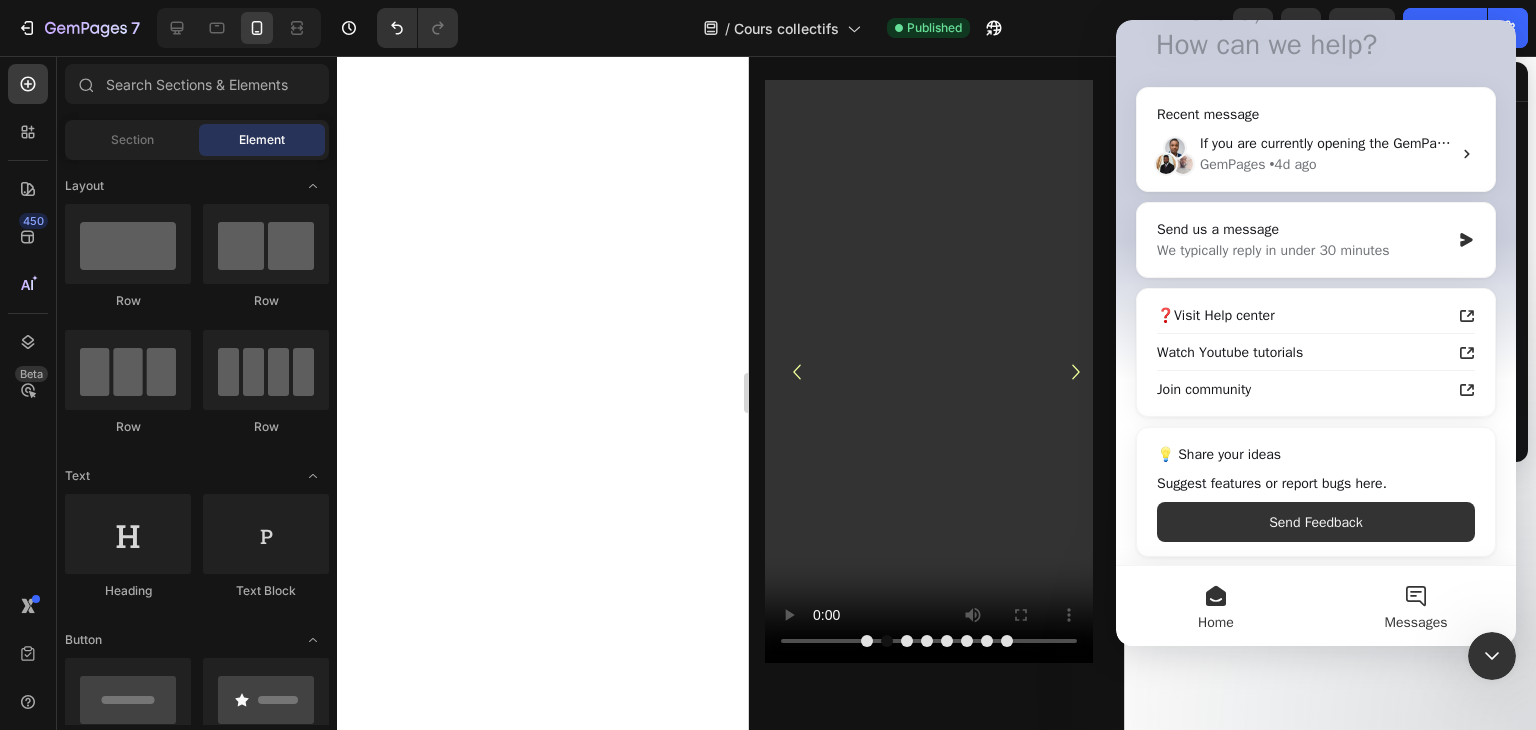 click on "Messages" at bounding box center (1416, 606) 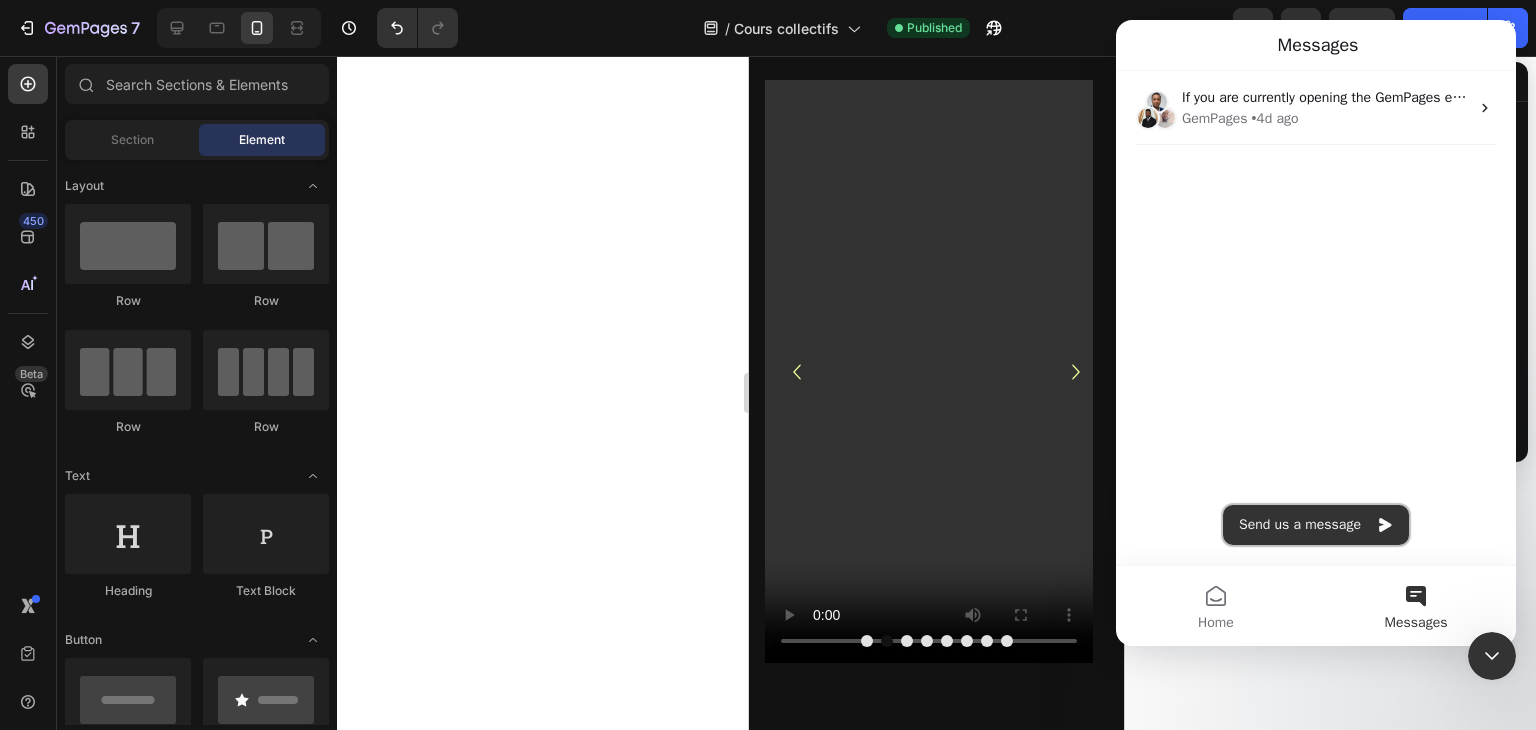 click on "Send us a message" at bounding box center (1316, 525) 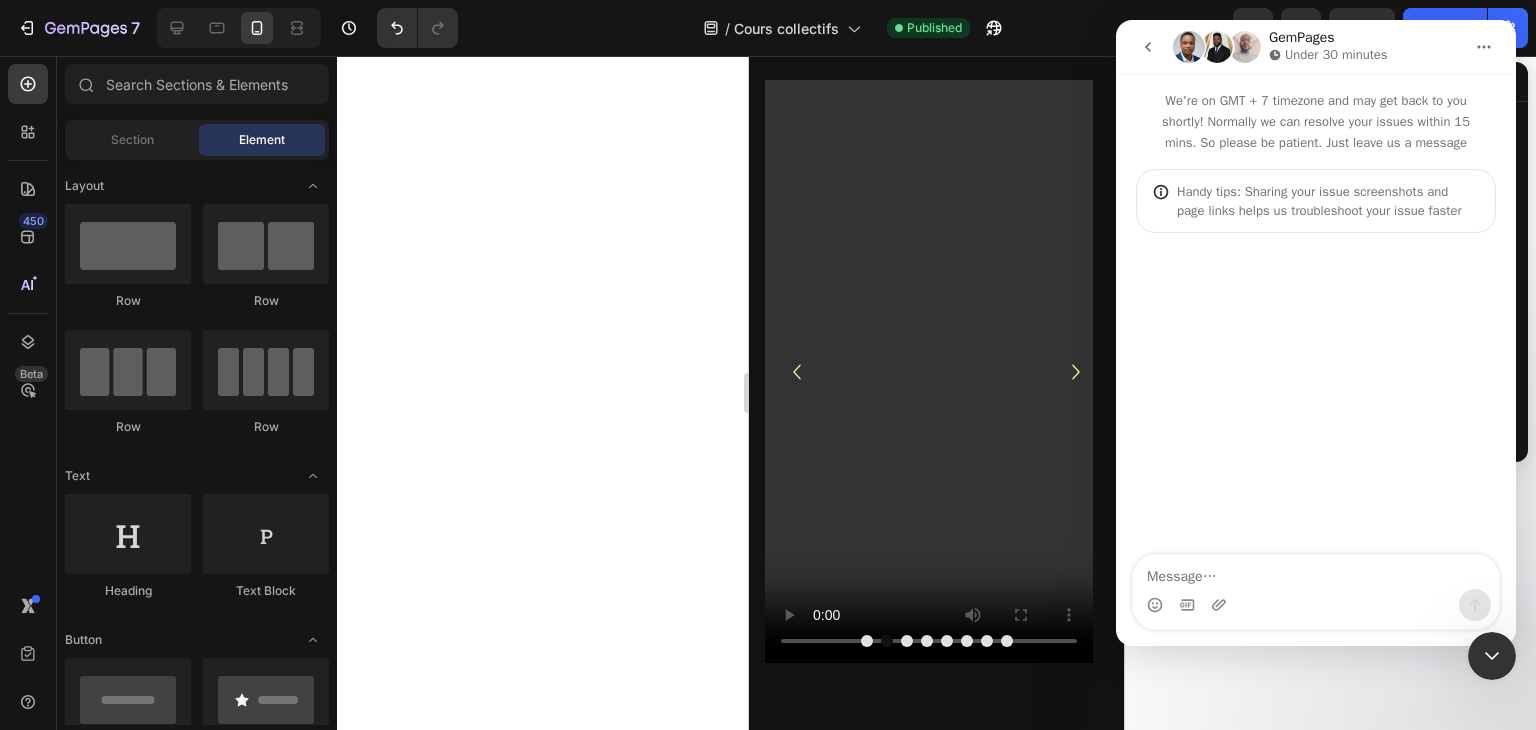 click at bounding box center (1316, 572) 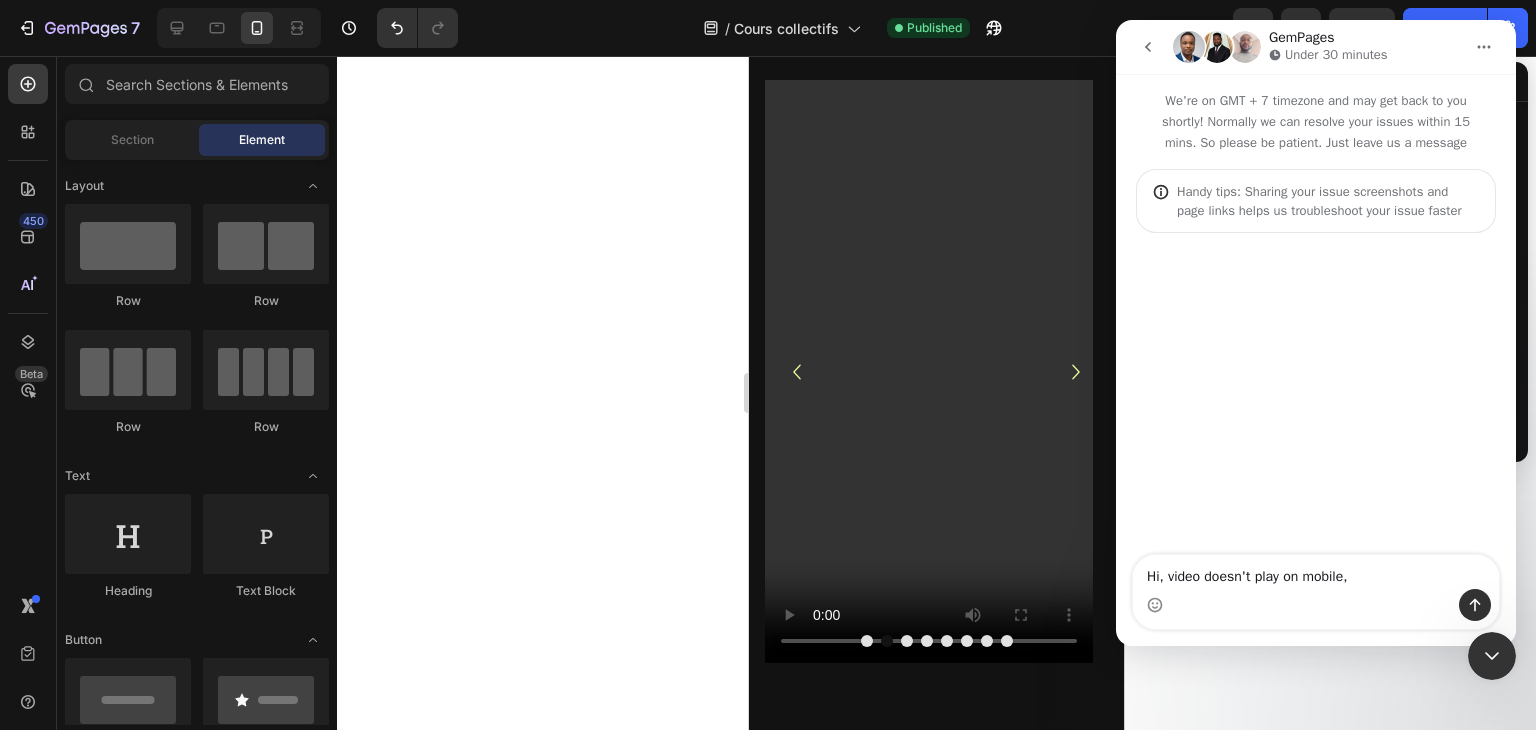 type on "Hi, video doesn't play on mobile" 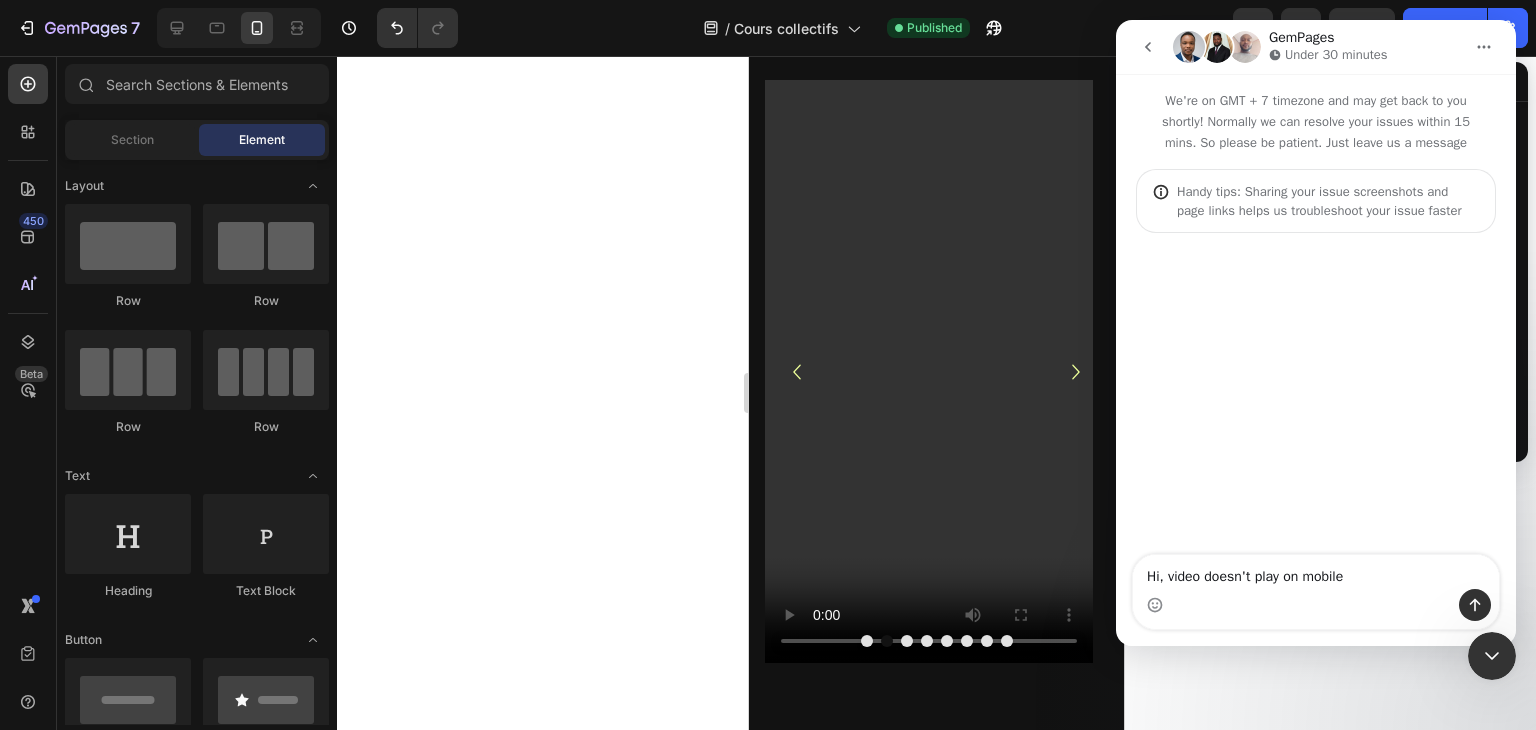 type 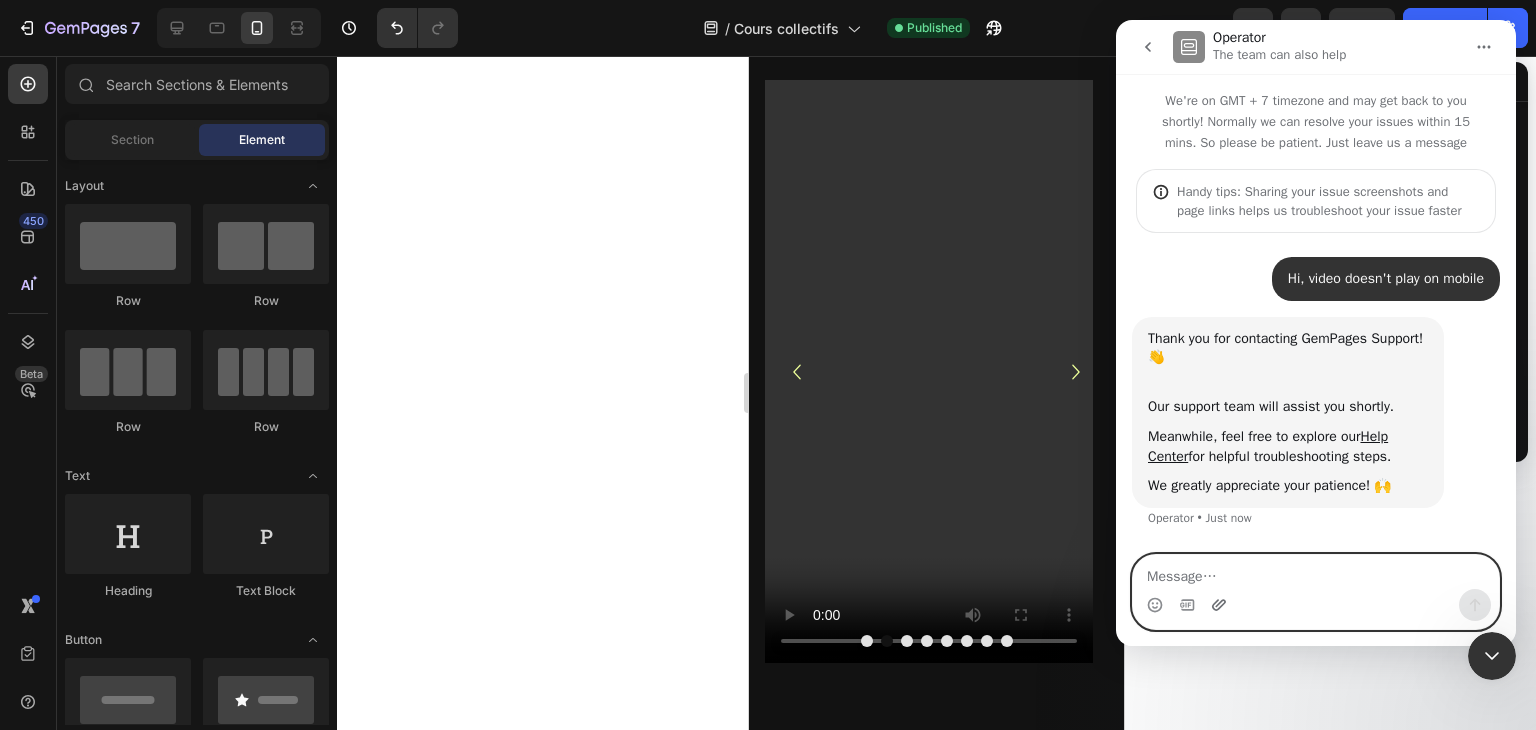 click 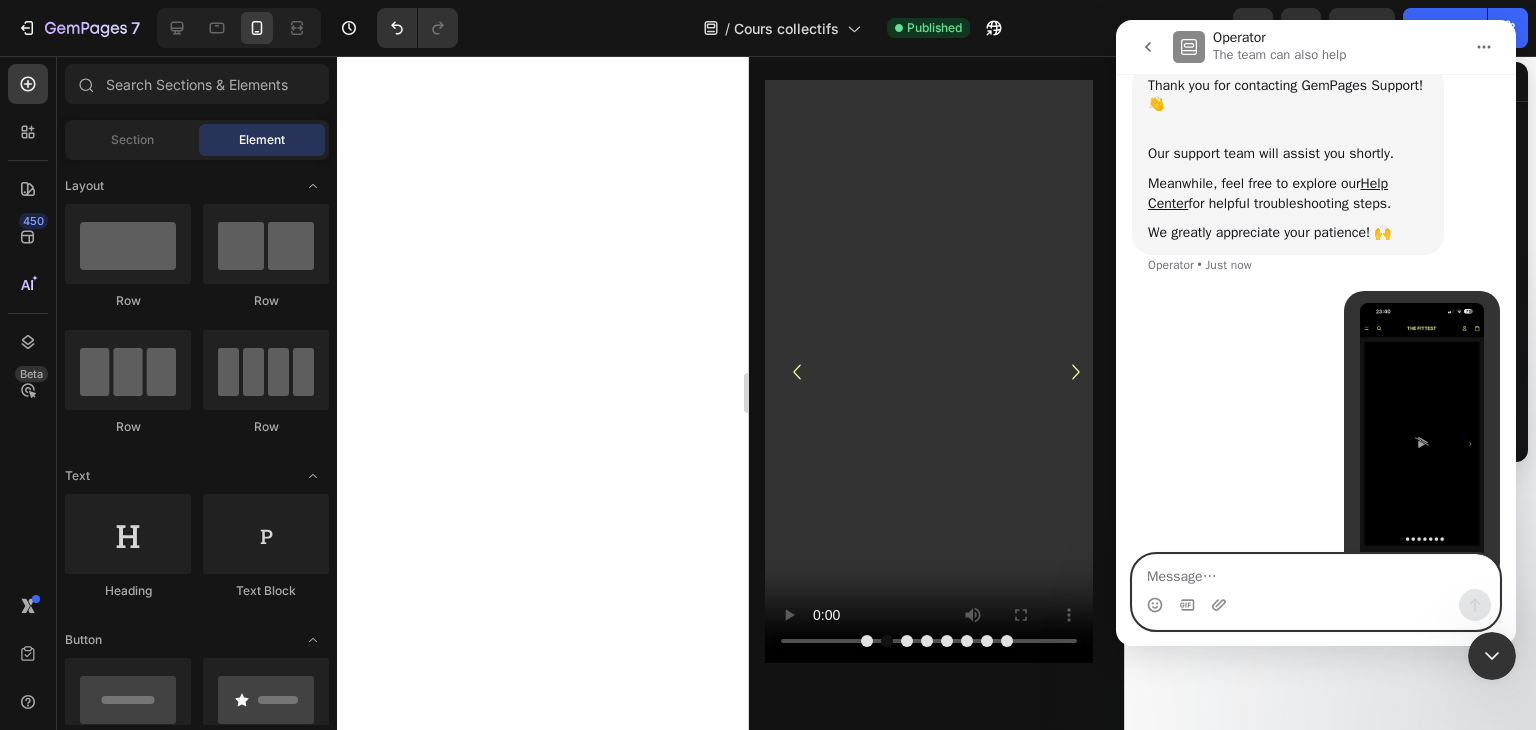 scroll, scrollTop: 302, scrollLeft: 0, axis: vertical 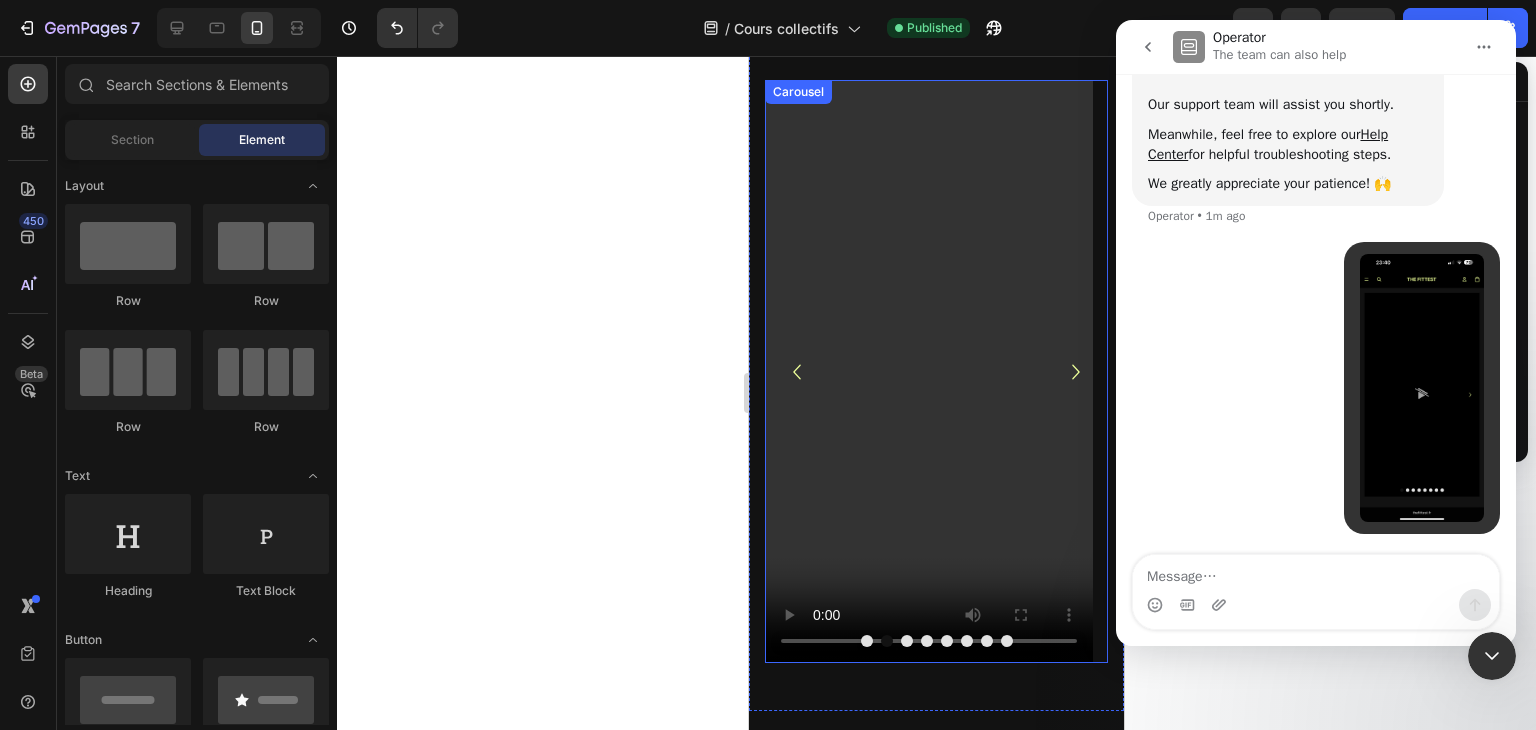 click 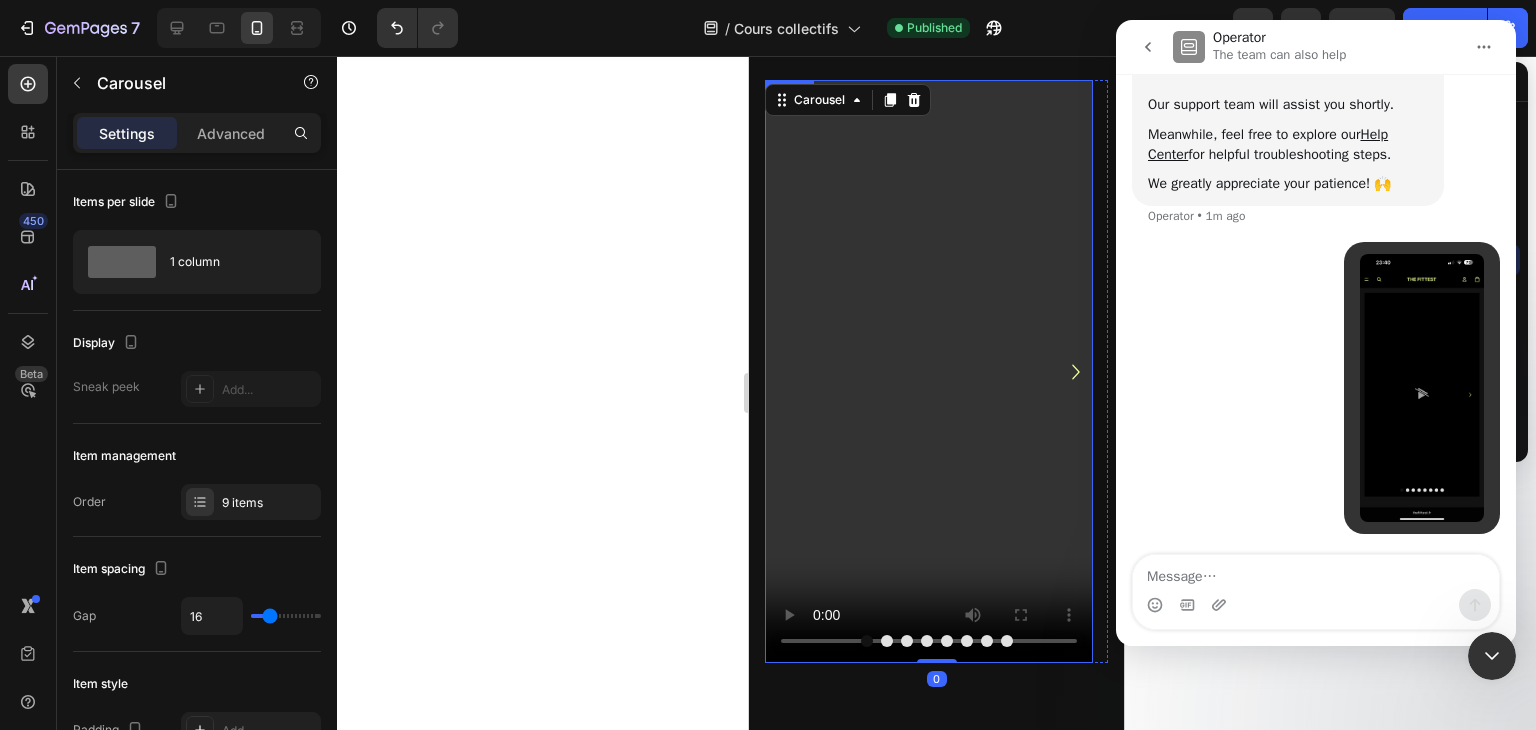 click at bounding box center [929, 371] 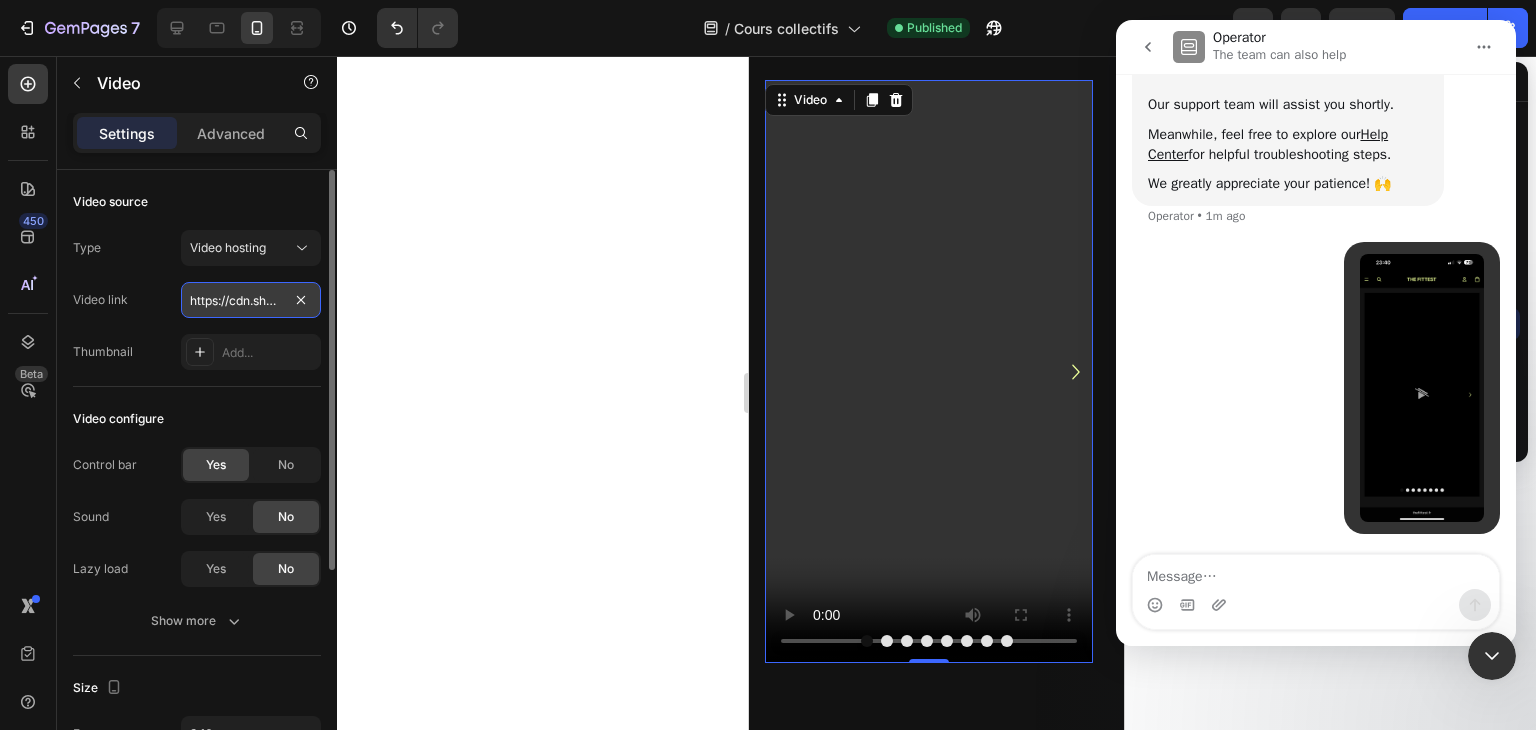 click on "https://cdn.shopify.com/videos/c/o/v/d92f0d6bab084d1cbf2dbd24226a918d.mp4" at bounding box center [251, 300] 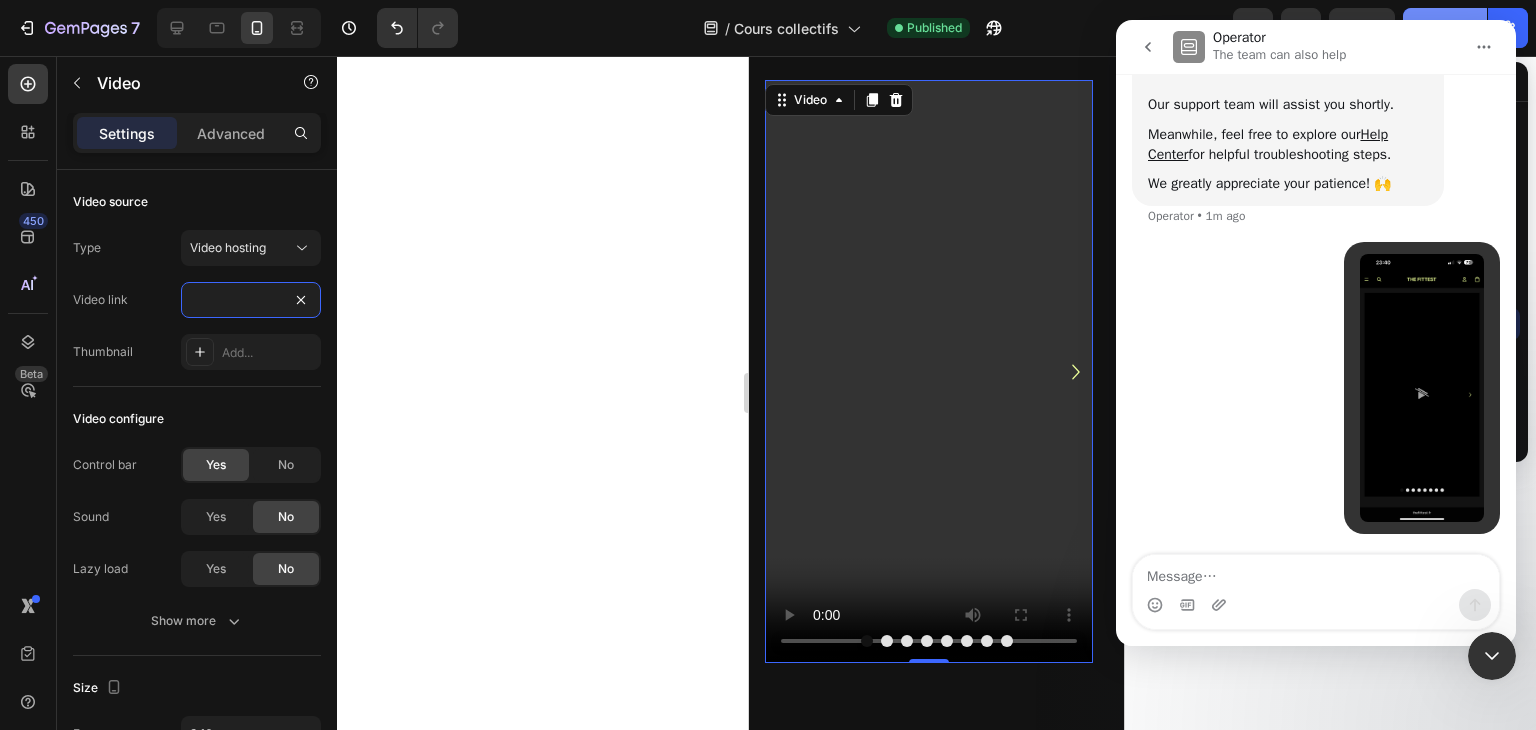 type on "https://cdn.shopify.com/videos/c/o/v/38d03b06b1d242d2ad807294122680a3.mp4" 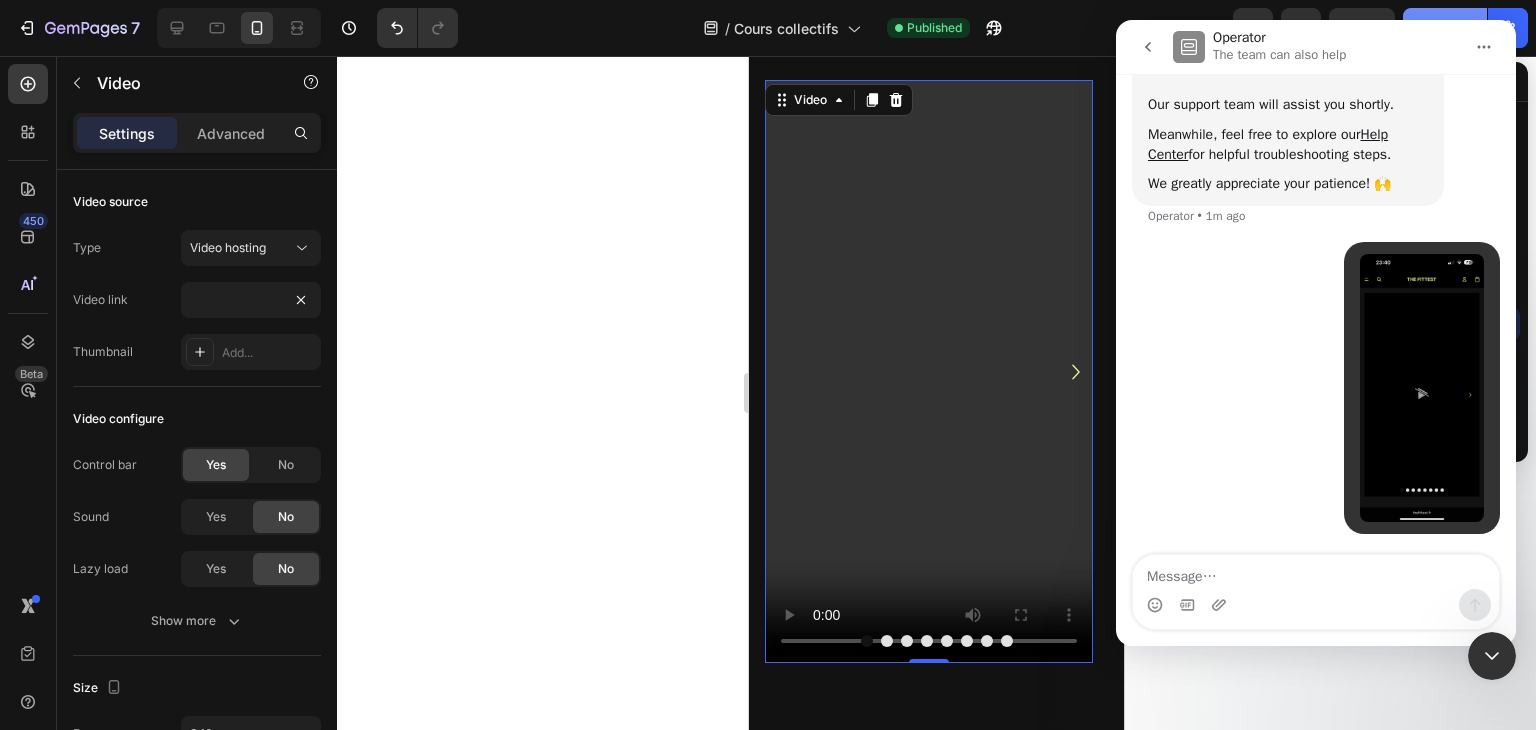 scroll, scrollTop: 0, scrollLeft: 0, axis: both 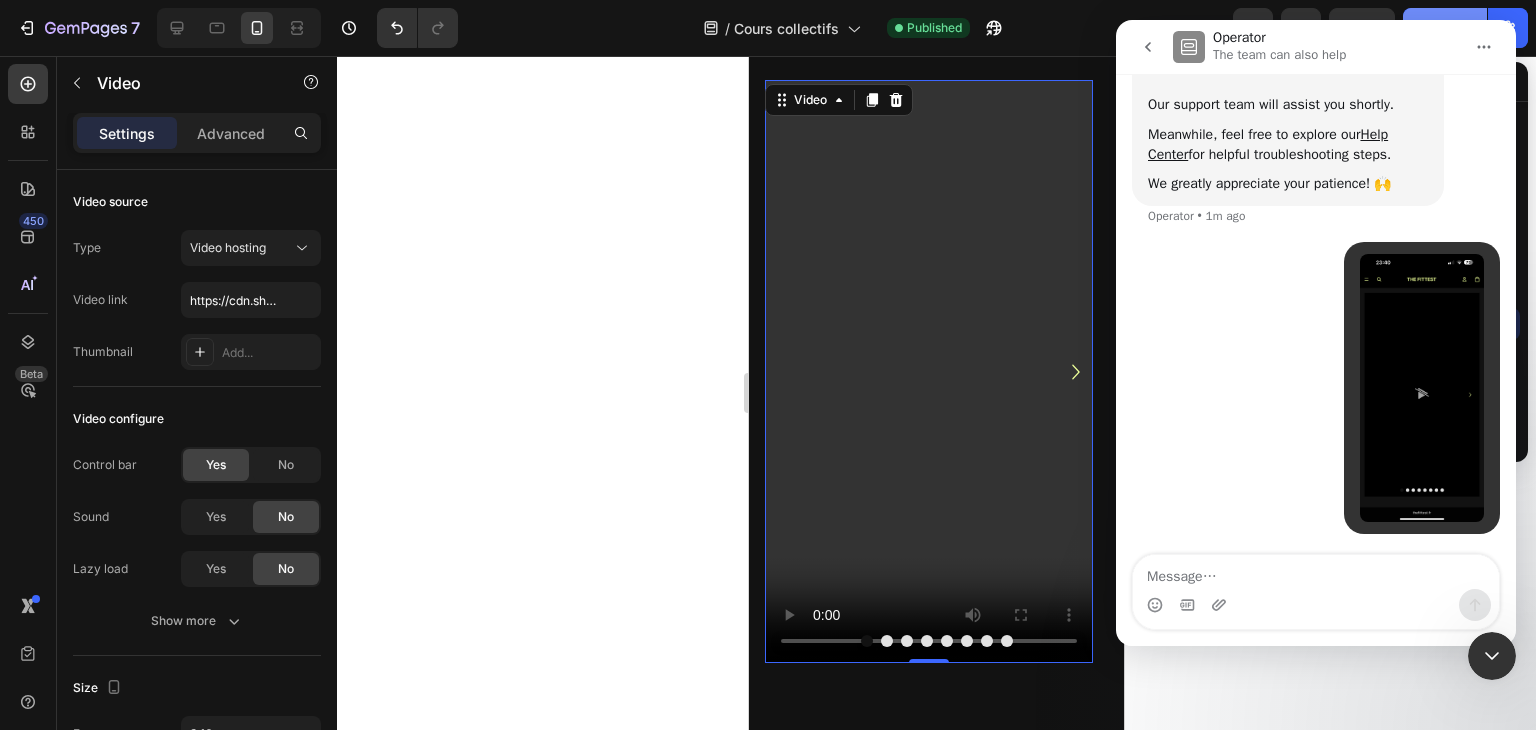 click on "Publish" 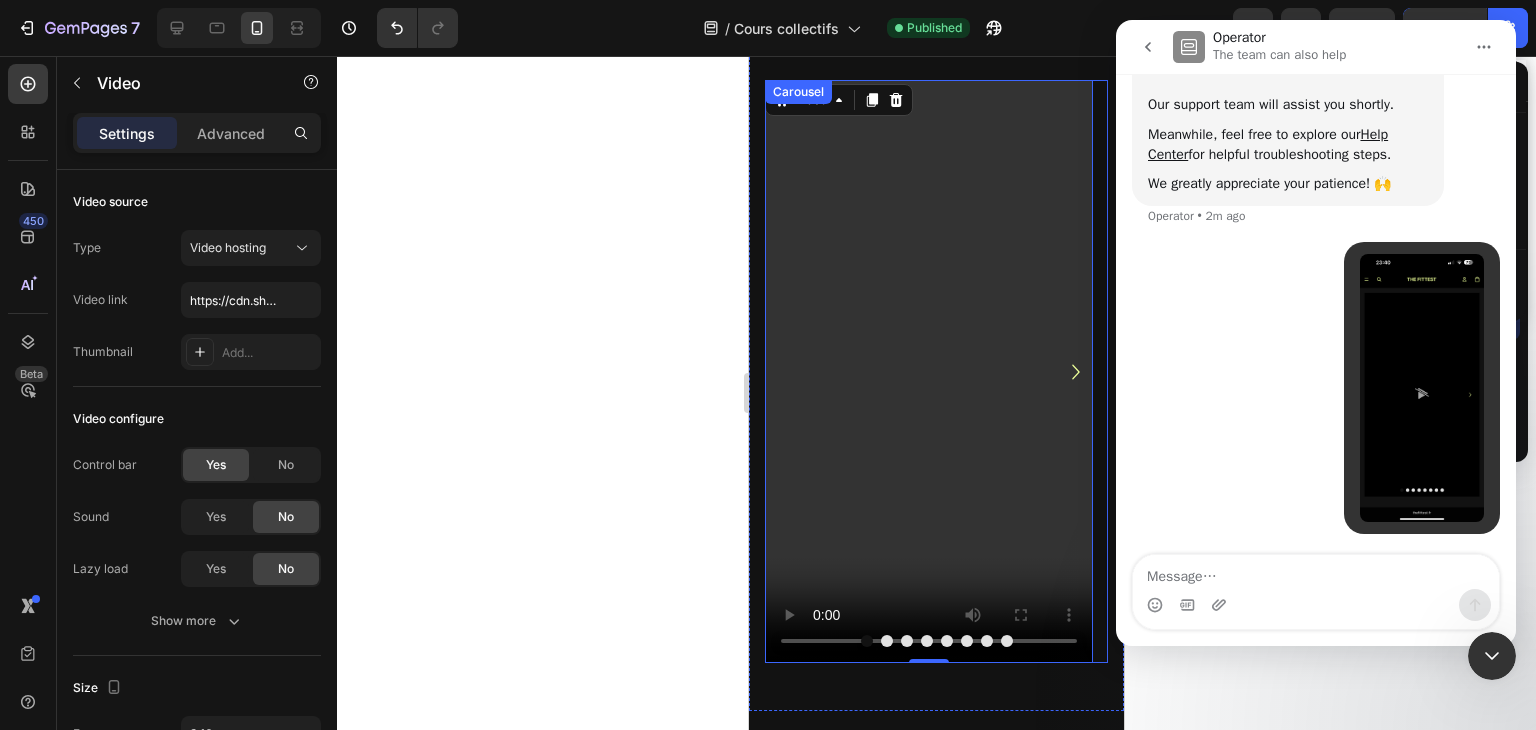 click 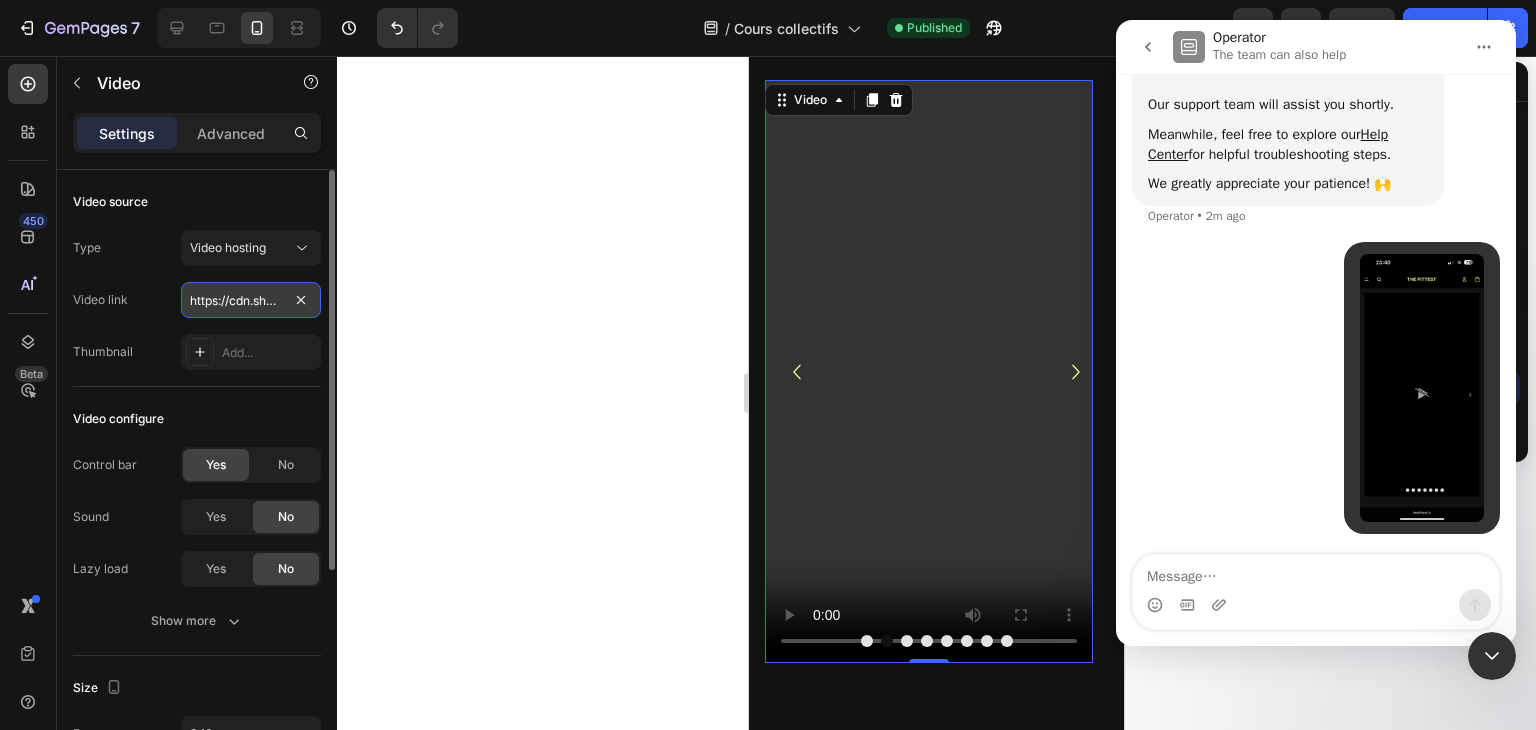 click on "https://cdn.shopify.com/videos/c/o/v/7c3d24f68bc443b394f402899b846bd2.mp4" at bounding box center (251, 300) 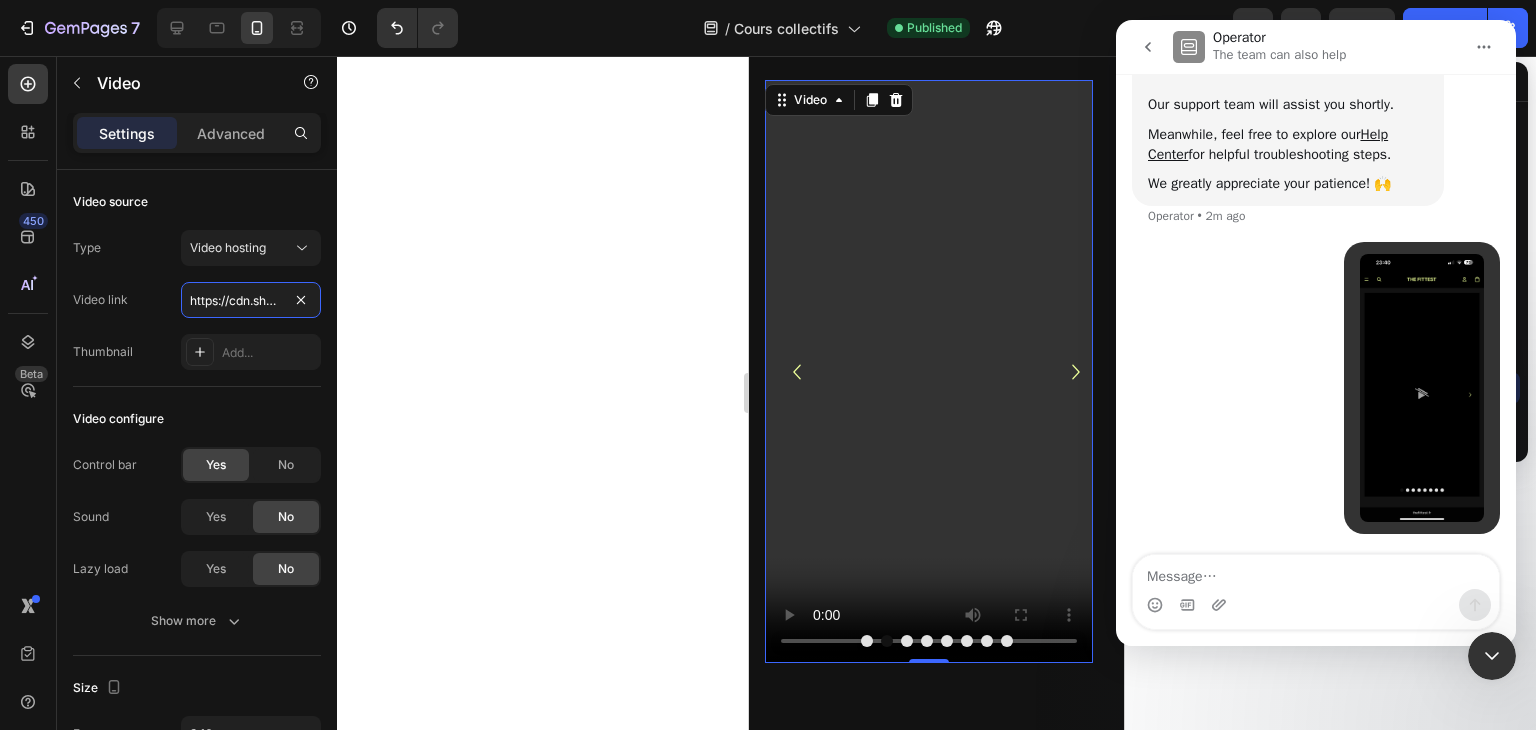 scroll, scrollTop: 0, scrollLeft: 863, axis: horizontal 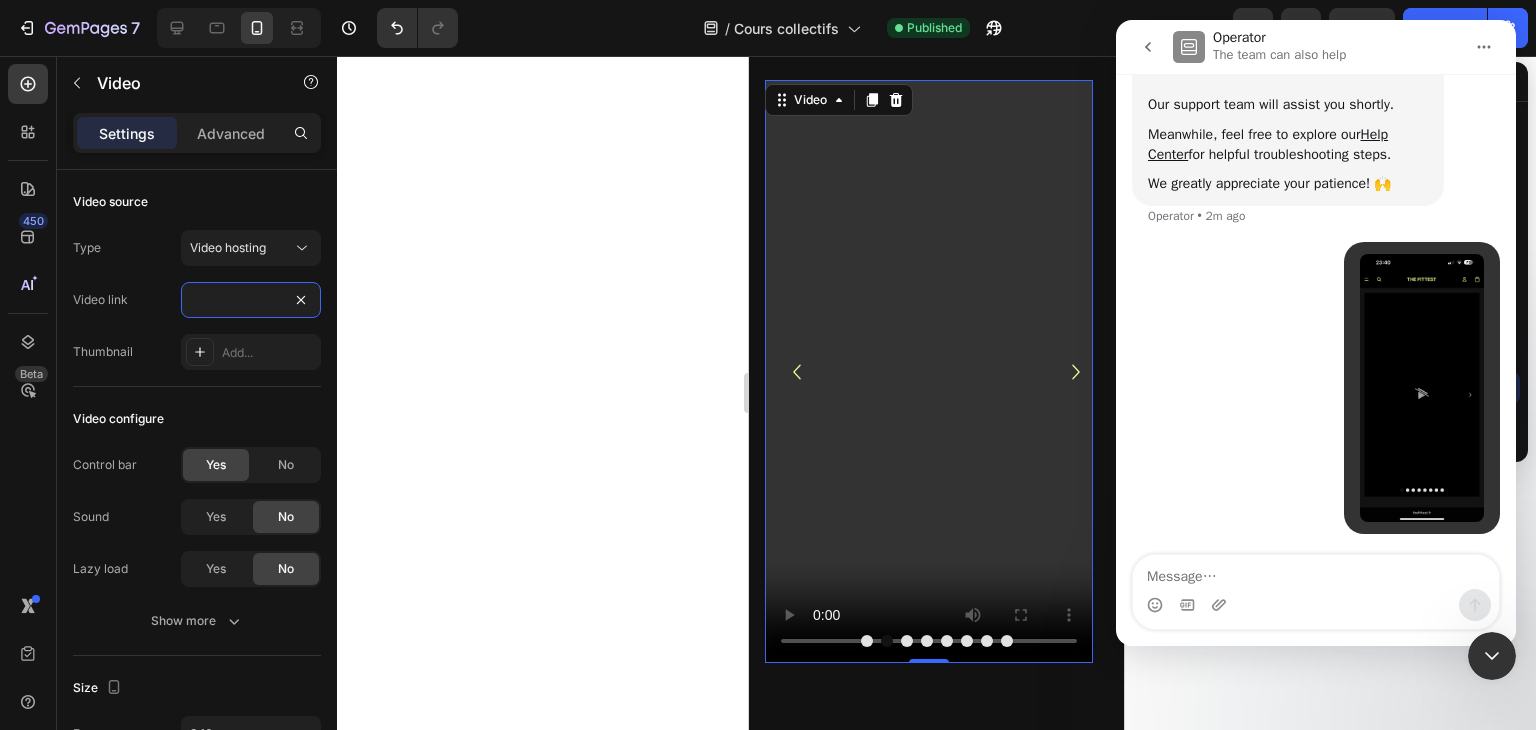 type on "https://cdn.shopify.com/videos/c/o/v/ce68d684c7294db082ecdc35d85be449.mp4https://cdn.shopify.com/videos/c/o/v/ce68d684c7294db082ecdc35d85be449.mp4" 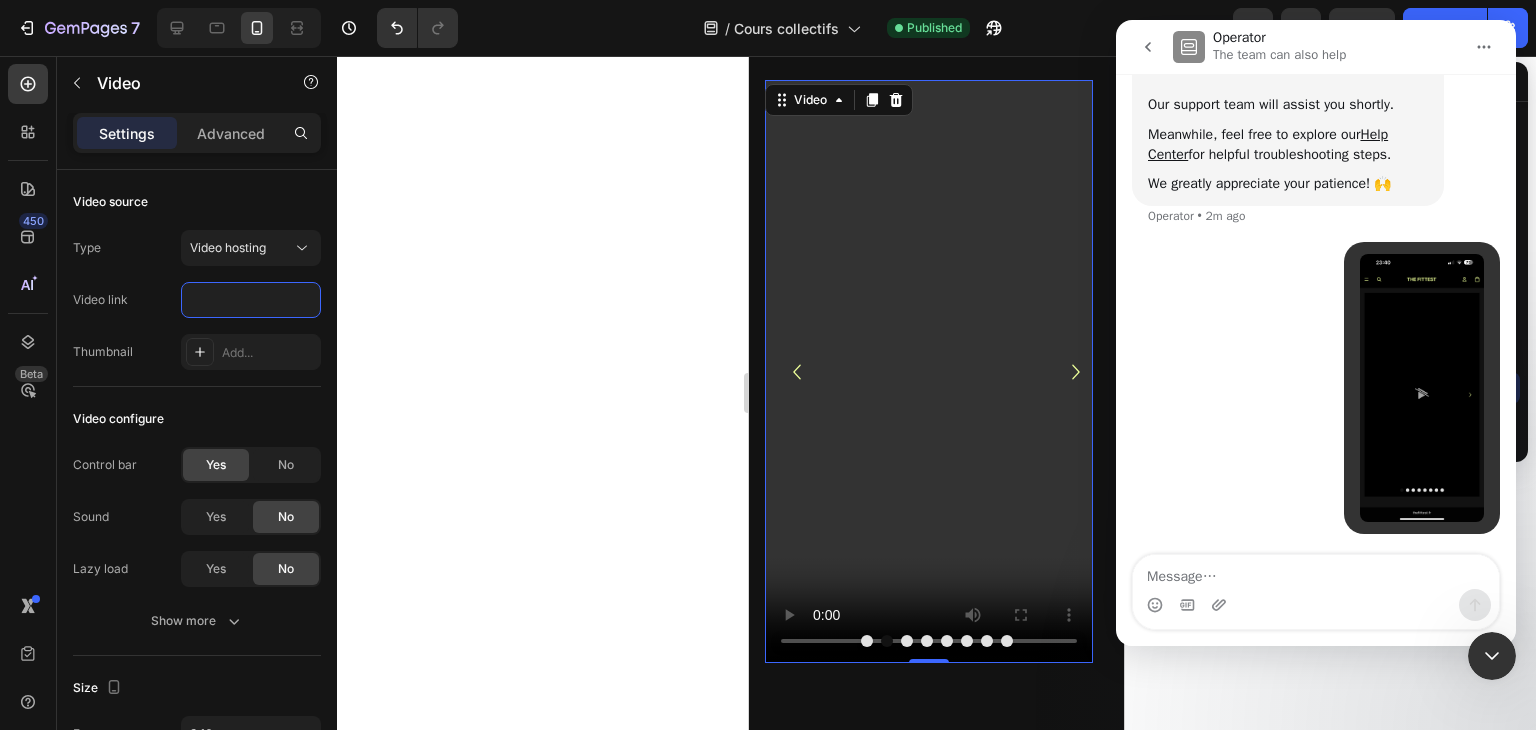 scroll, scrollTop: 0, scrollLeft: 0, axis: both 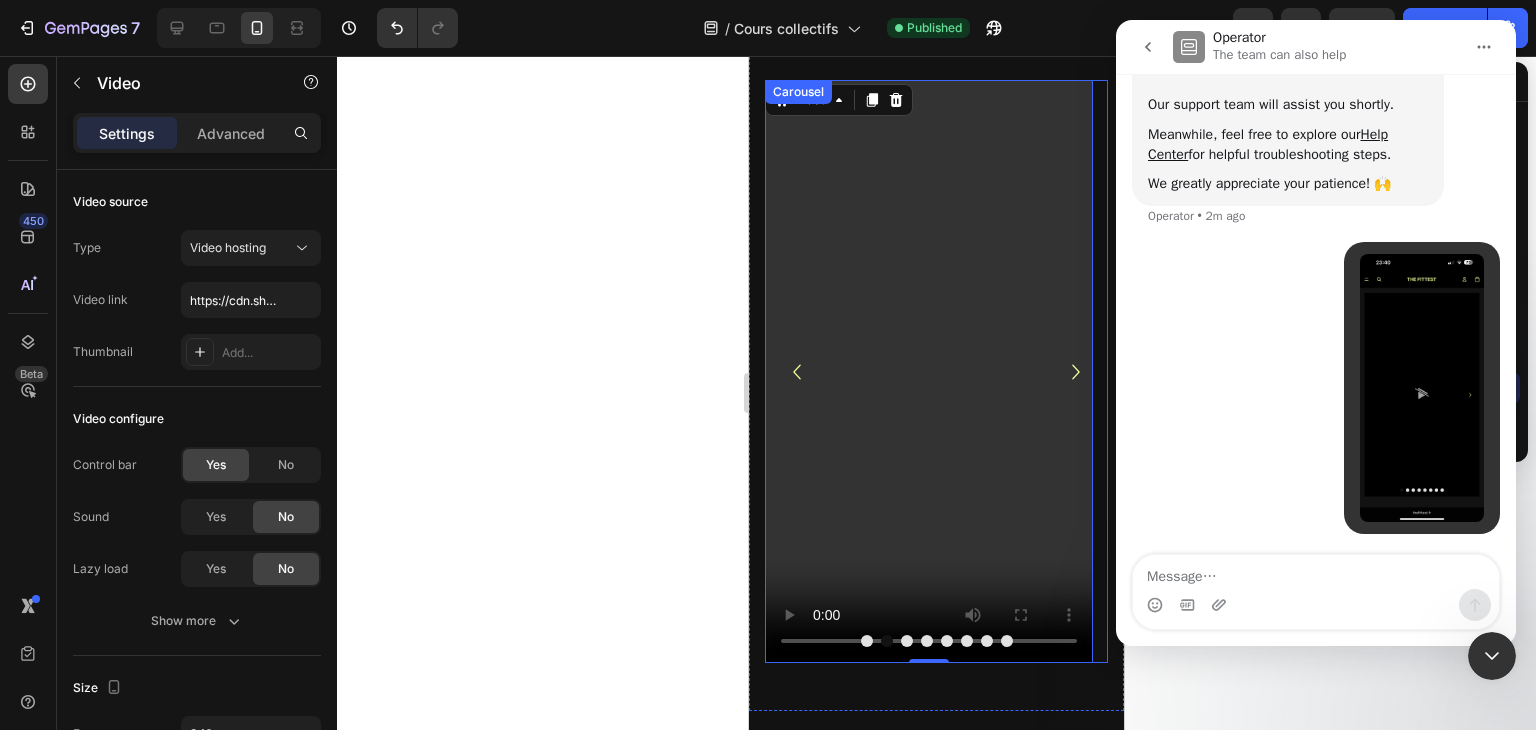 click 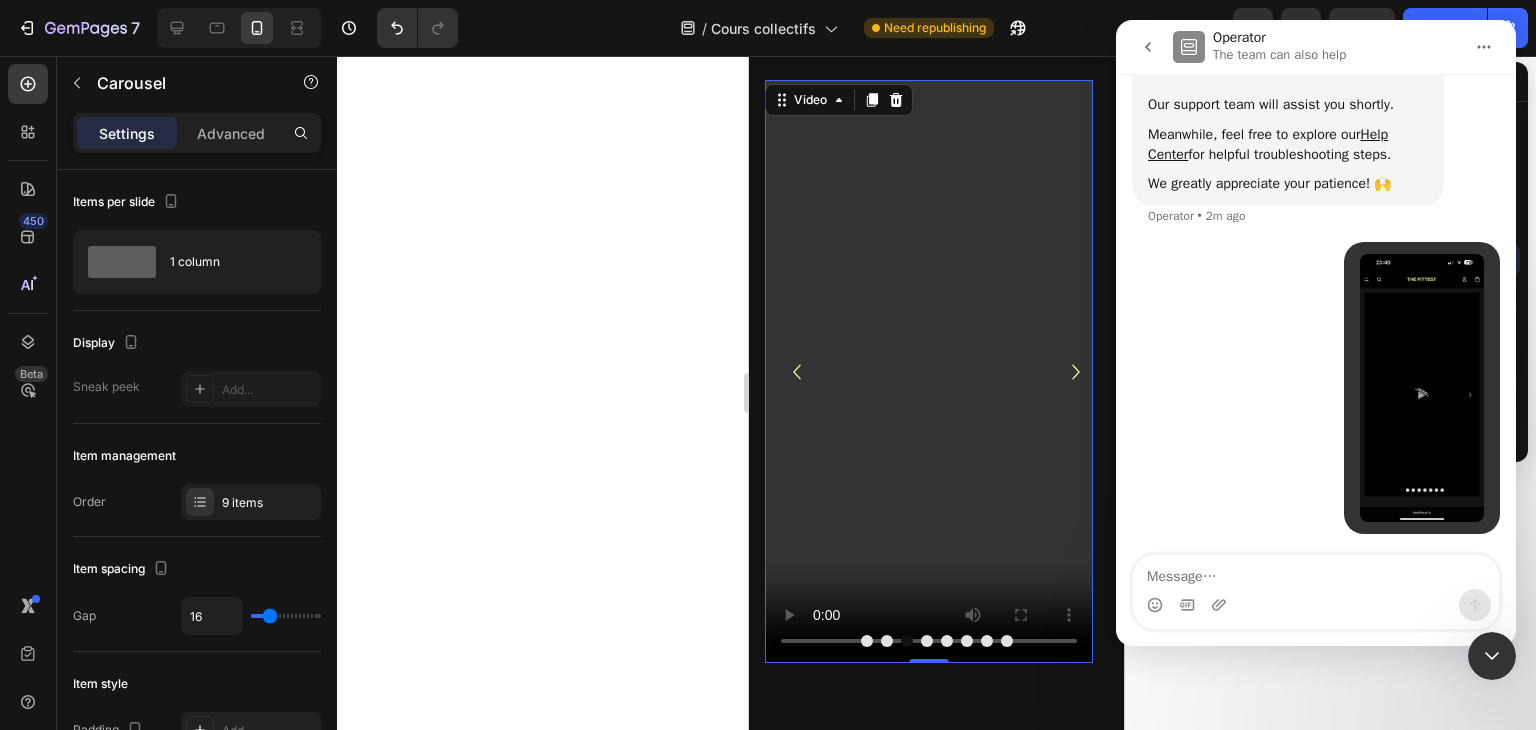scroll, scrollTop: 442, scrollLeft: 0, axis: vertical 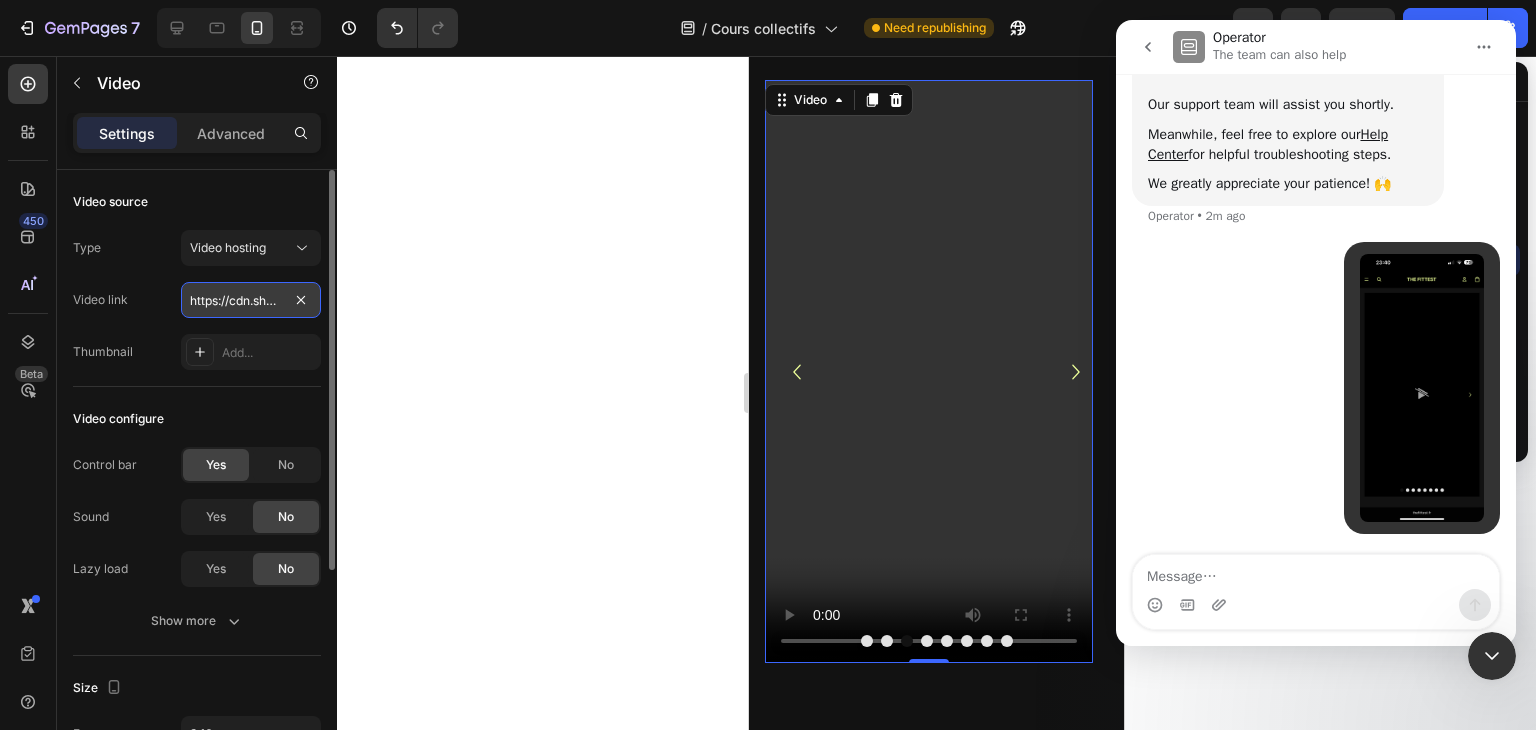 paste on "54d168c9c64541ff98021c6454f77451" 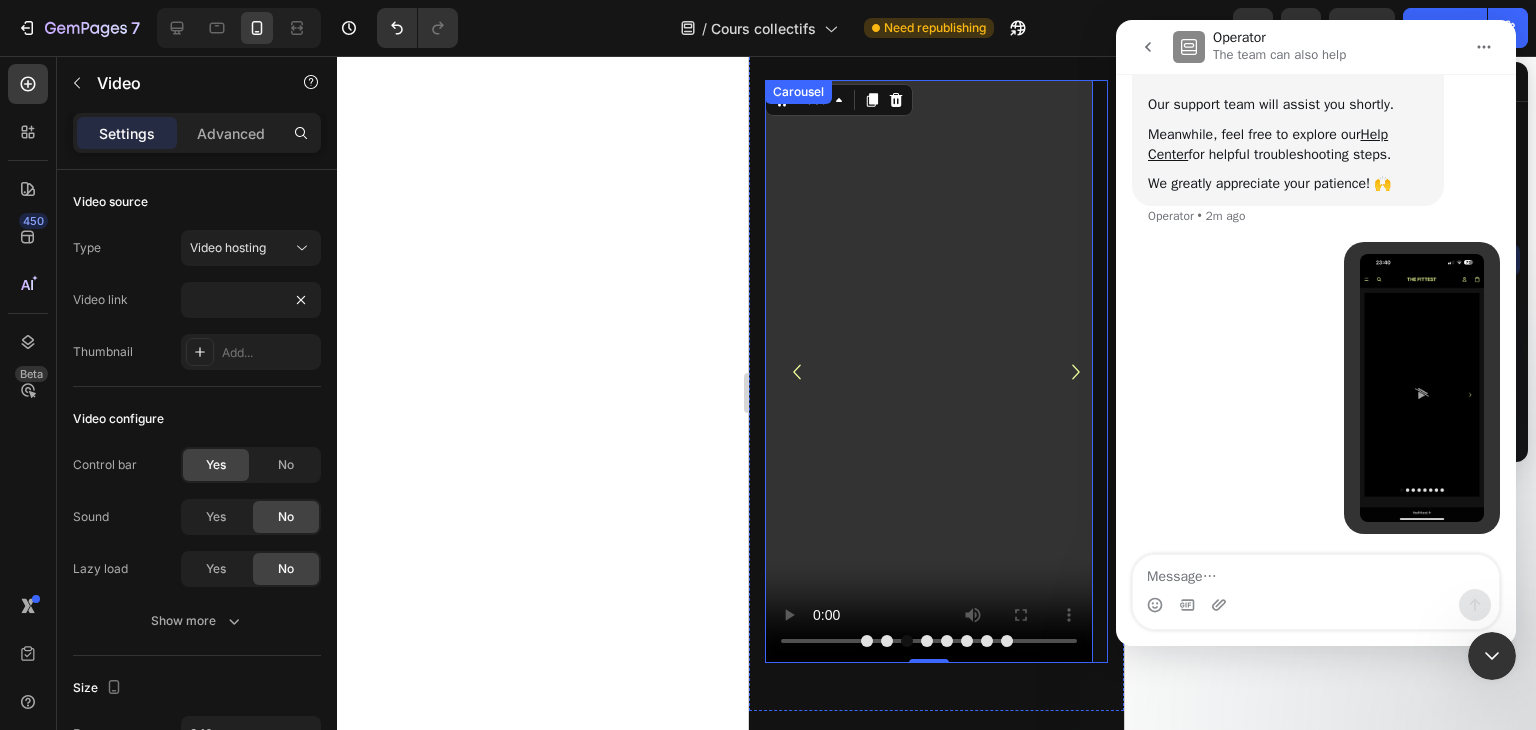 click 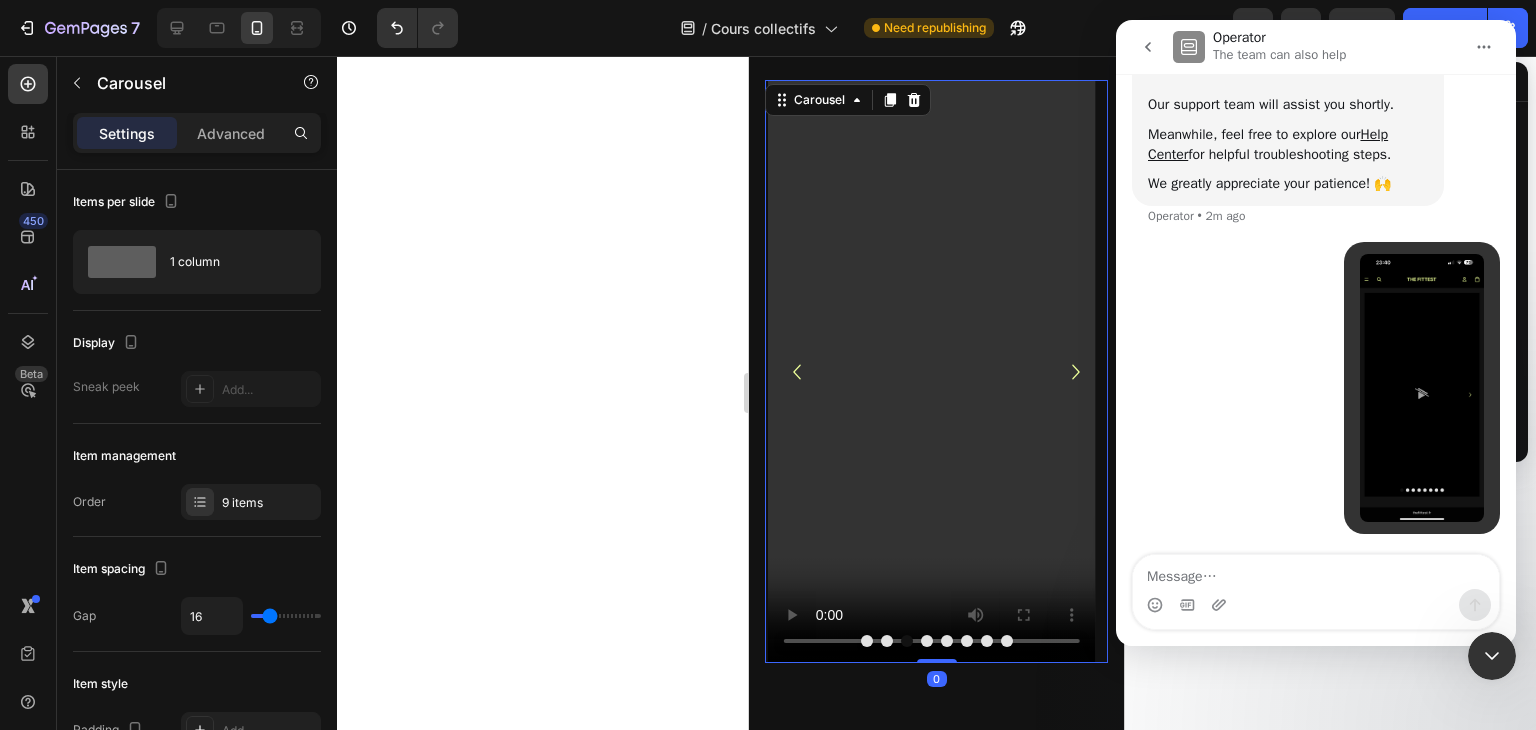scroll, scrollTop: 90, scrollLeft: 0, axis: vertical 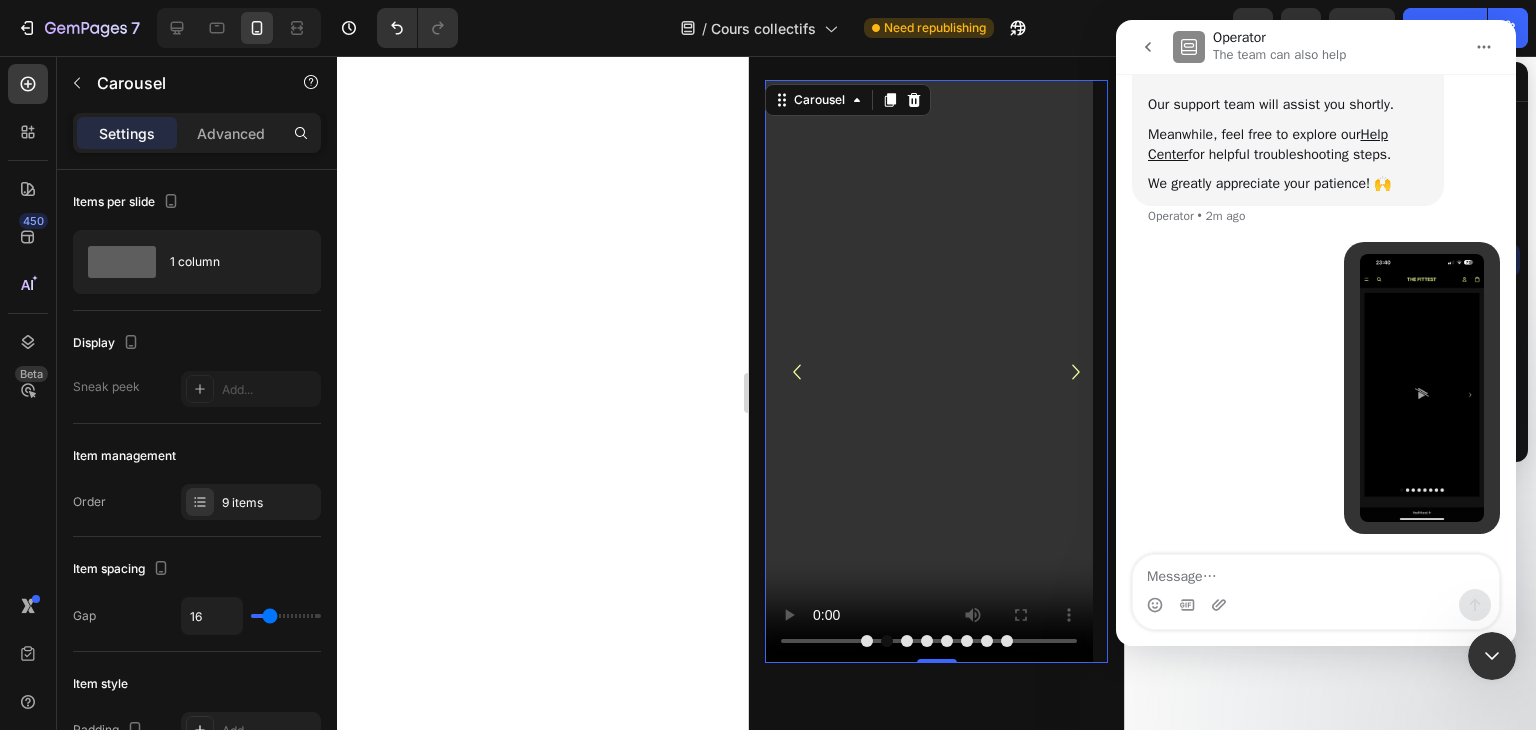 click 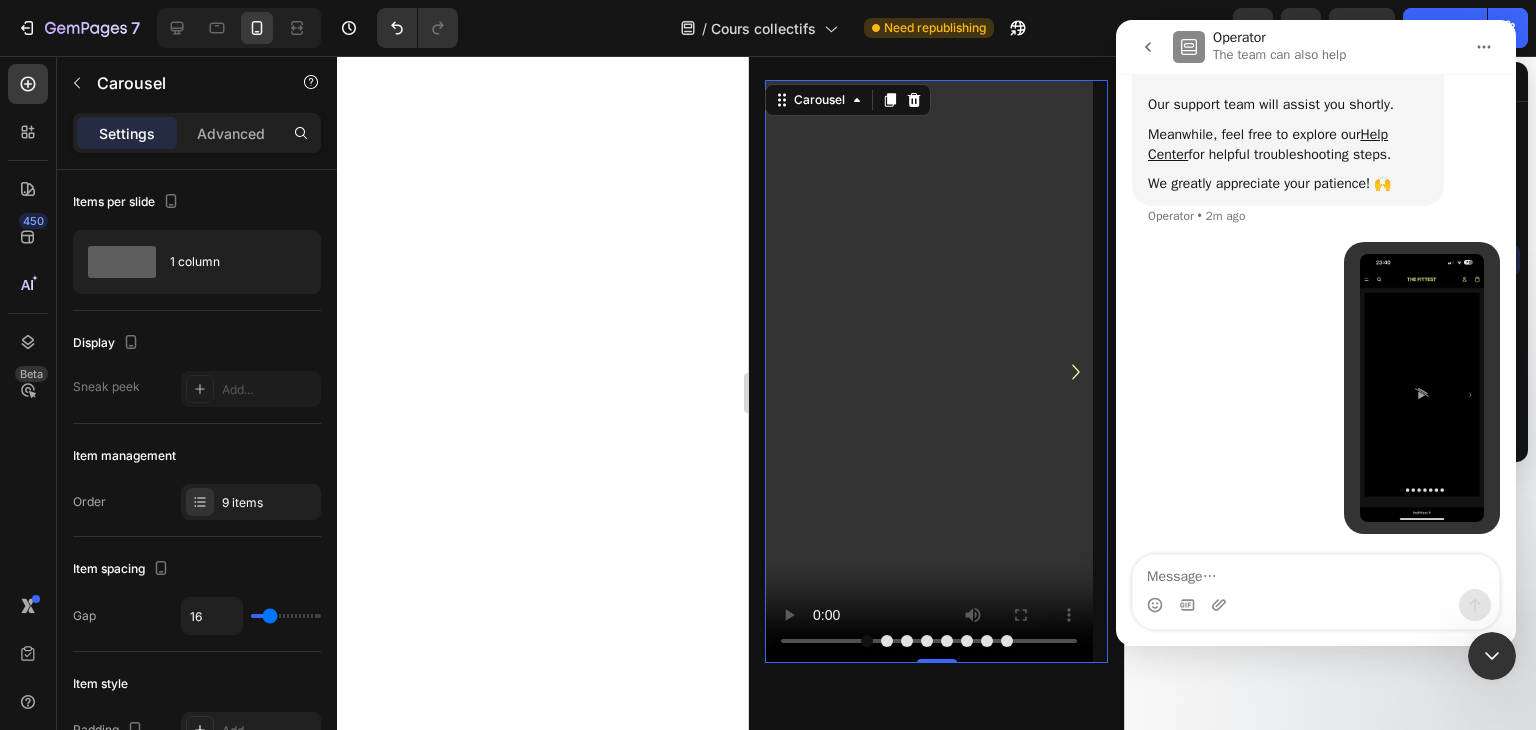 click at bounding box center (887, 641) 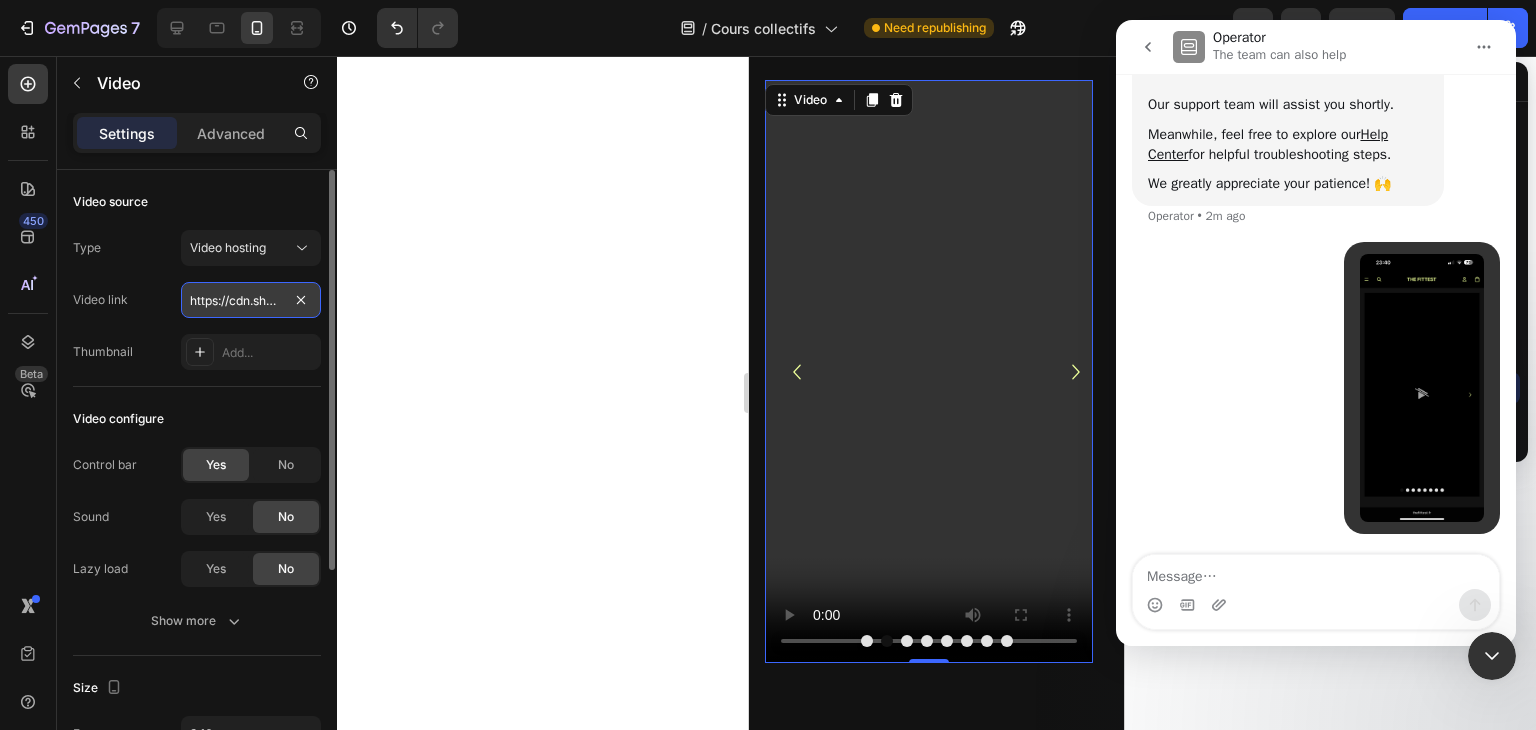 click on "https://cdn.shopify.com/videos/c/o/v/ce68d684c7294db082ecdc35d85be449.mp4https://cdn.shopify.com/videos/c/o/v/ce68d684c7294db082ecdc35d85be449.mp4" at bounding box center (251, 300) 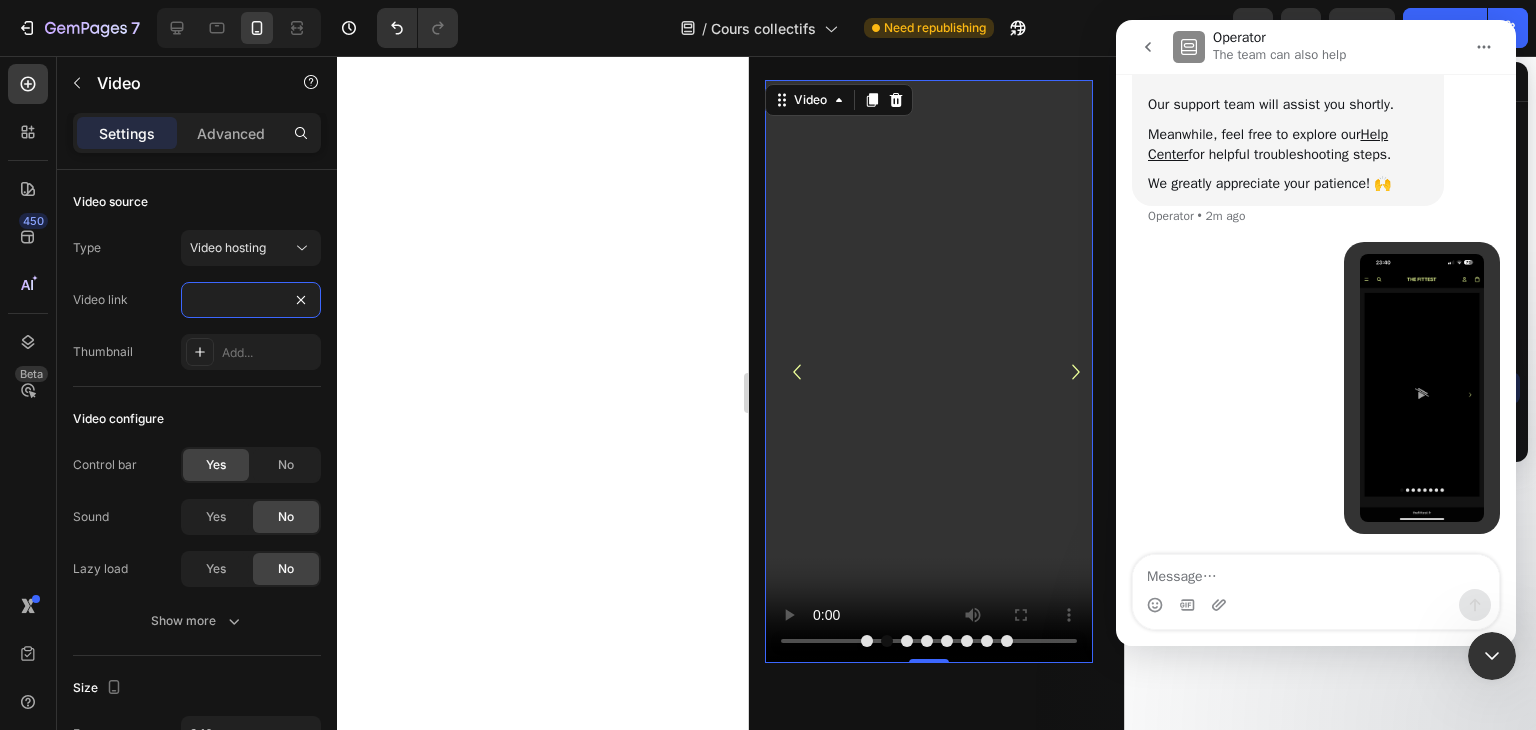 type on "https://cdn.shopify.com/videos/c/o/v/ce68d684c7294db082ecdc35d85be449.mp4" 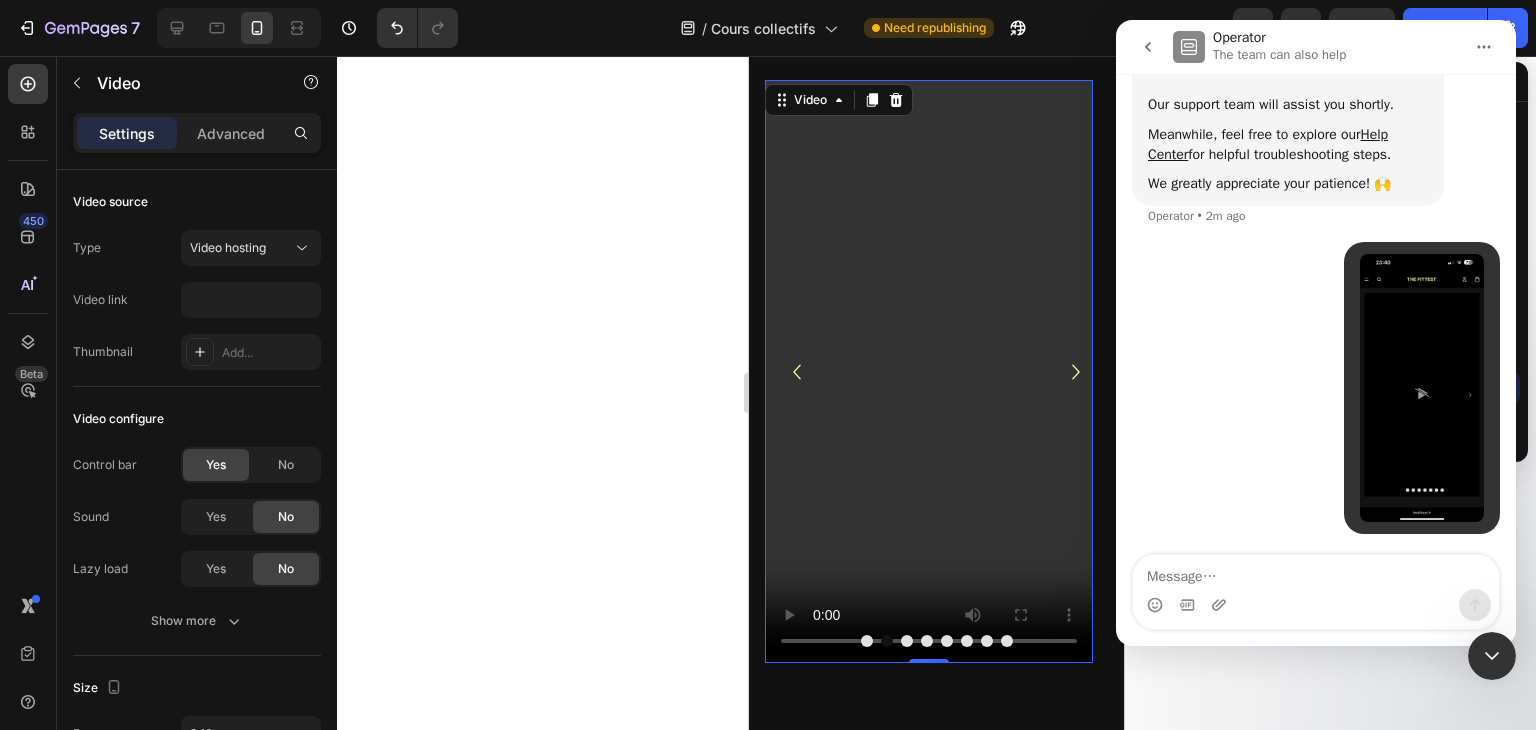 scroll, scrollTop: 0, scrollLeft: 0, axis: both 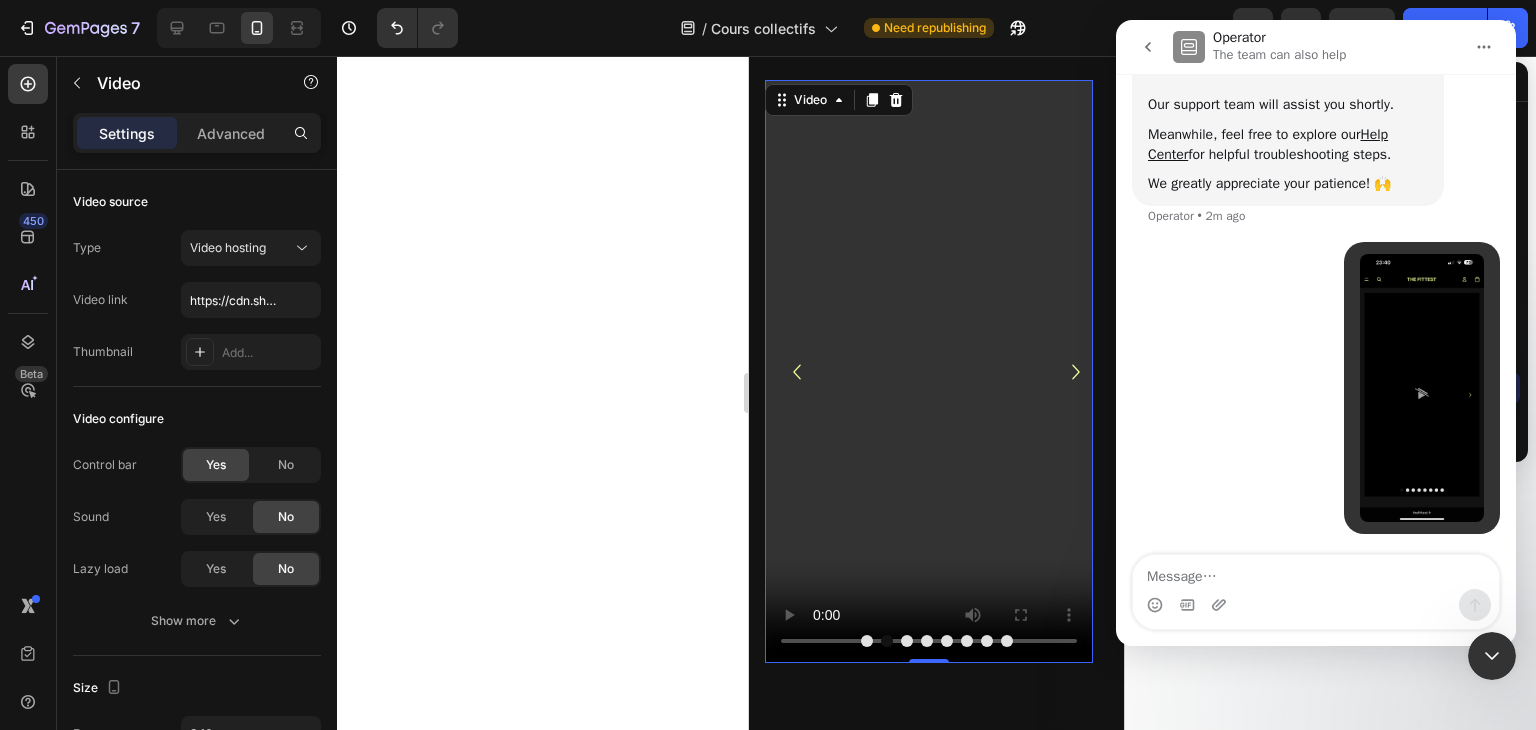 click on "Operator The team can also help" at bounding box center [1316, 47] 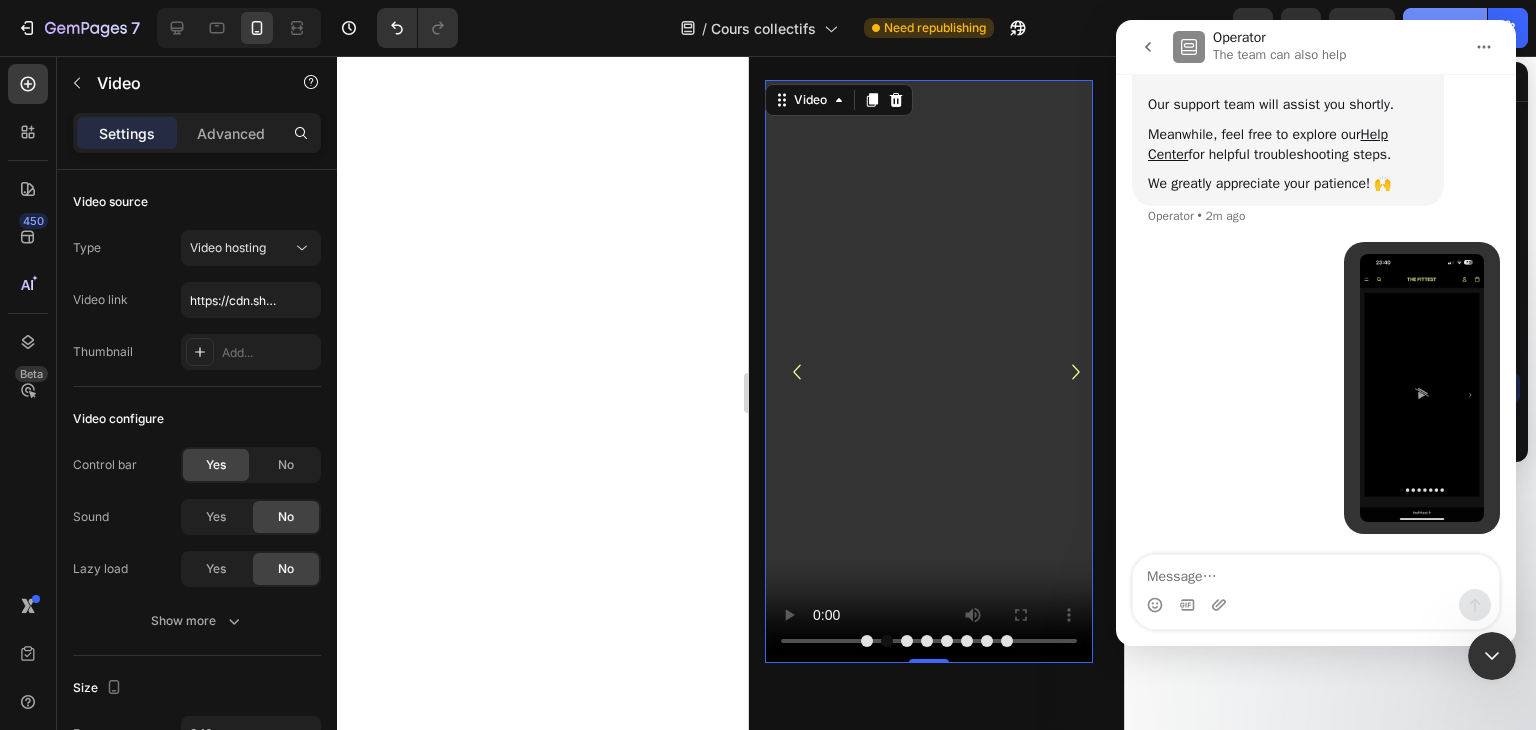 click on "Publish" 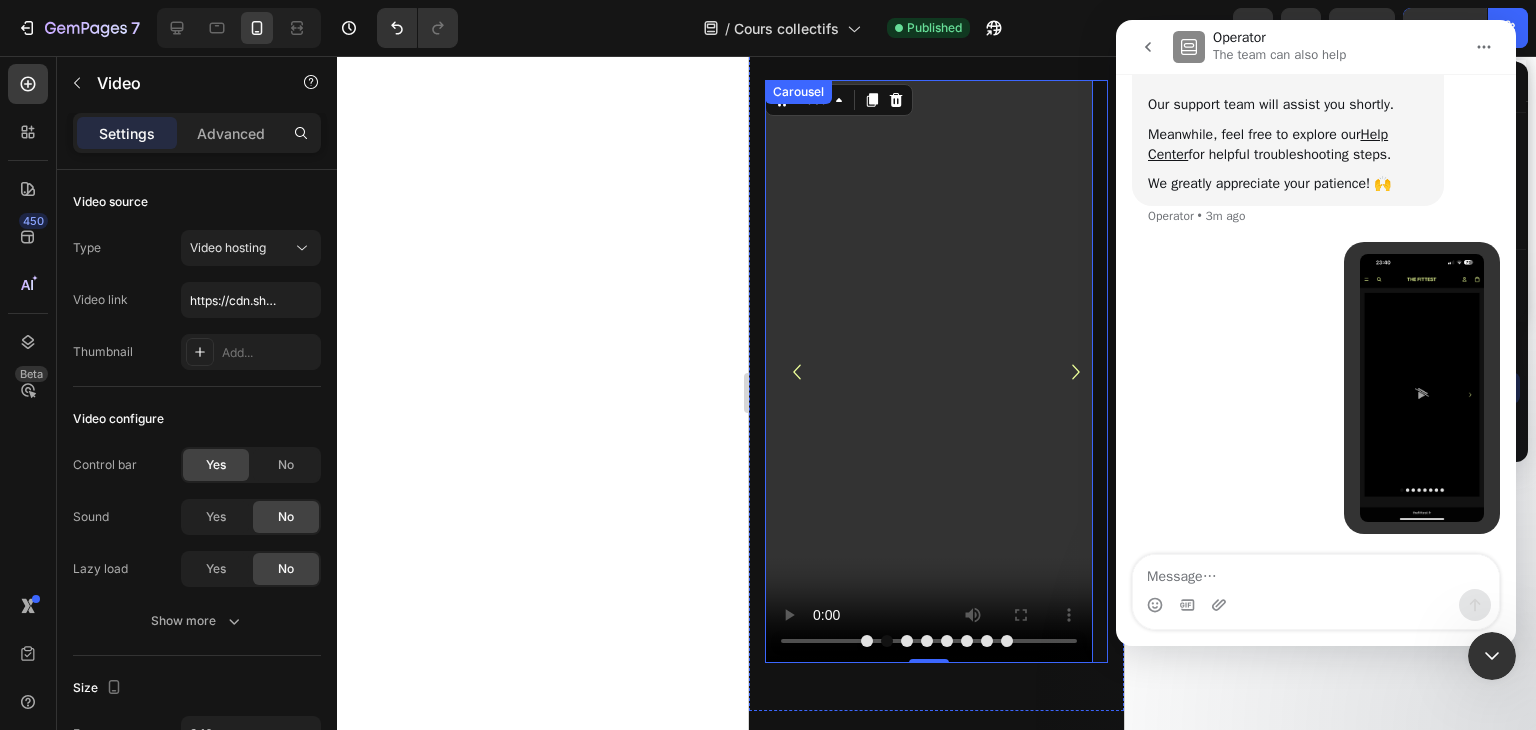 click 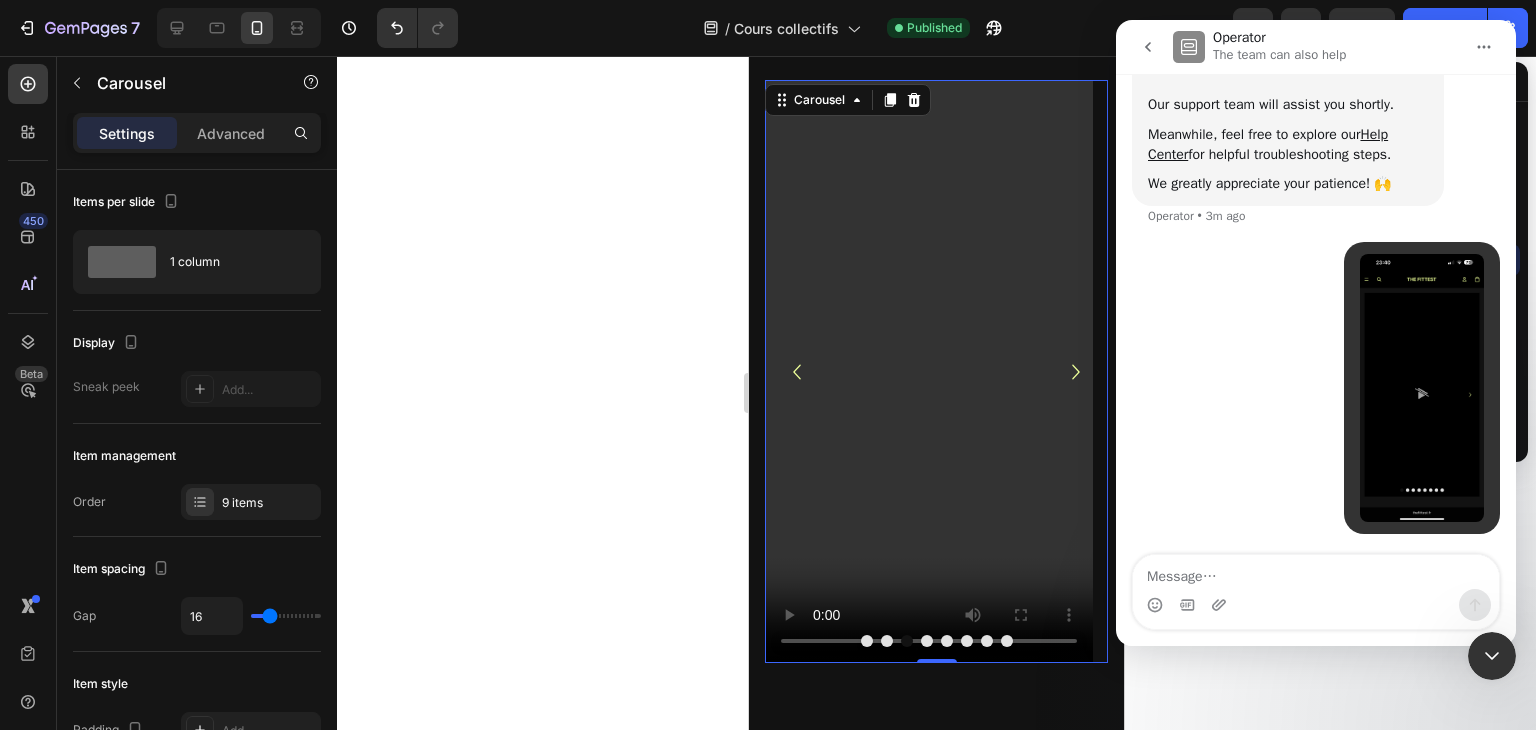 click 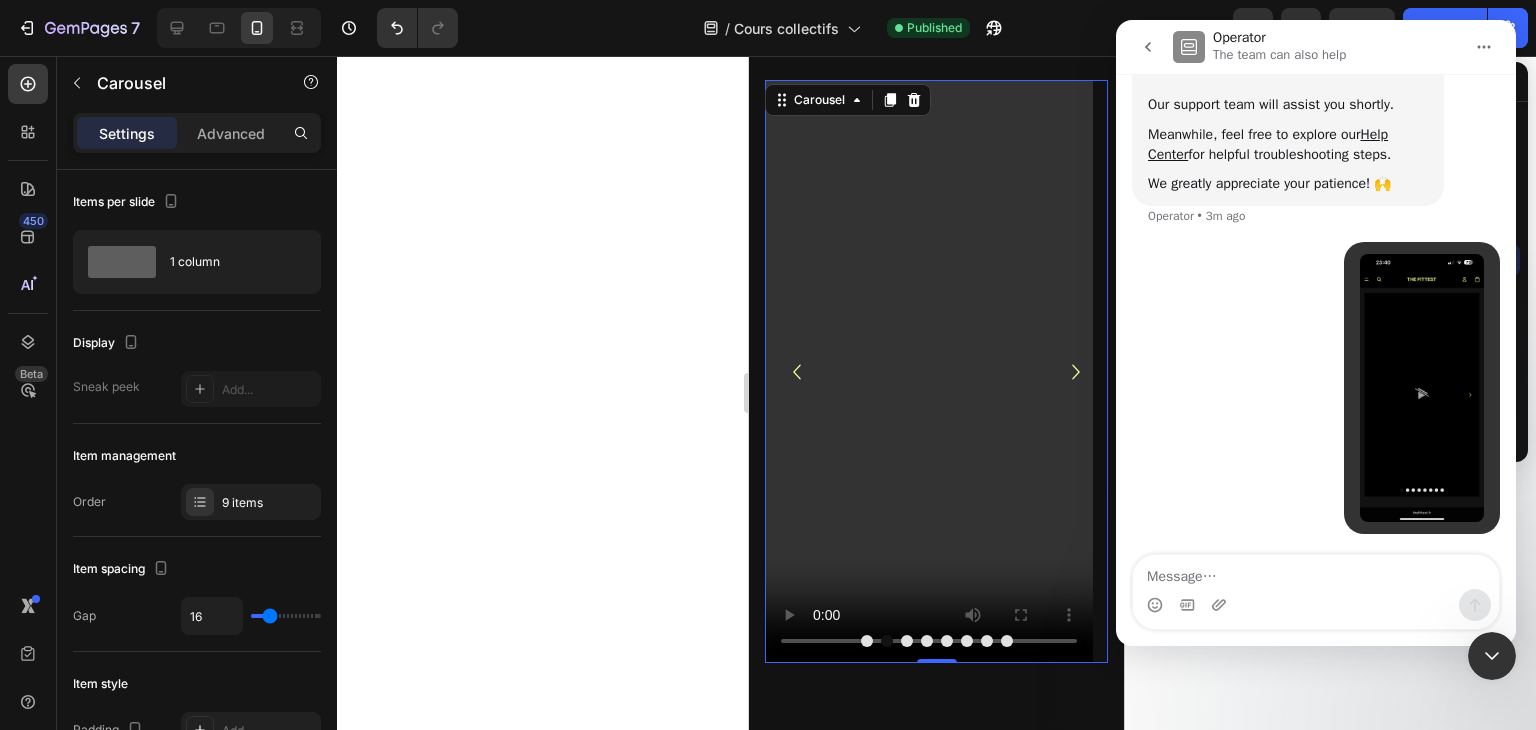 click 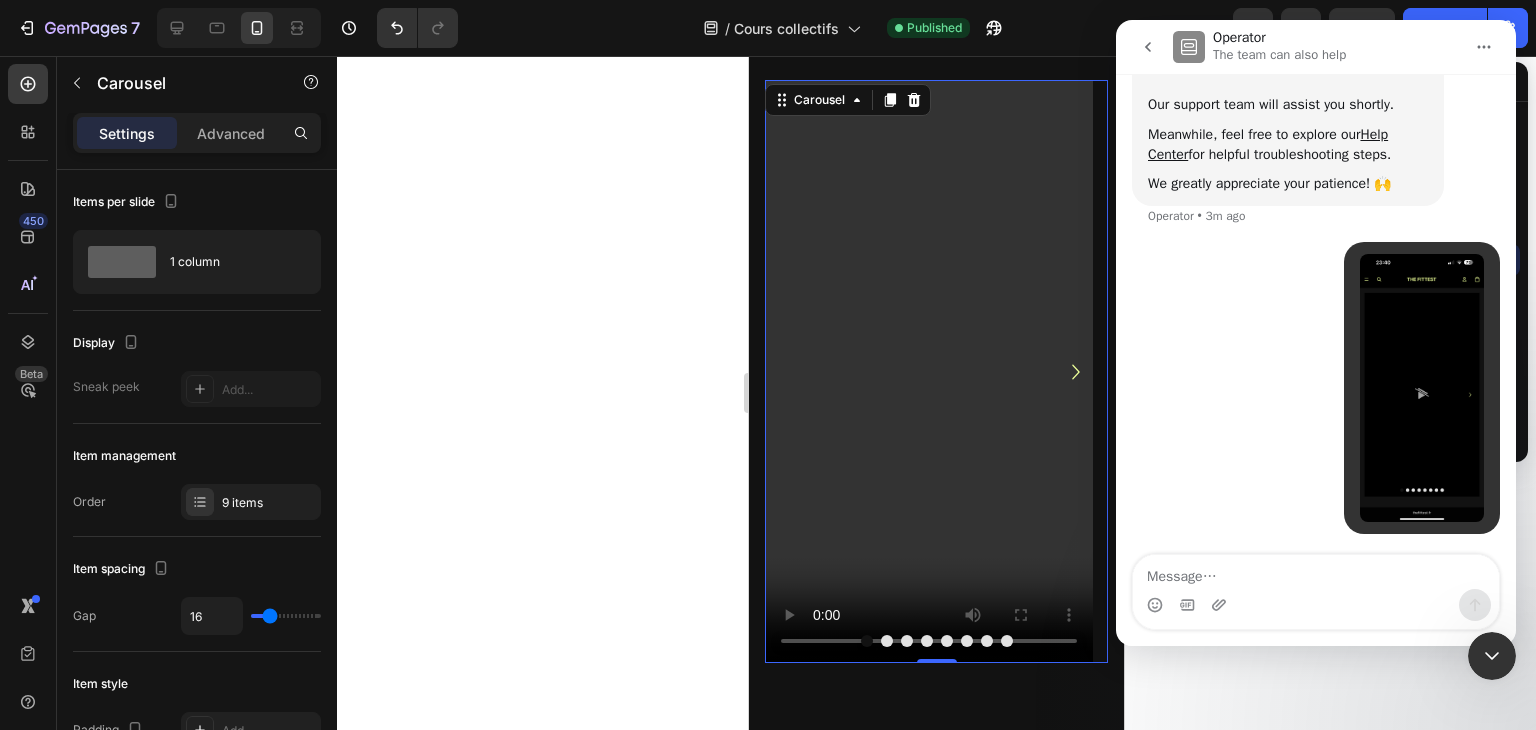 click 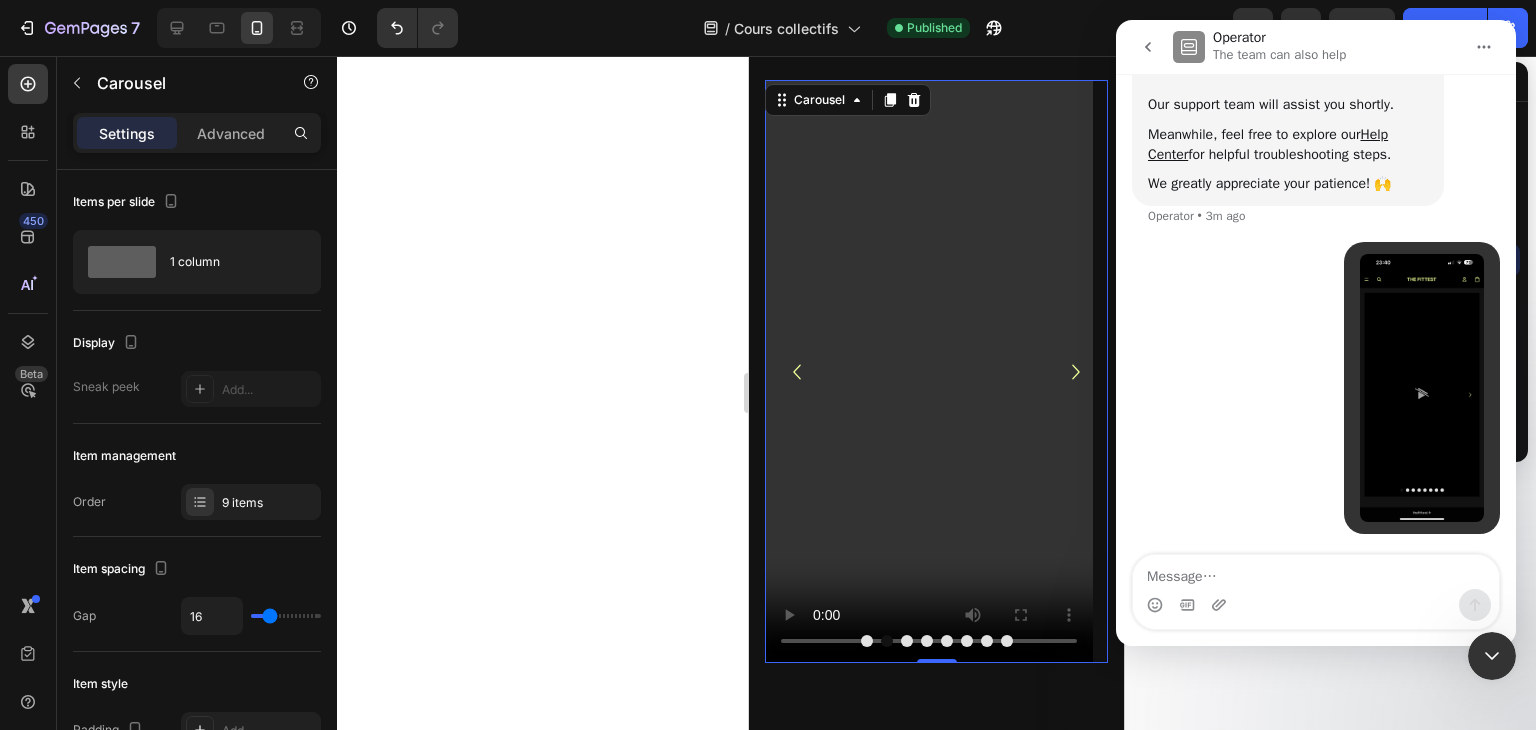click 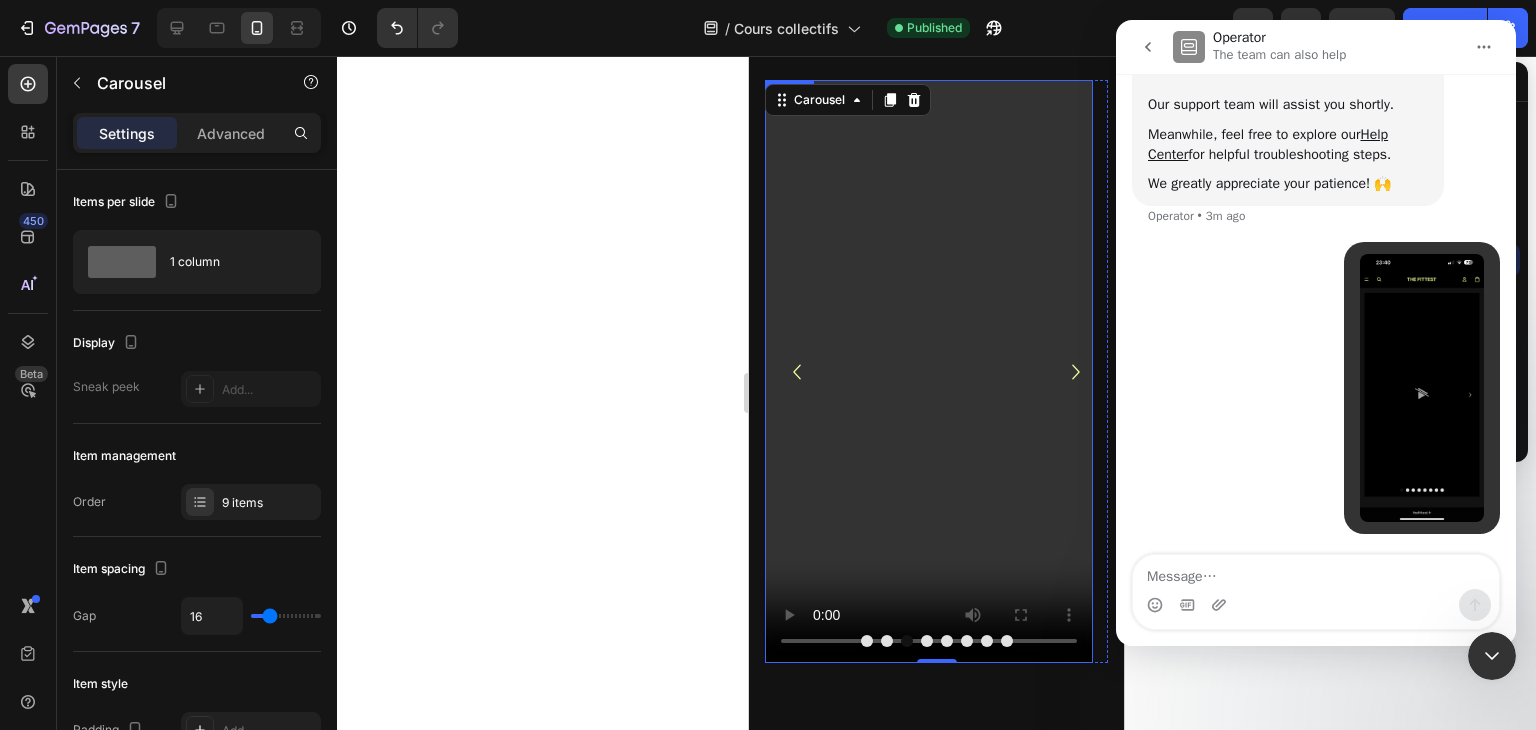 click at bounding box center [929, 371] 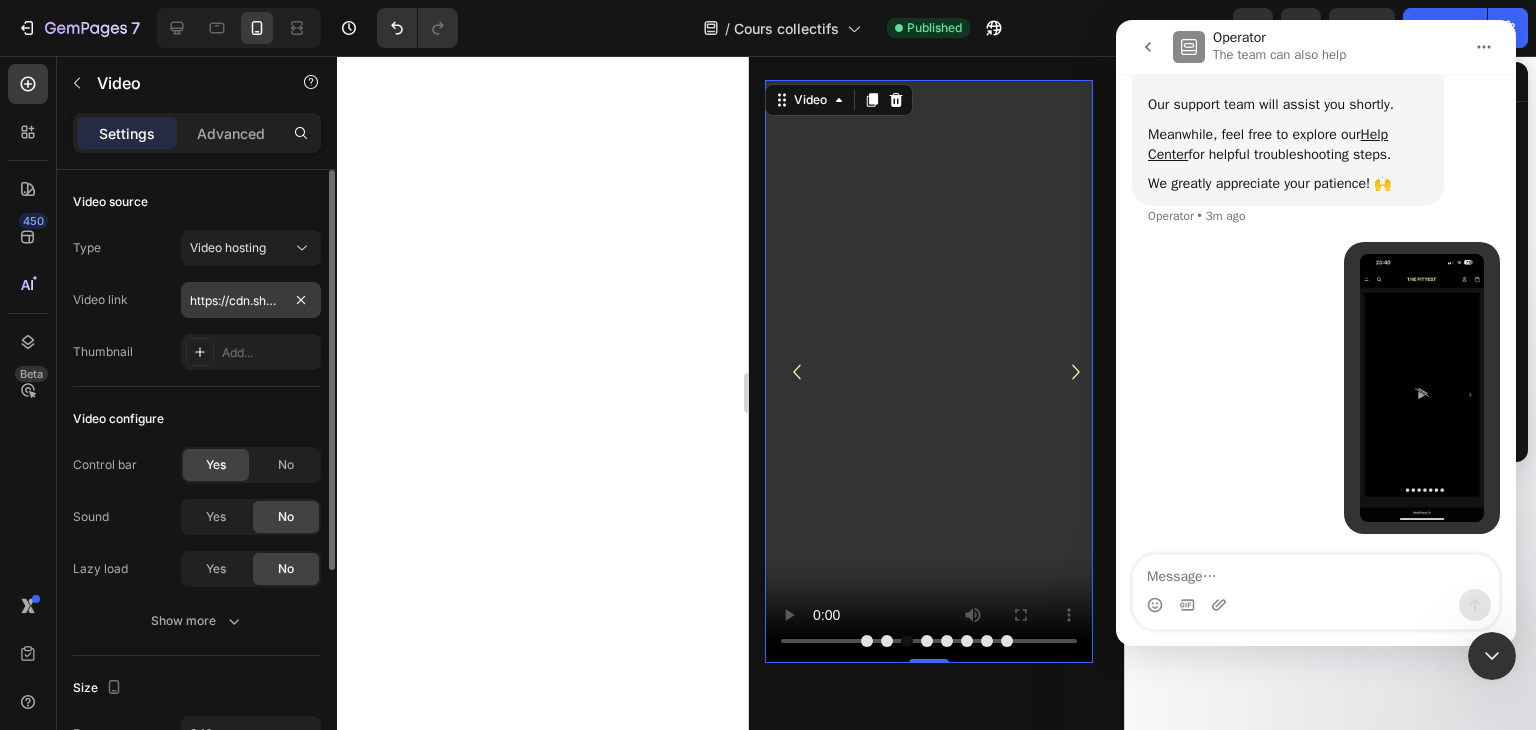 scroll, scrollTop: 442, scrollLeft: 0, axis: vertical 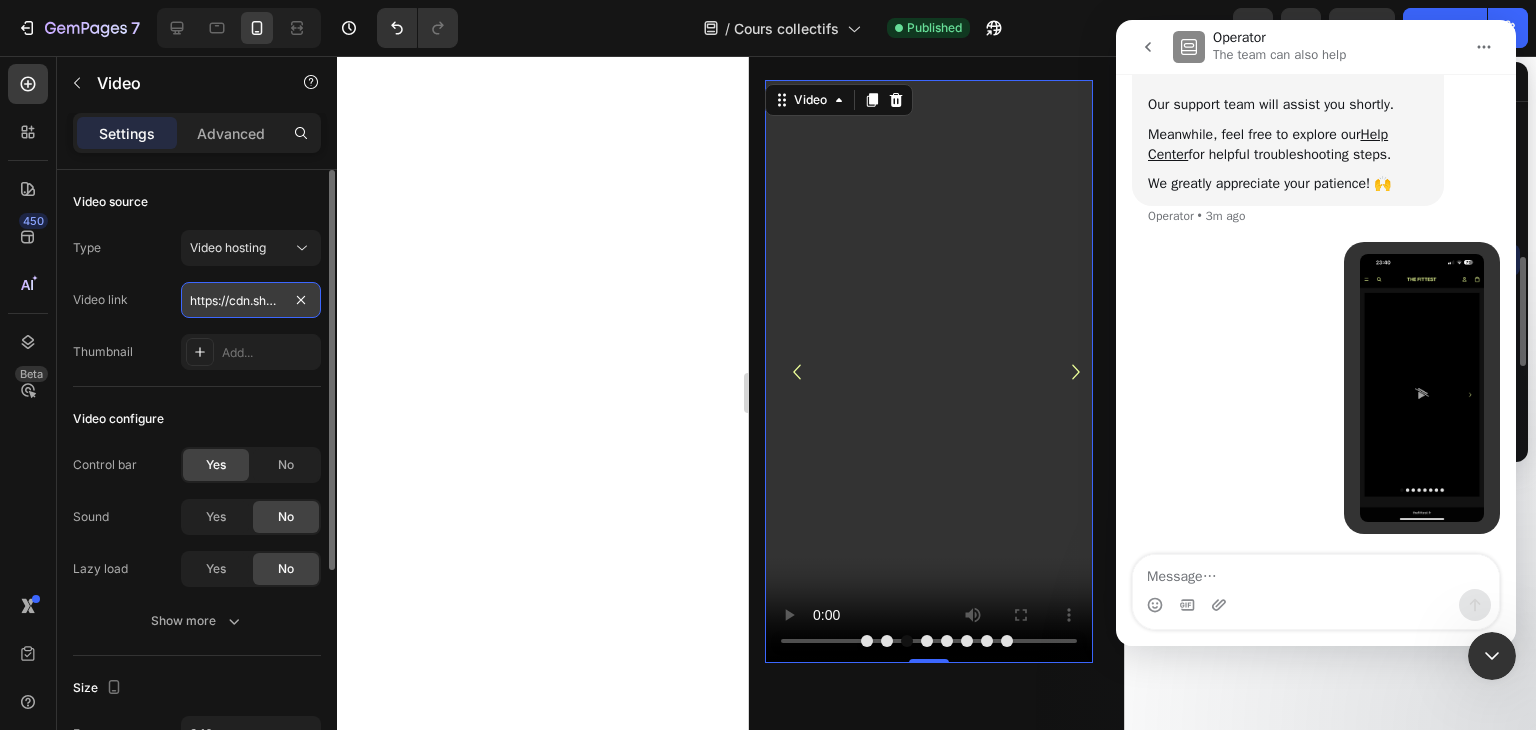 click on "https://cdn.shopify.com/videos/c/o/v/54d168c9c64541ff98021c6454f77451.mp4" at bounding box center (251, 300) 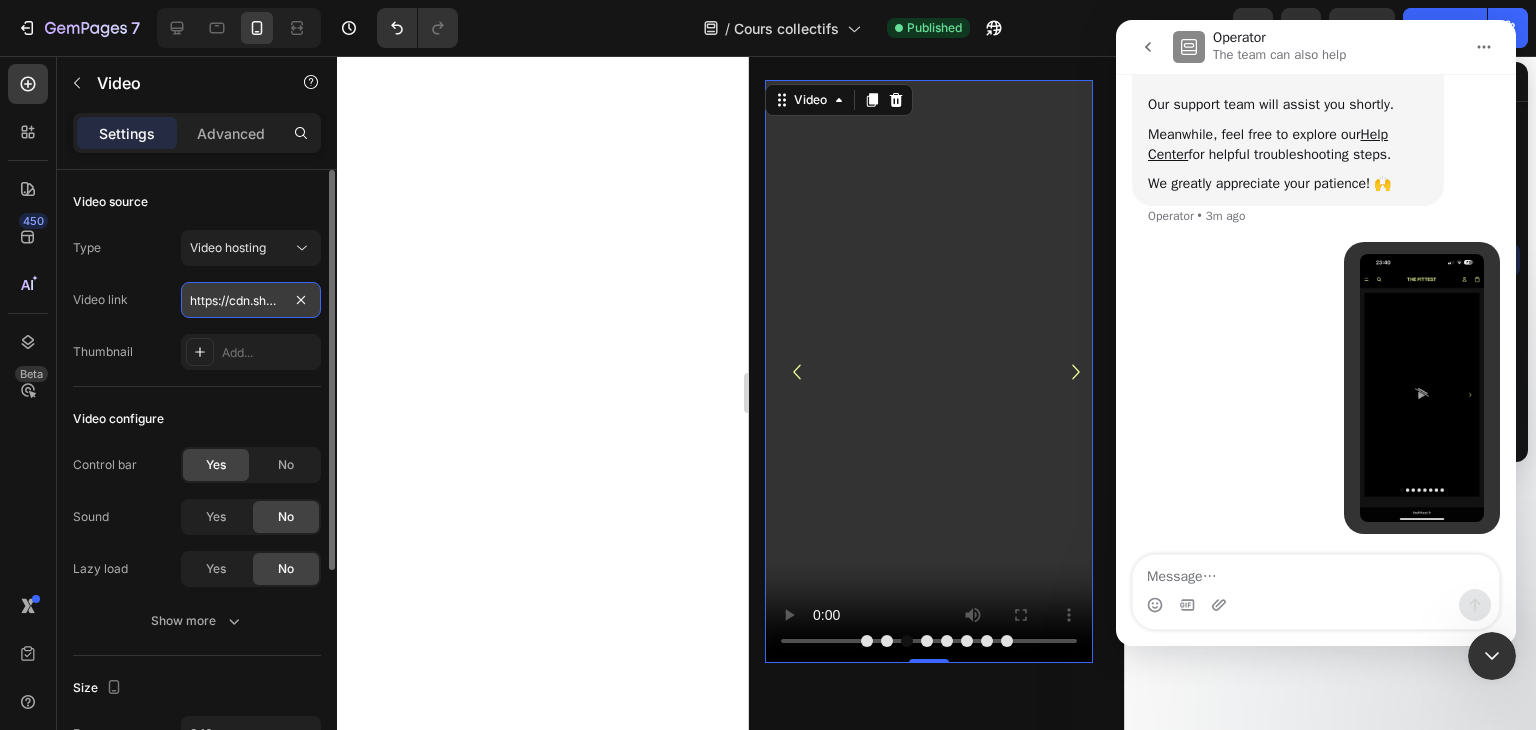 scroll, scrollTop: 0, scrollLeft: 368, axis: horizontal 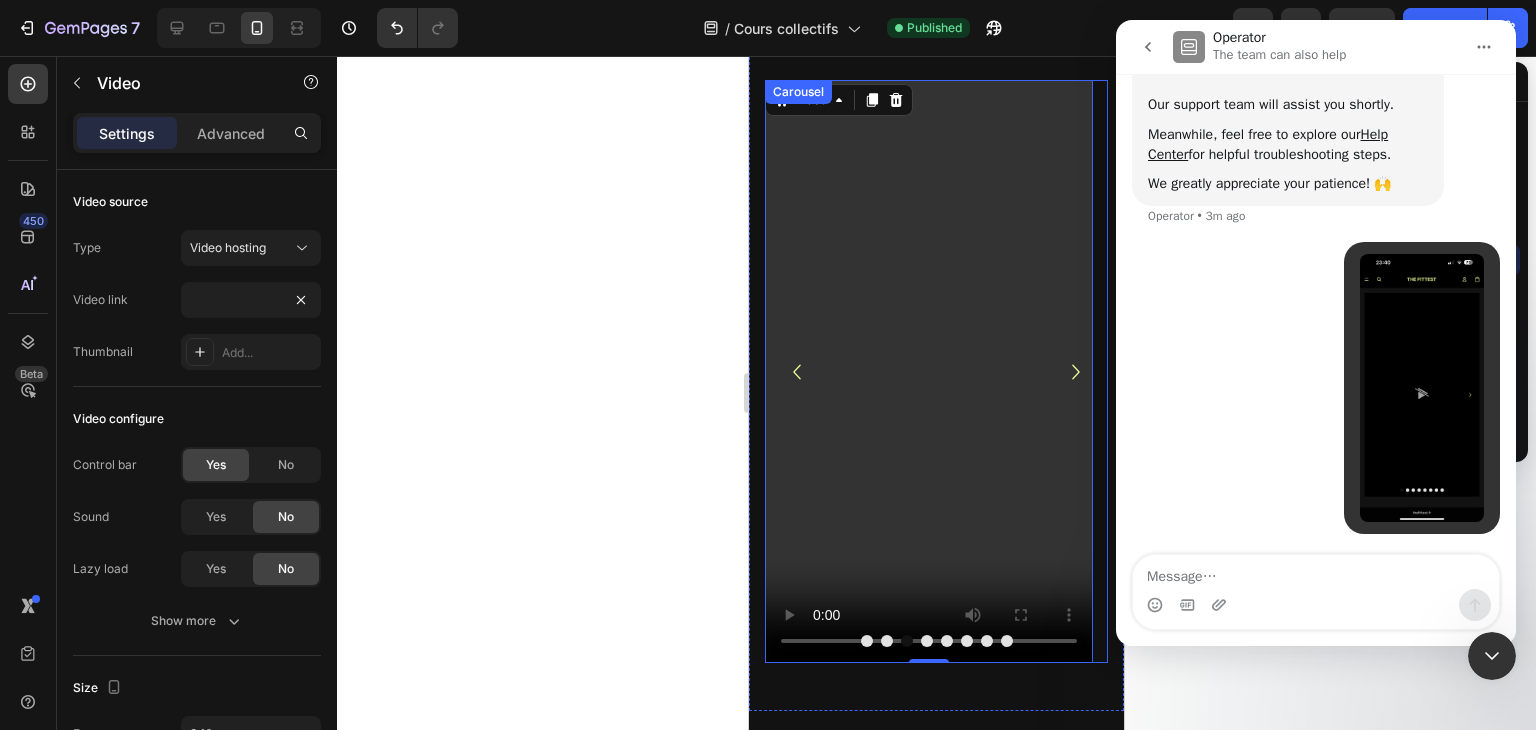 click at bounding box center [1076, 372] 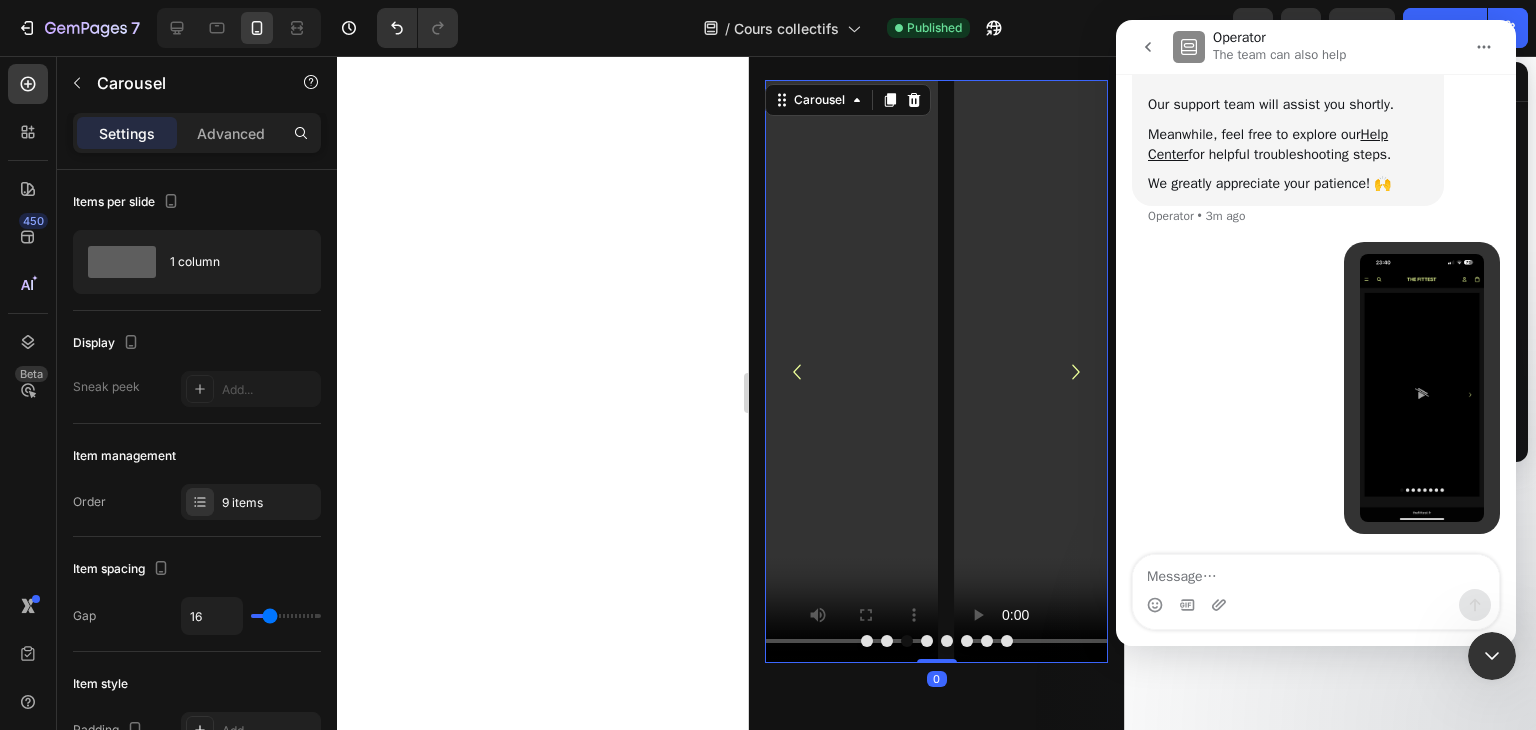 scroll, scrollTop: 90, scrollLeft: 0, axis: vertical 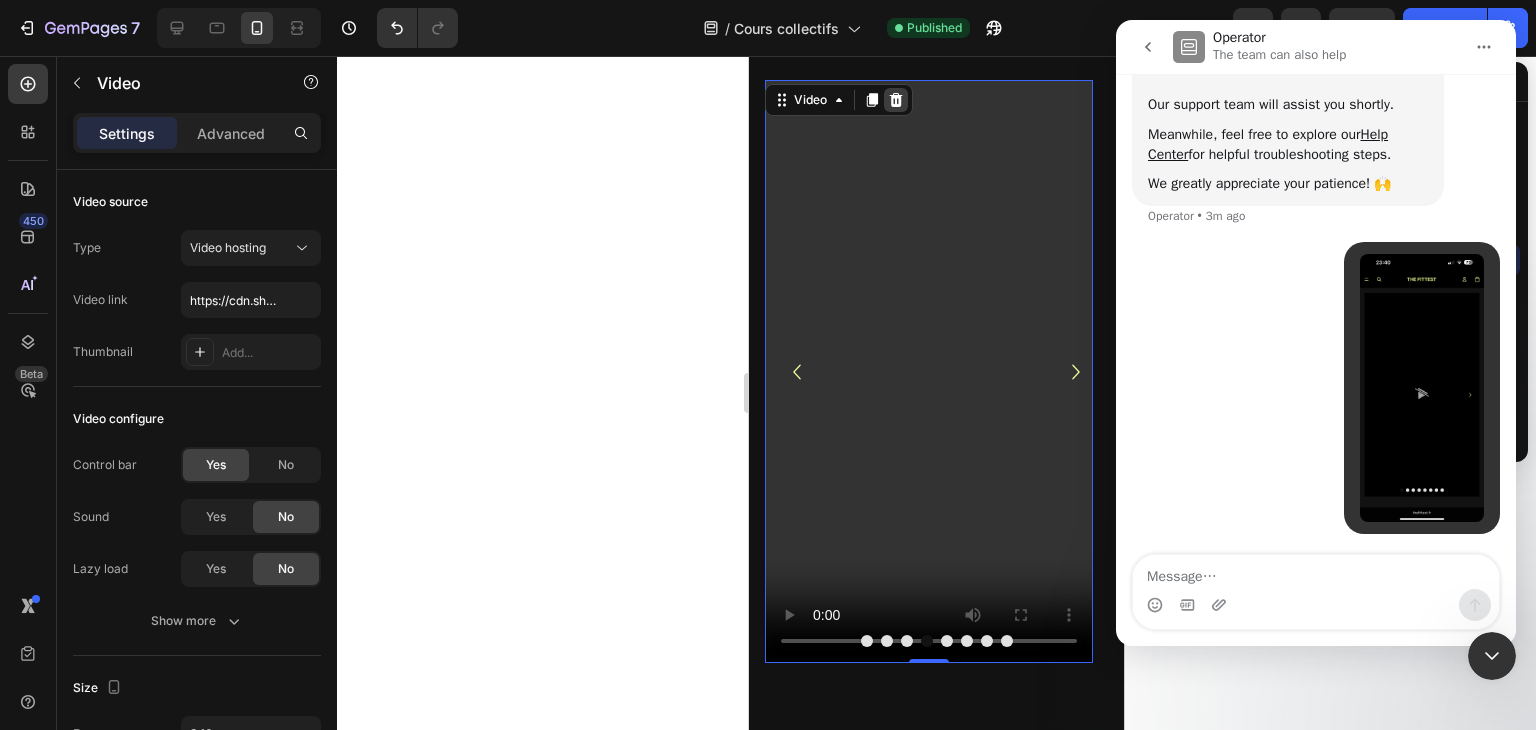 click 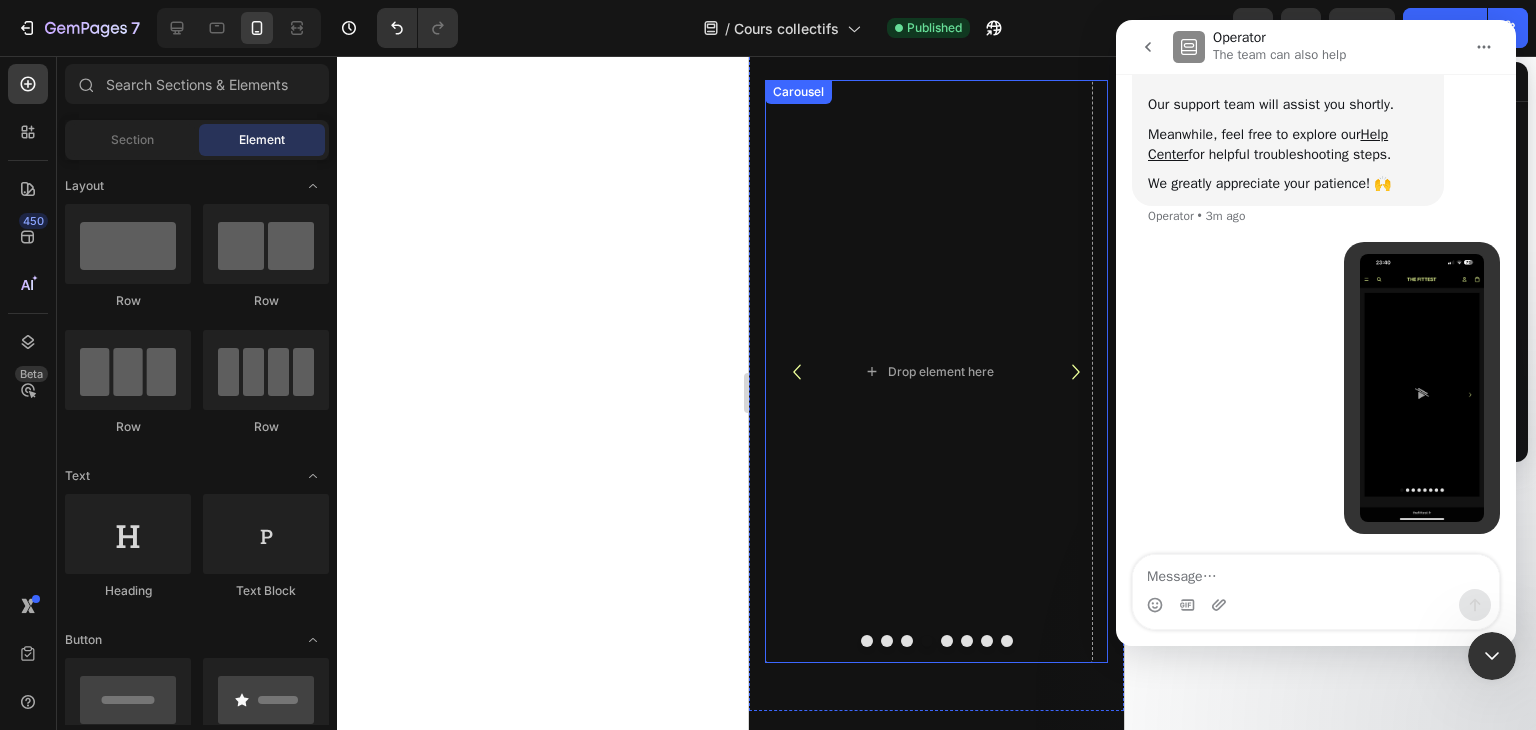 click 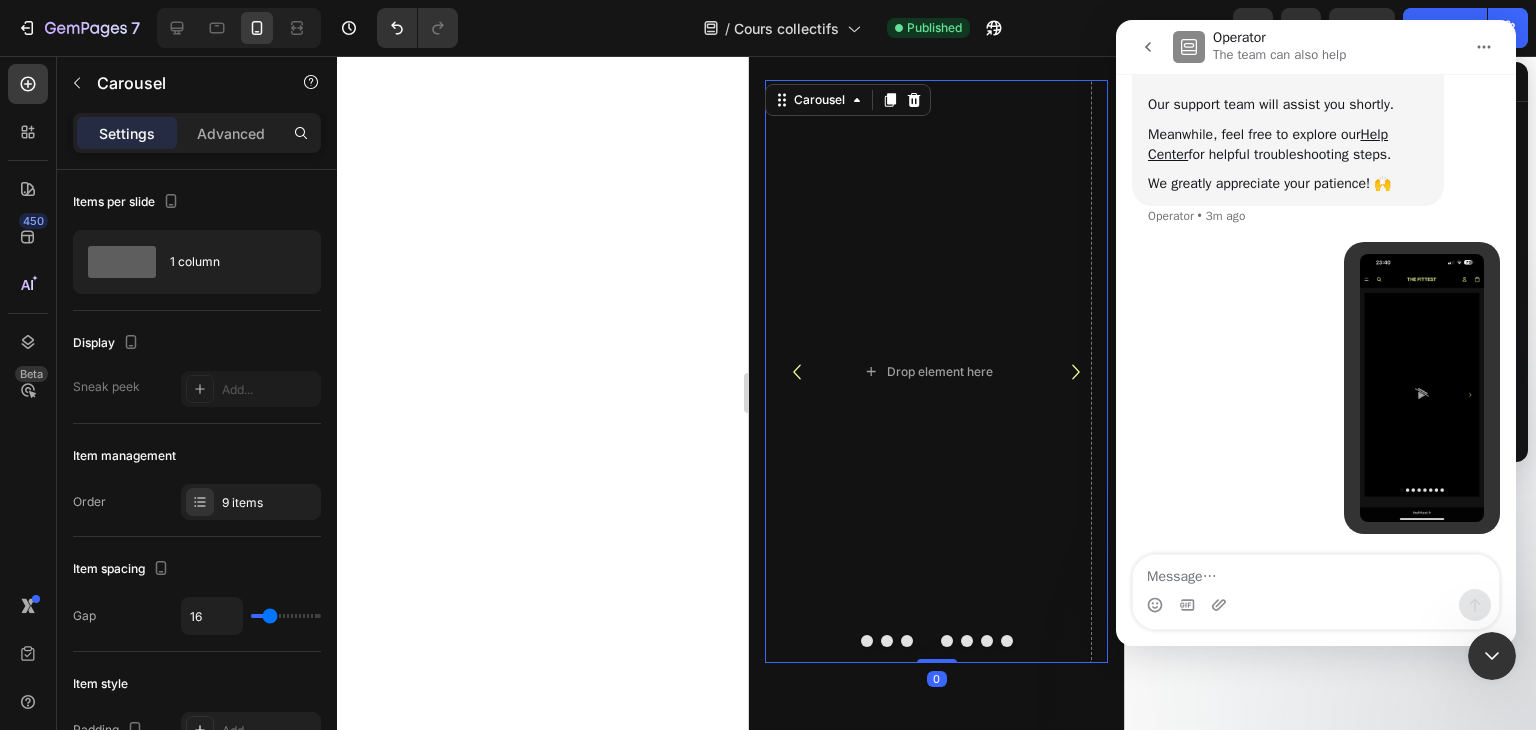 scroll, scrollTop: 90, scrollLeft: 0, axis: vertical 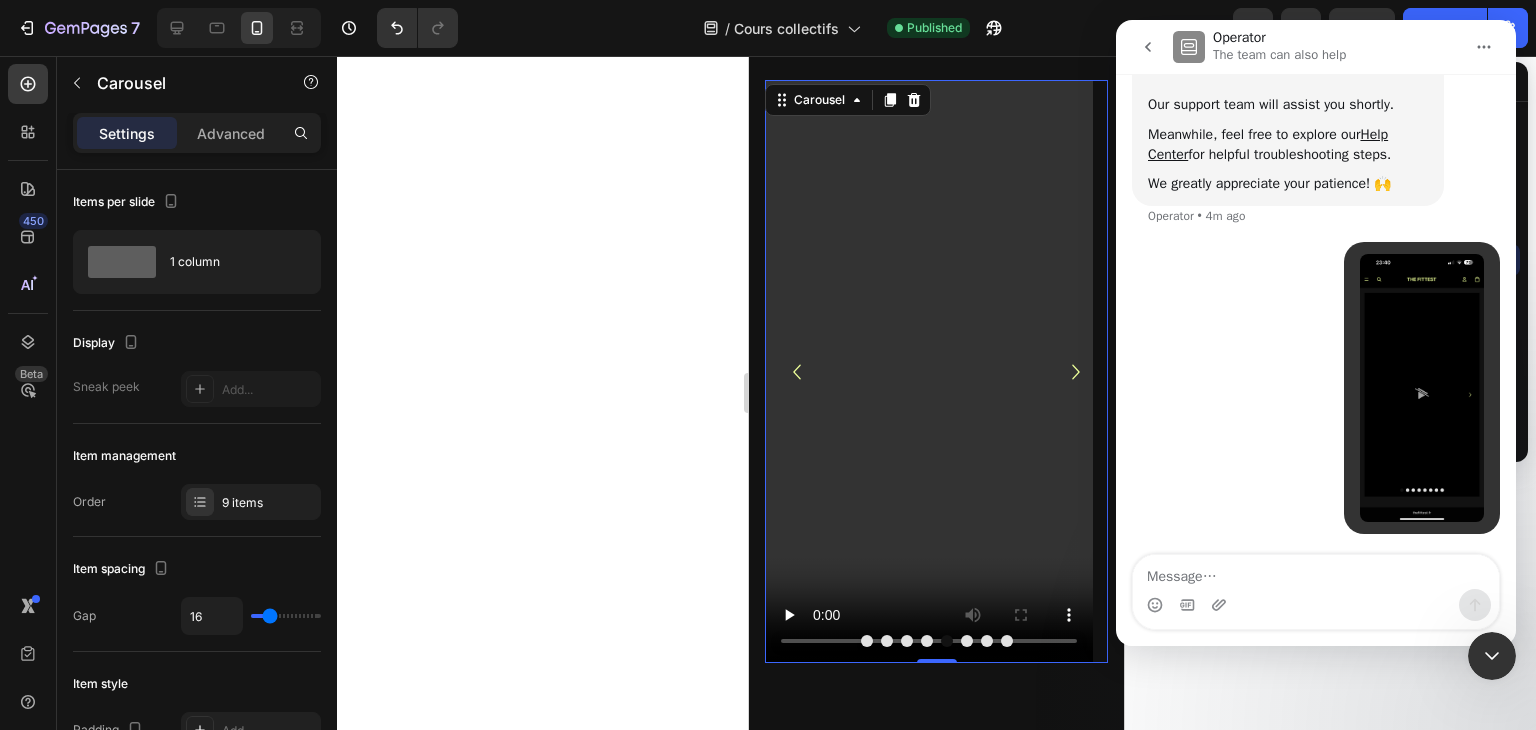 click 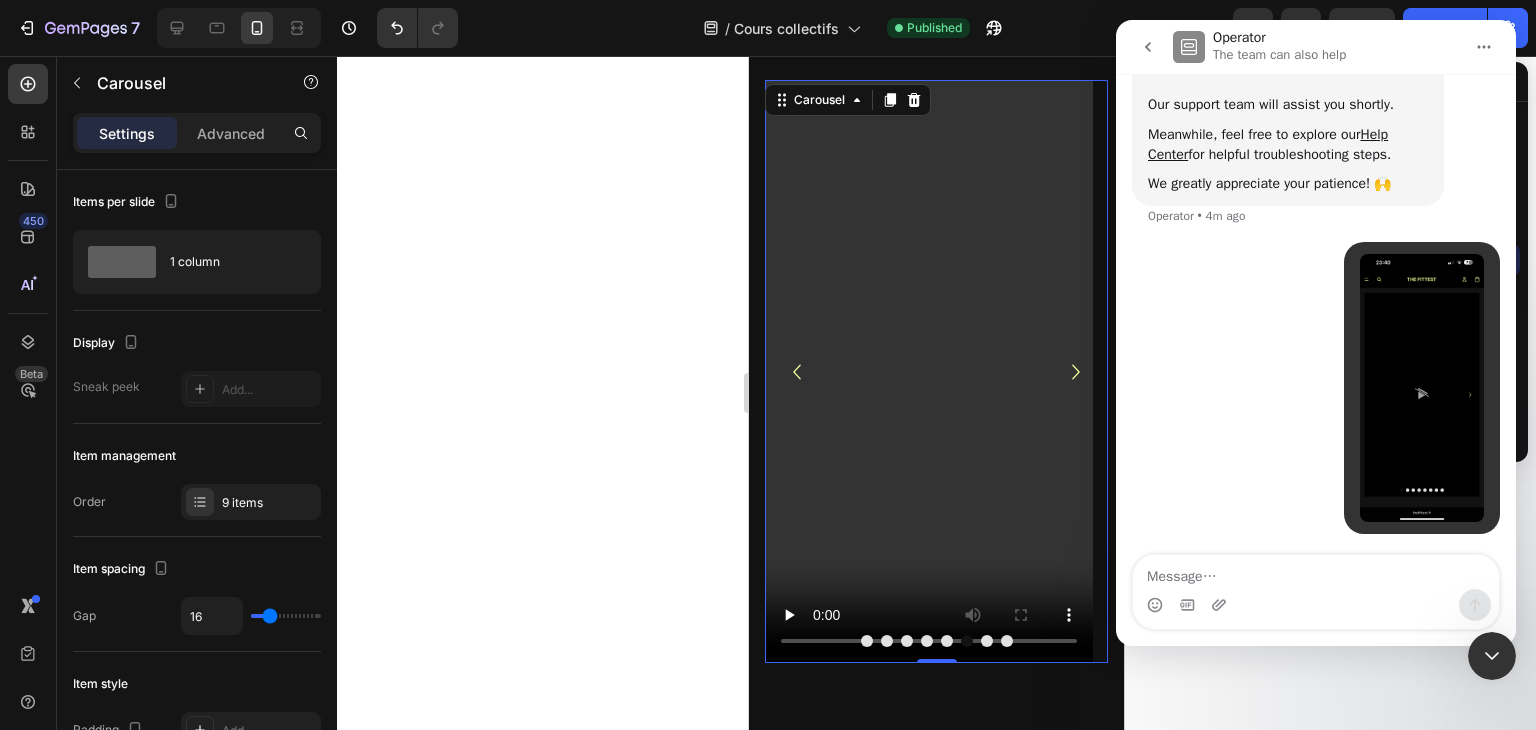 click 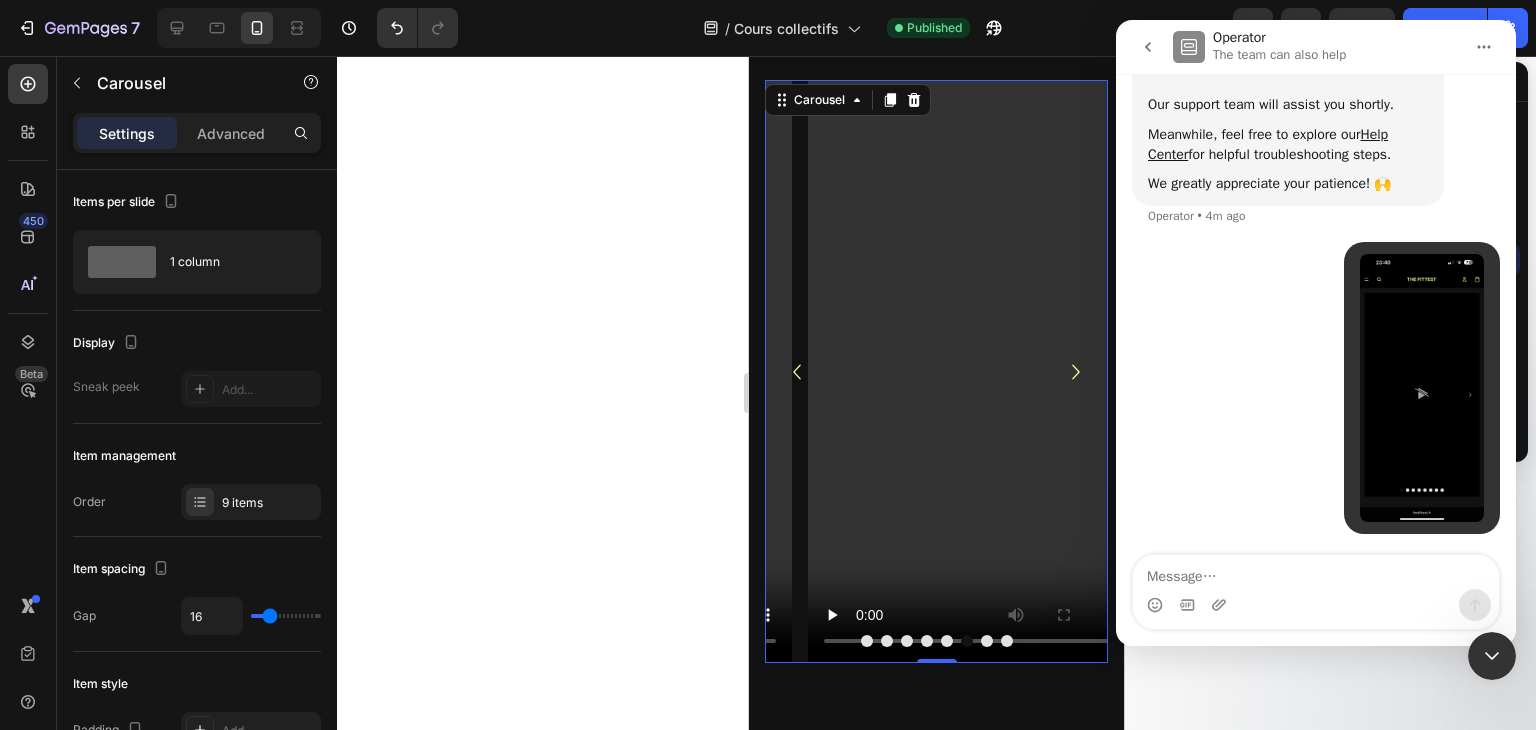 click 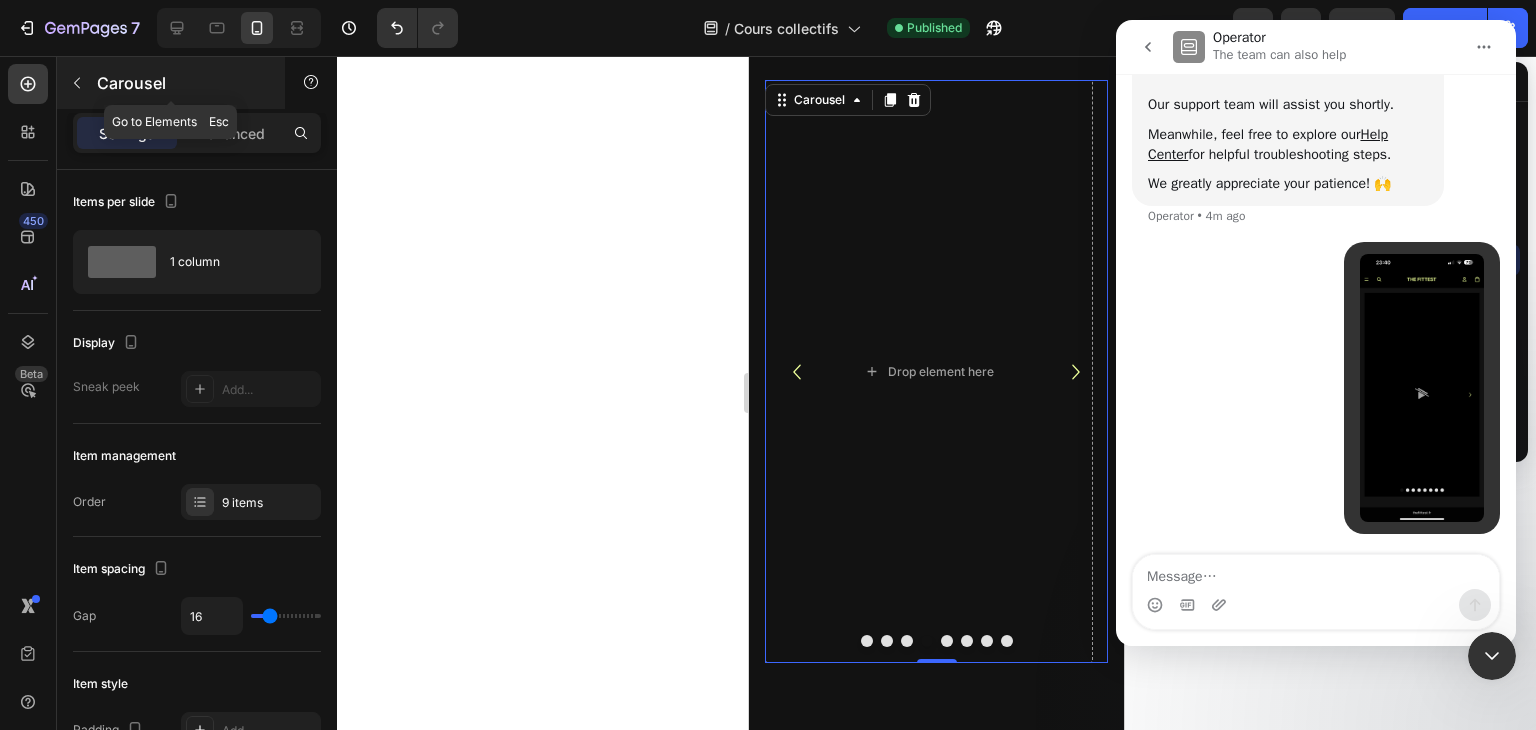 click 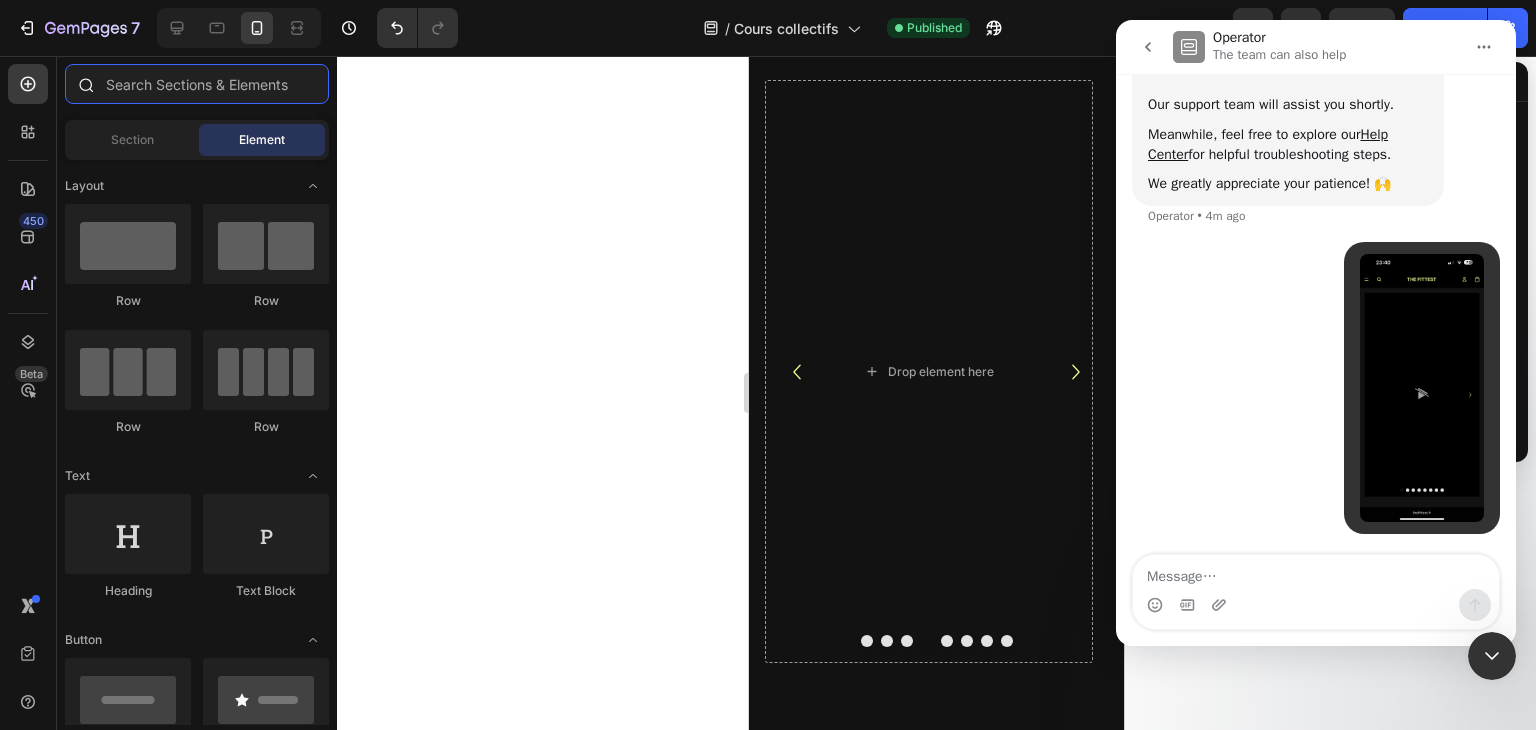 click at bounding box center [197, 84] 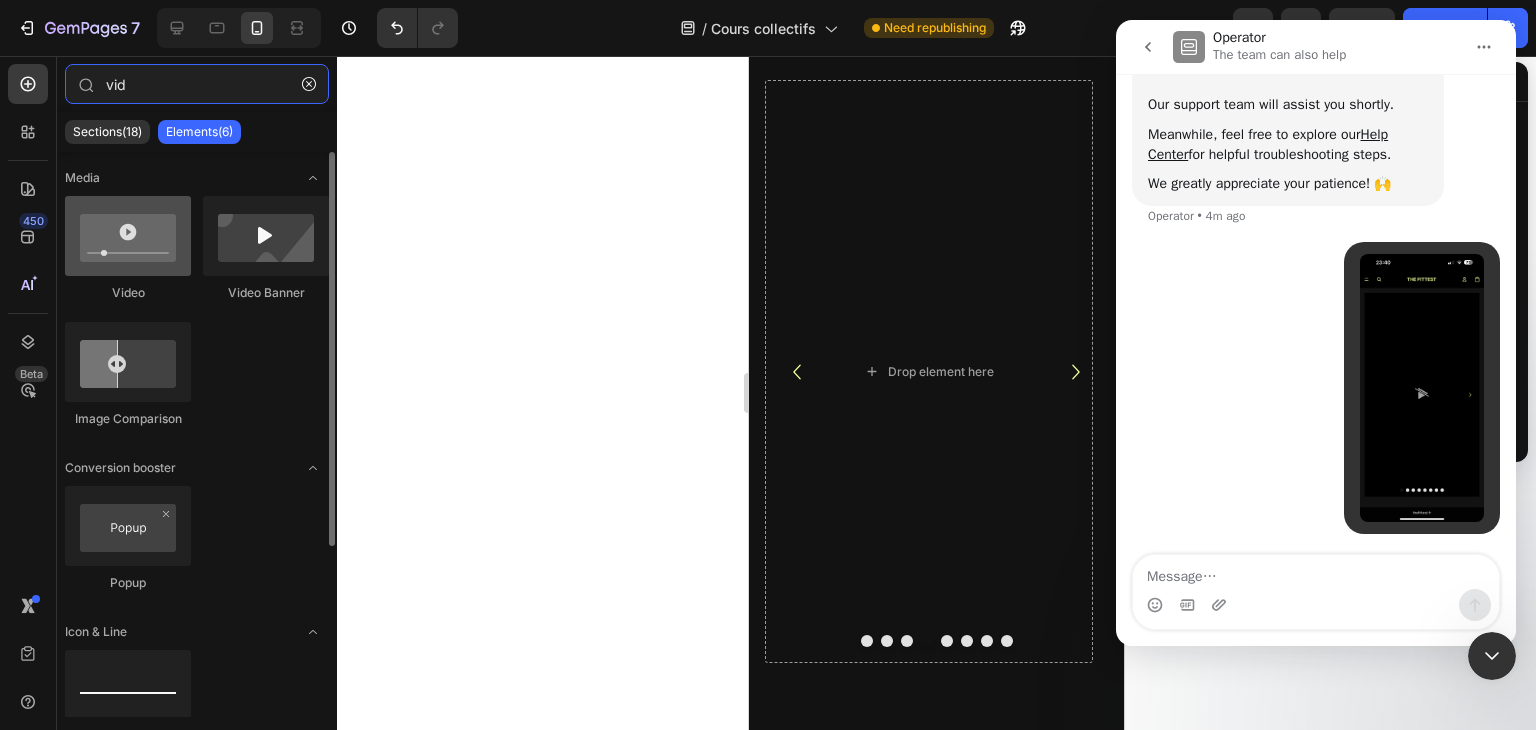 type on "vid" 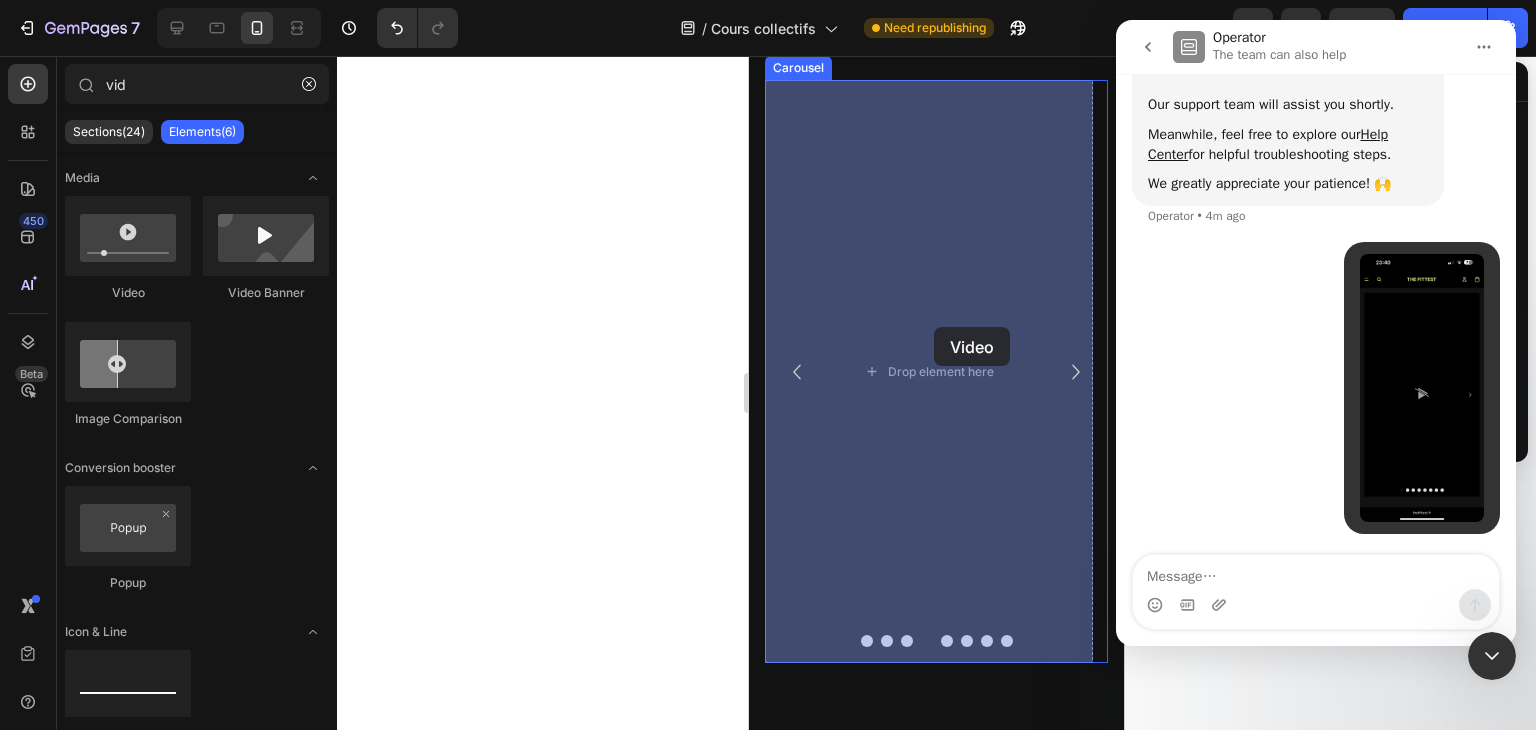 drag, startPoint x: 894, startPoint y: 308, endPoint x: 930, endPoint y: 331, distance: 42.72002 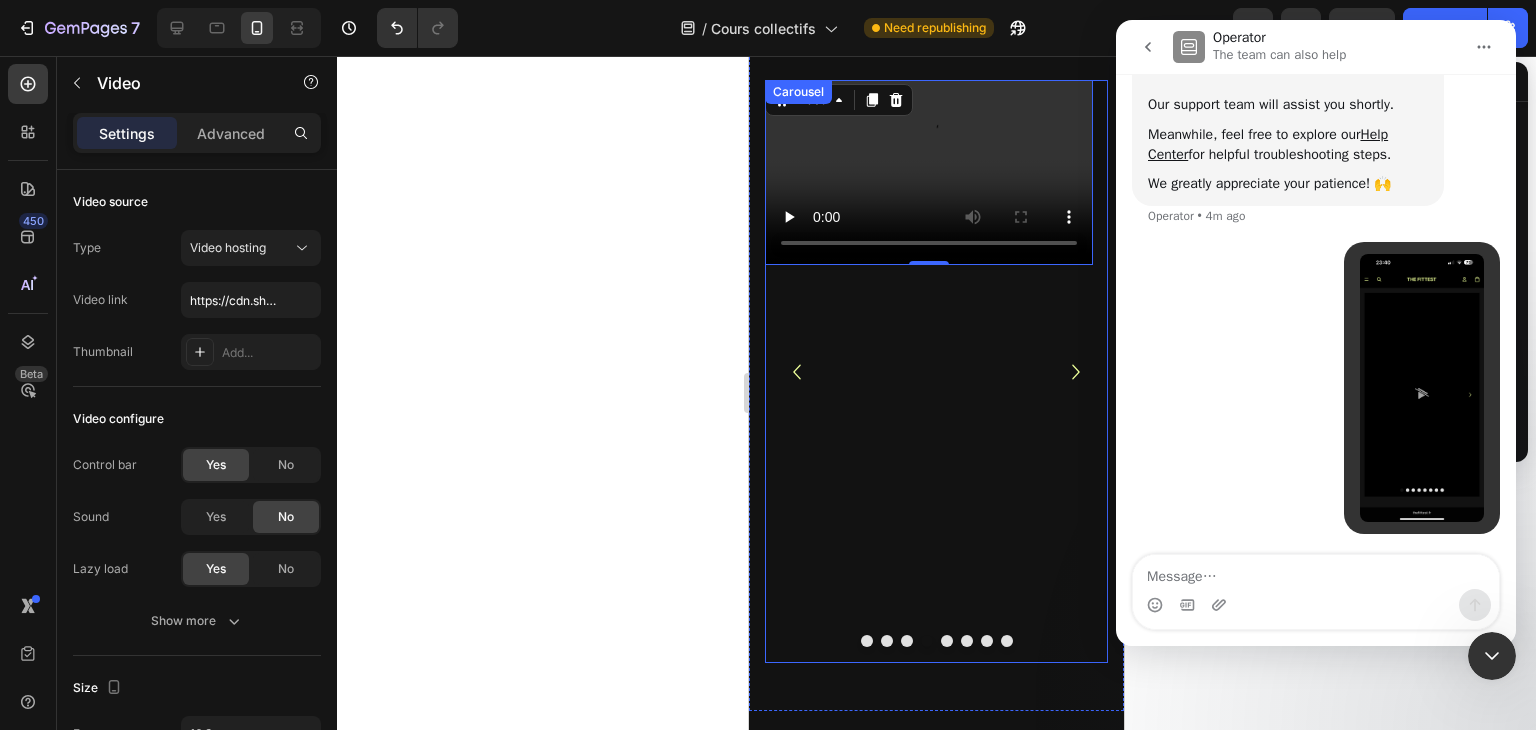 scroll, scrollTop: 506, scrollLeft: 0, axis: vertical 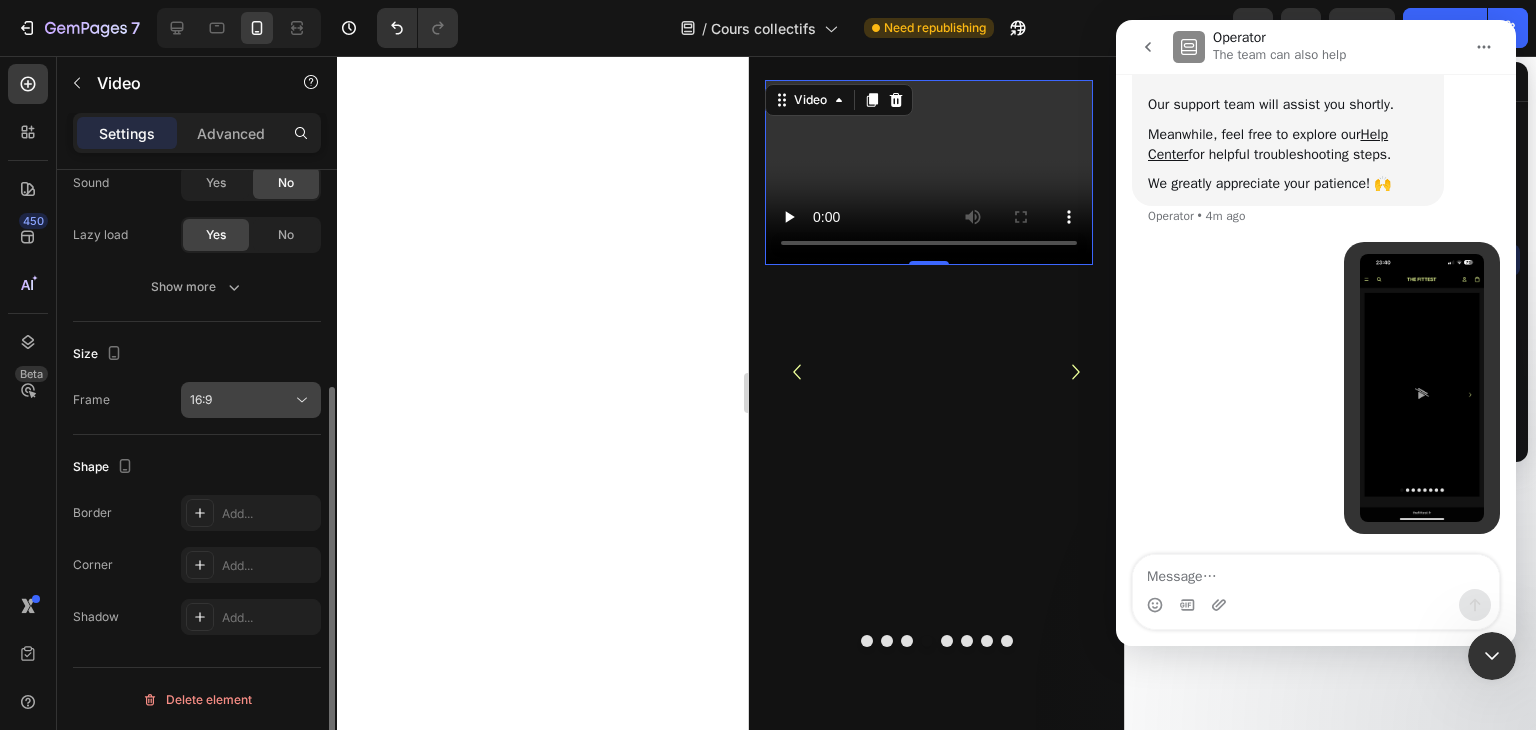 click on "16:9" at bounding box center [241, 400] 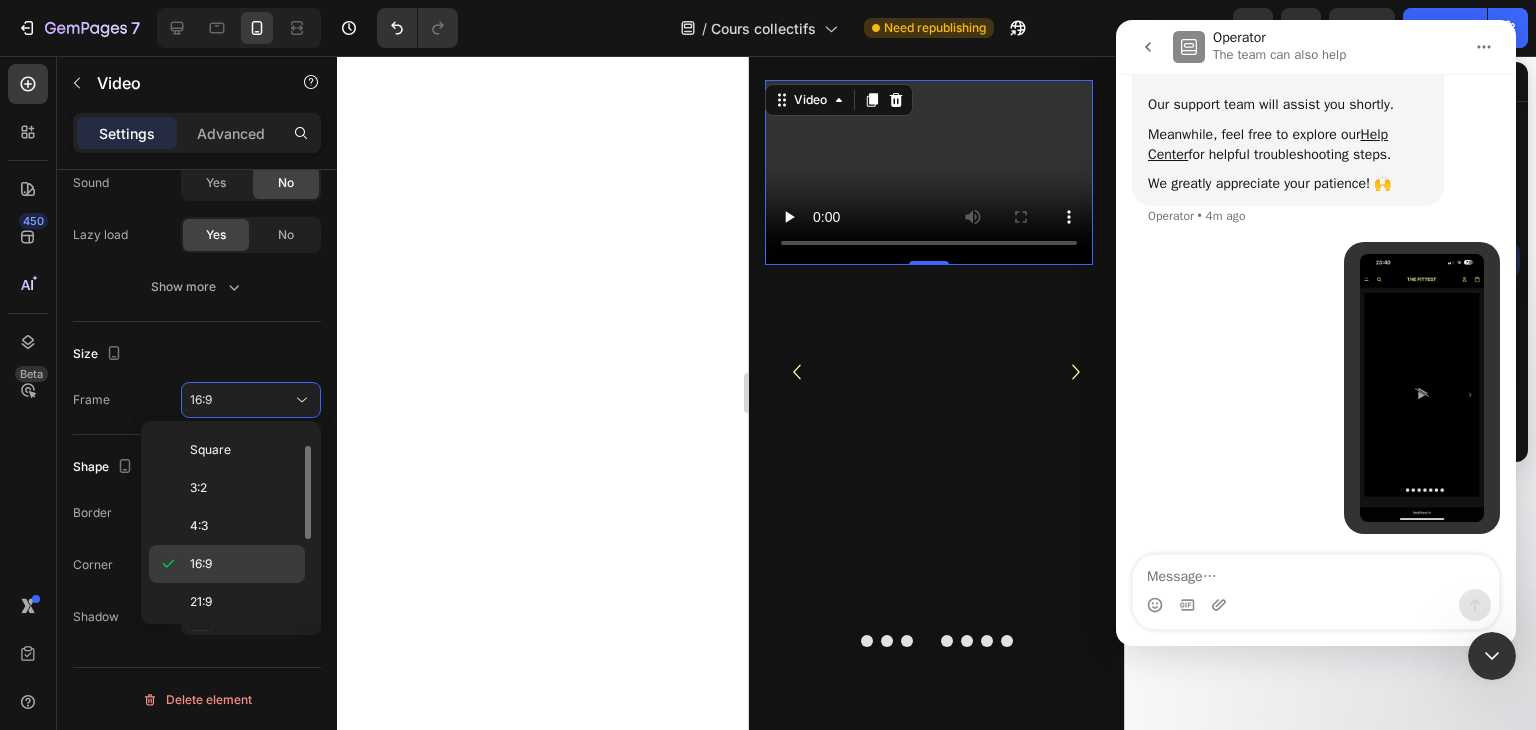 scroll, scrollTop: 188, scrollLeft: 0, axis: vertical 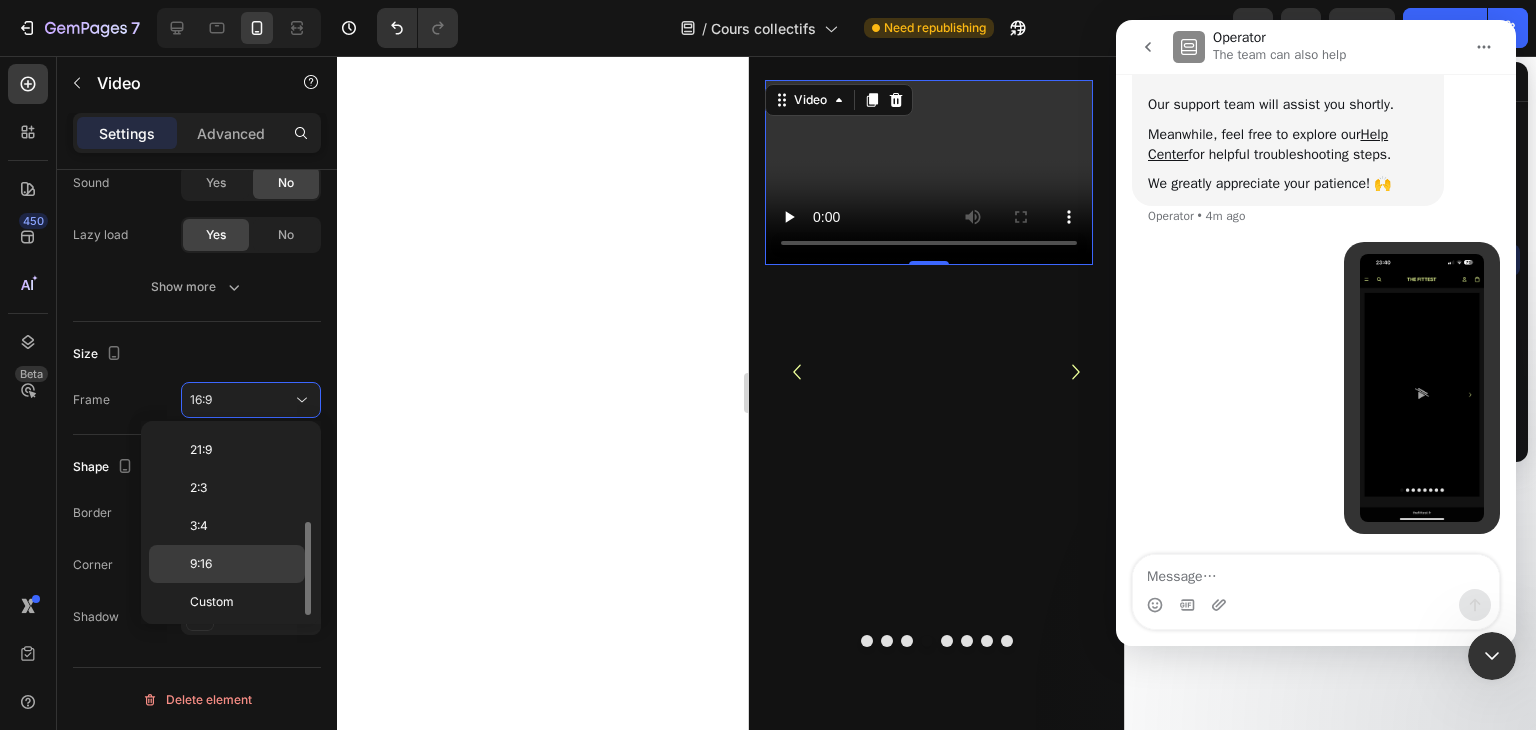 click on "9:16" at bounding box center [243, 564] 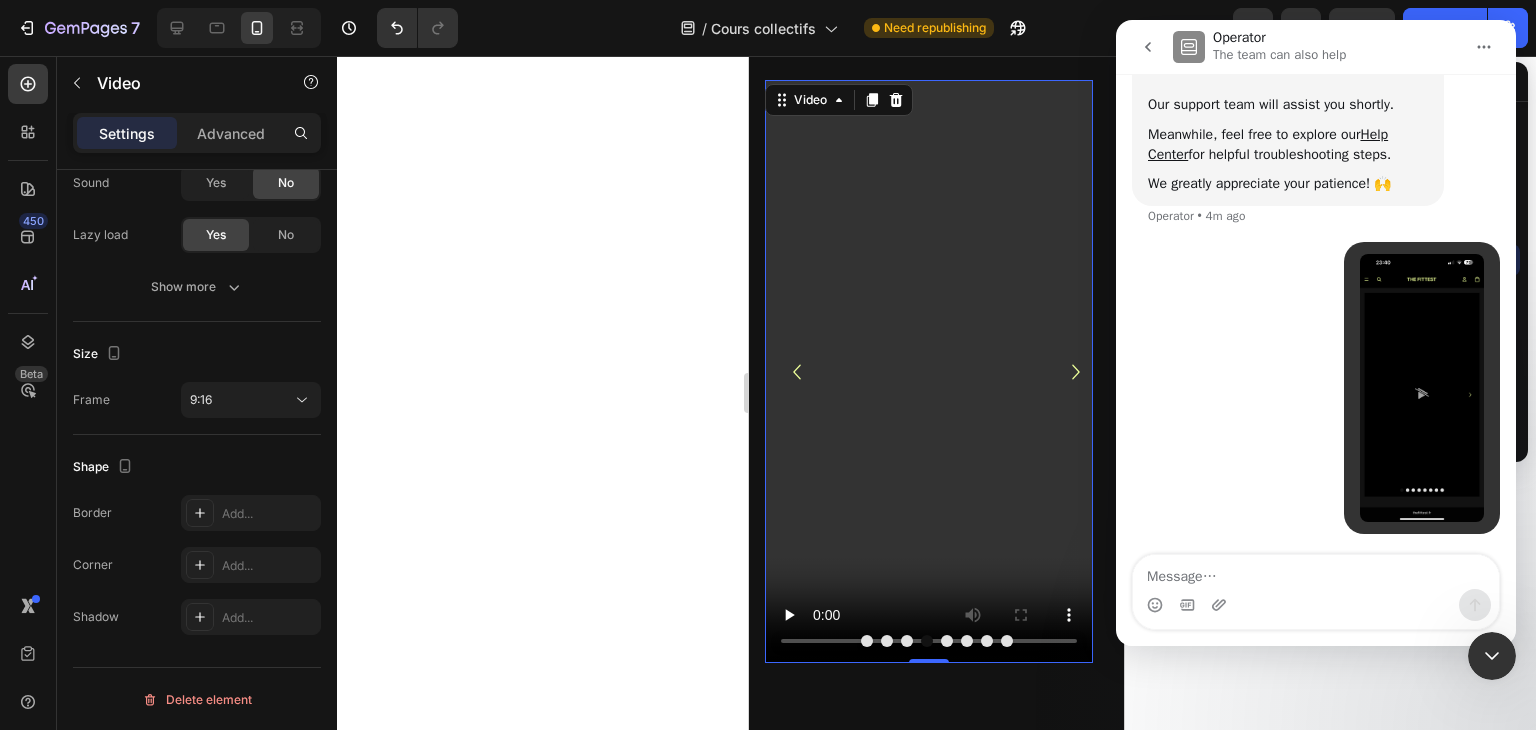 click 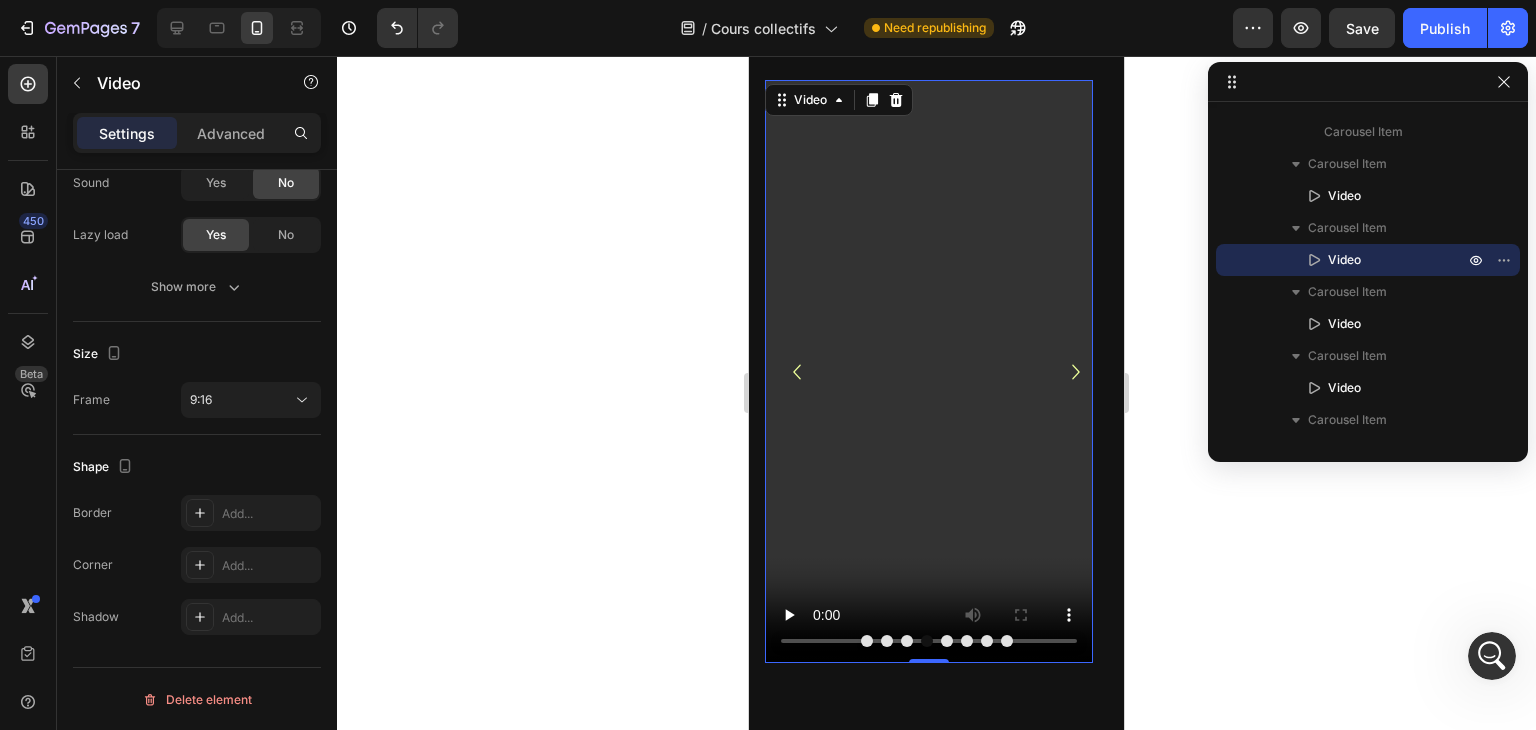 scroll, scrollTop: 0, scrollLeft: 0, axis: both 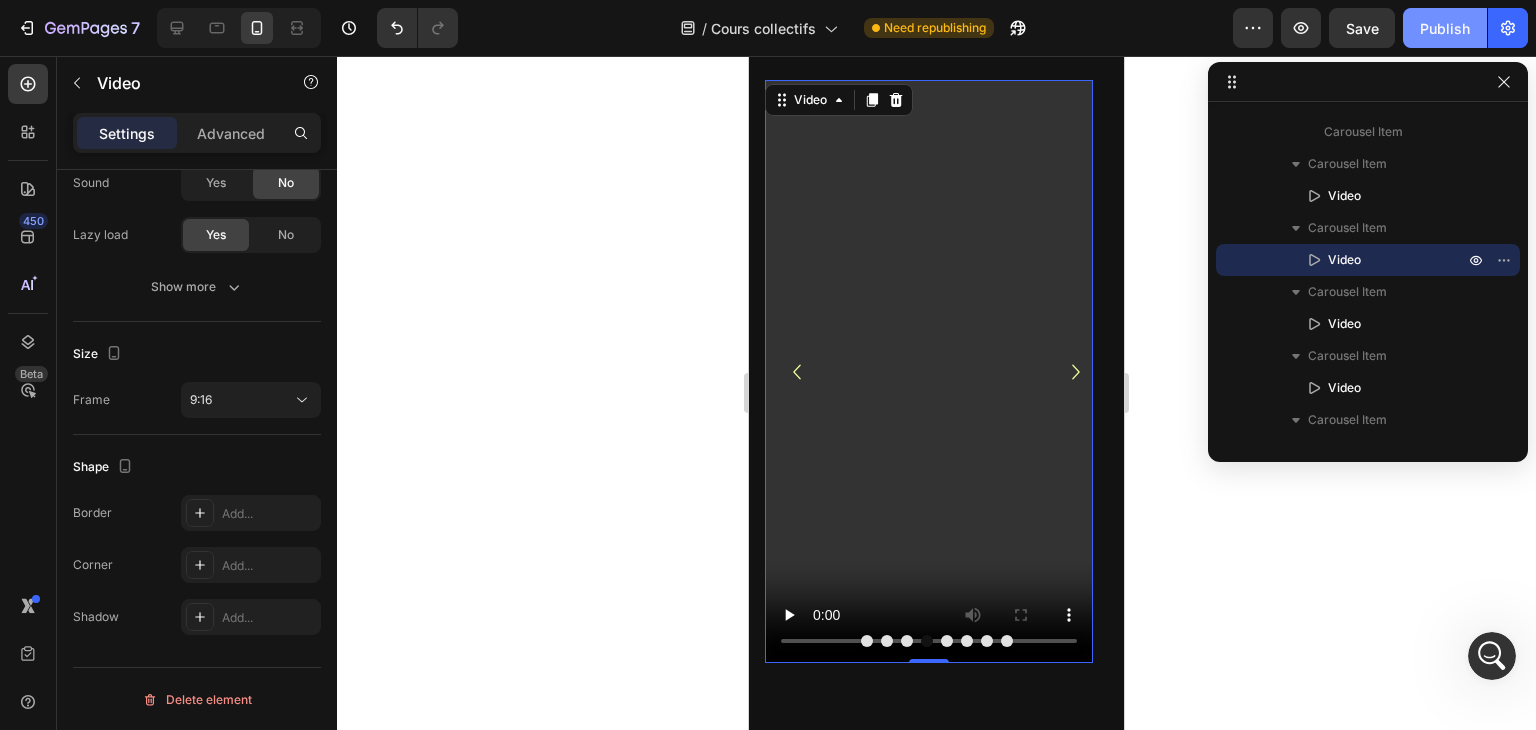click on "Publish" at bounding box center [1445, 28] 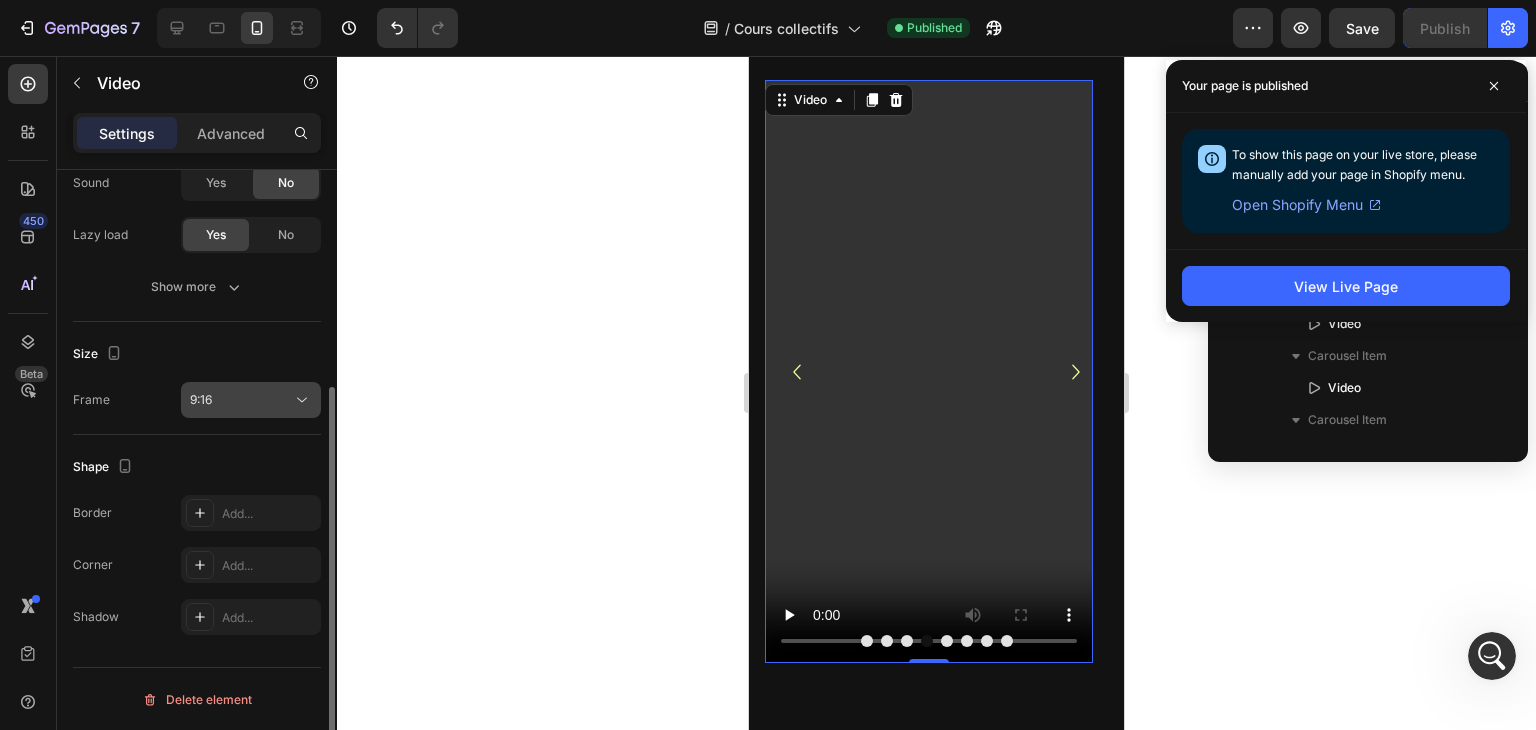 scroll, scrollTop: 0, scrollLeft: 0, axis: both 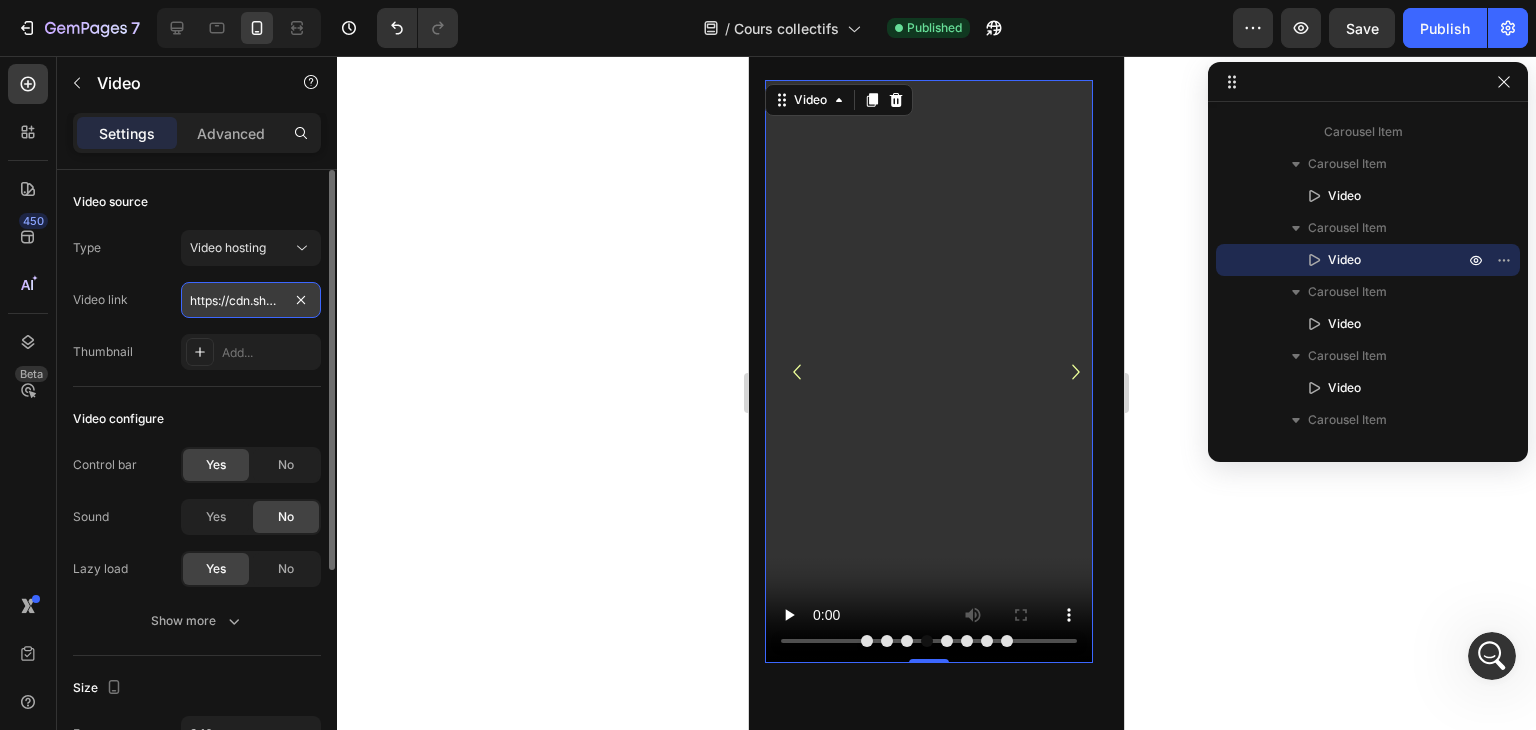 click on "https://cdn.shopify.com/videos/c/o/v/2cd3deb506b54b009063f7270ab5cf2e.mp4" at bounding box center (251, 300) 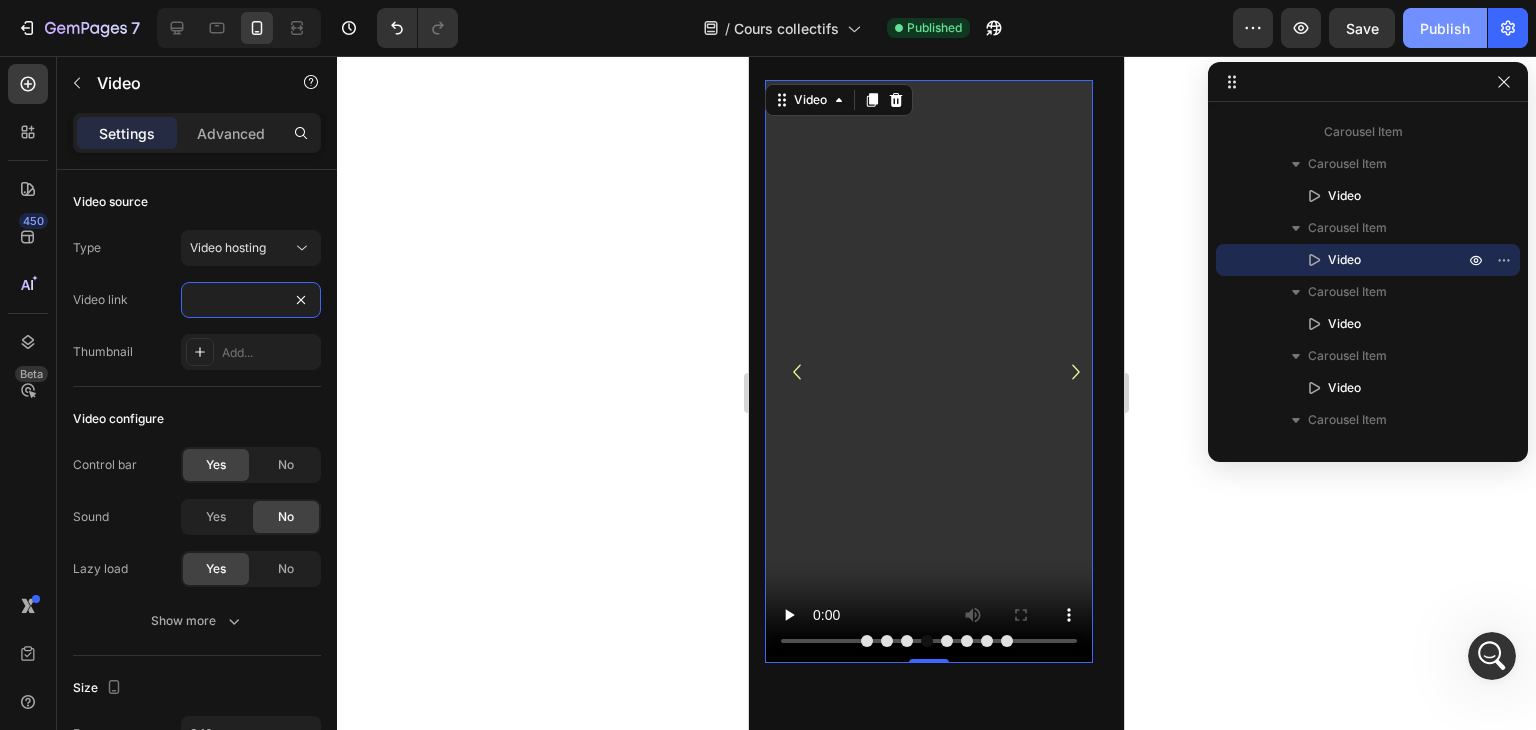 type on "https://cdn.shopify.com/videos/c/o/v/4a0bd1c9a6ed463fbc4db3bf36569948.mp4" 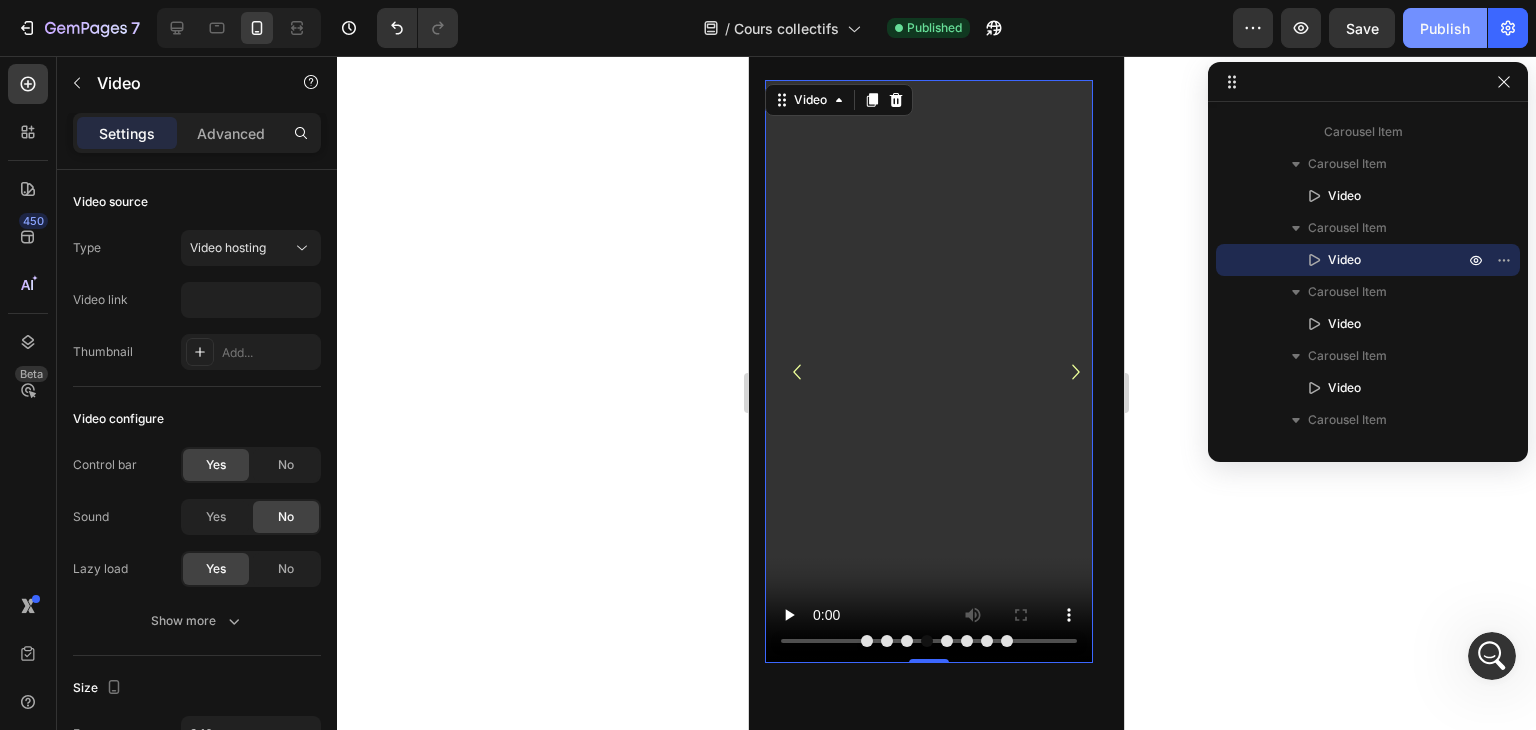 click on "Publish" 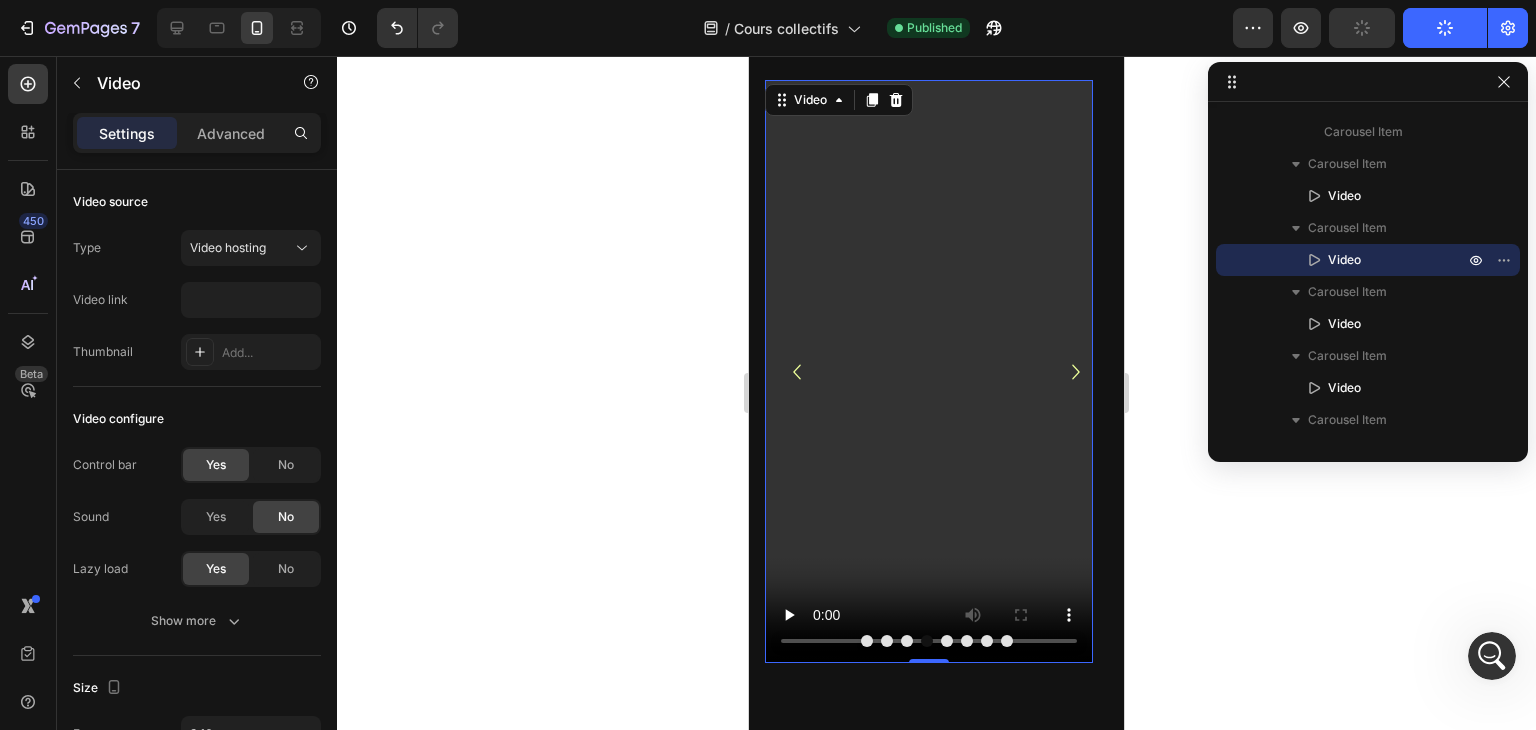 click on "Publish" 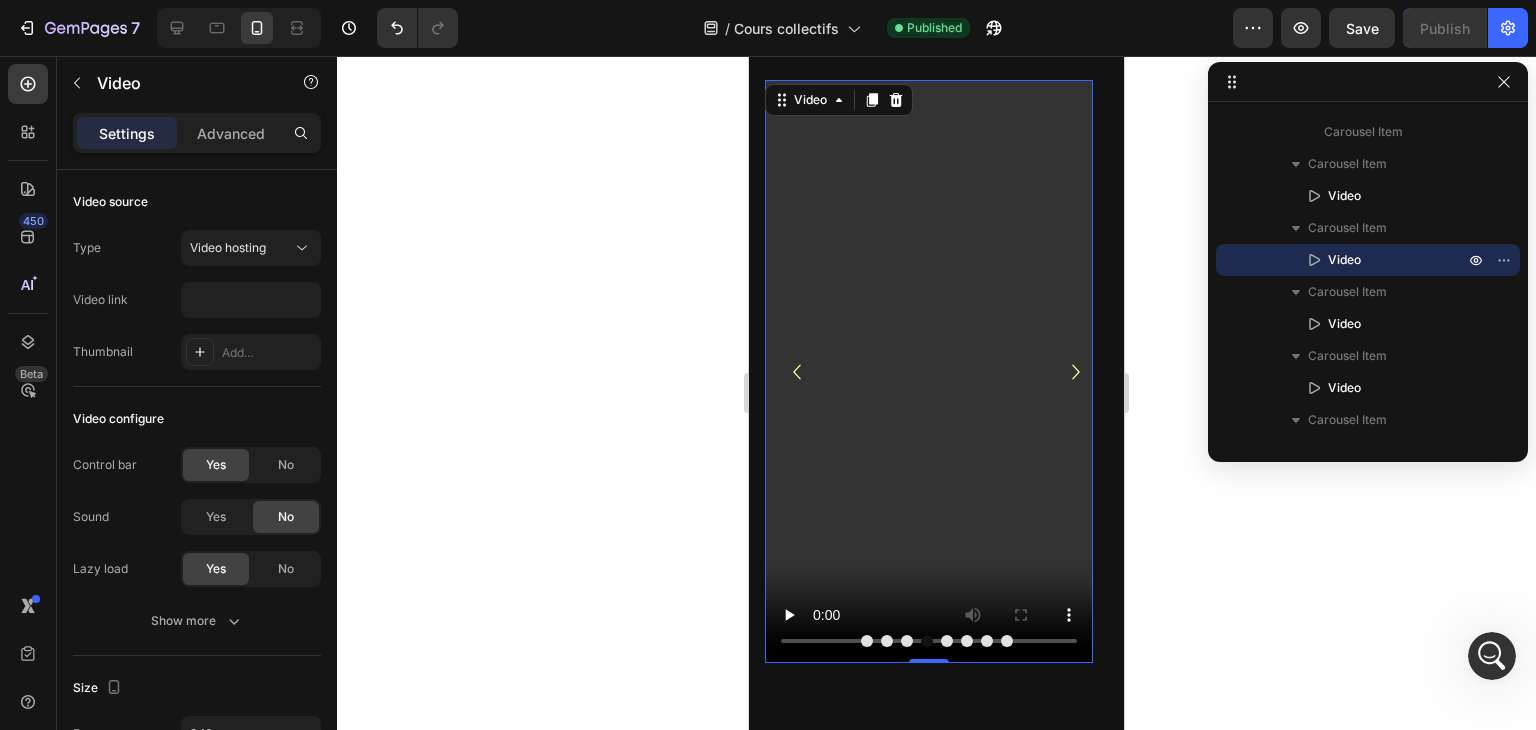 scroll, scrollTop: 0, scrollLeft: 0, axis: both 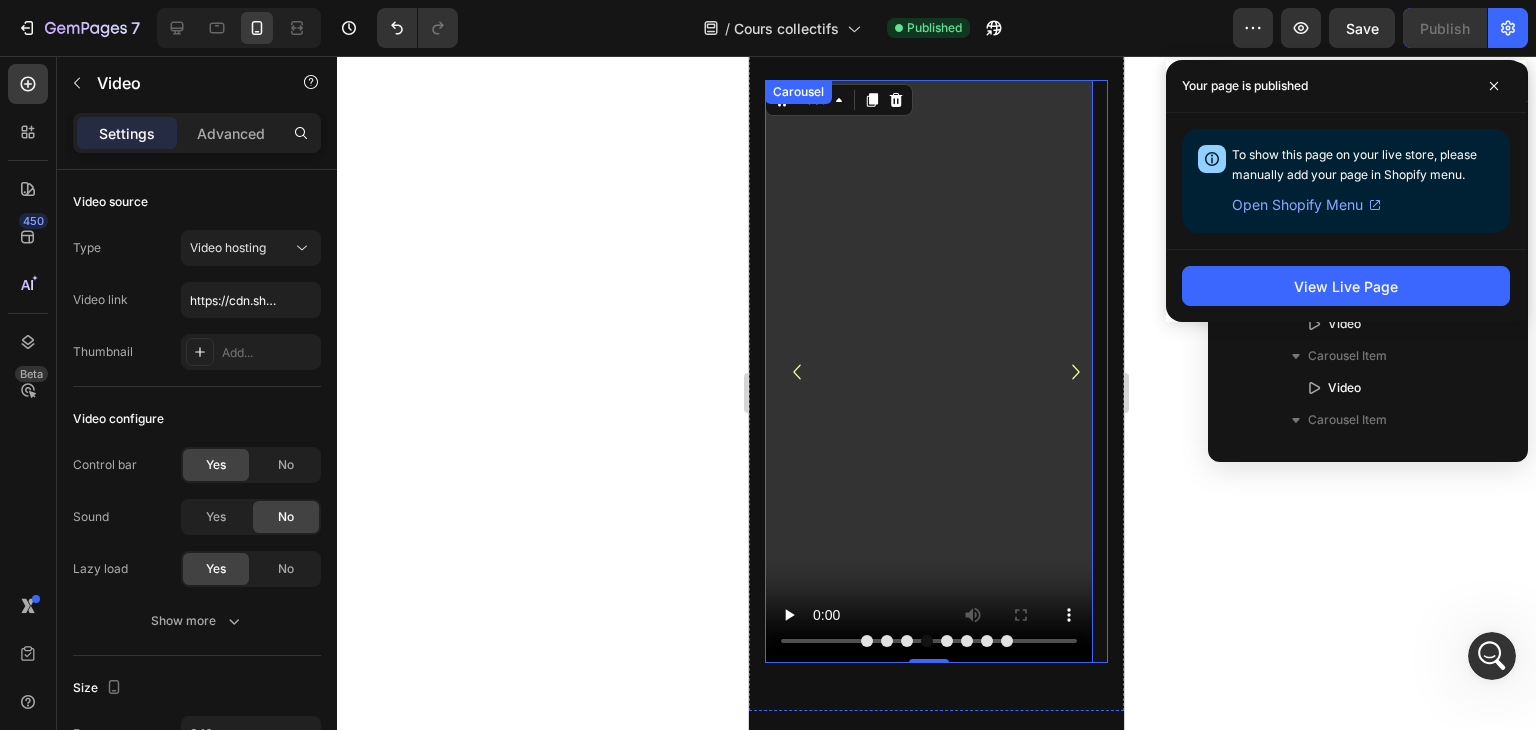 click 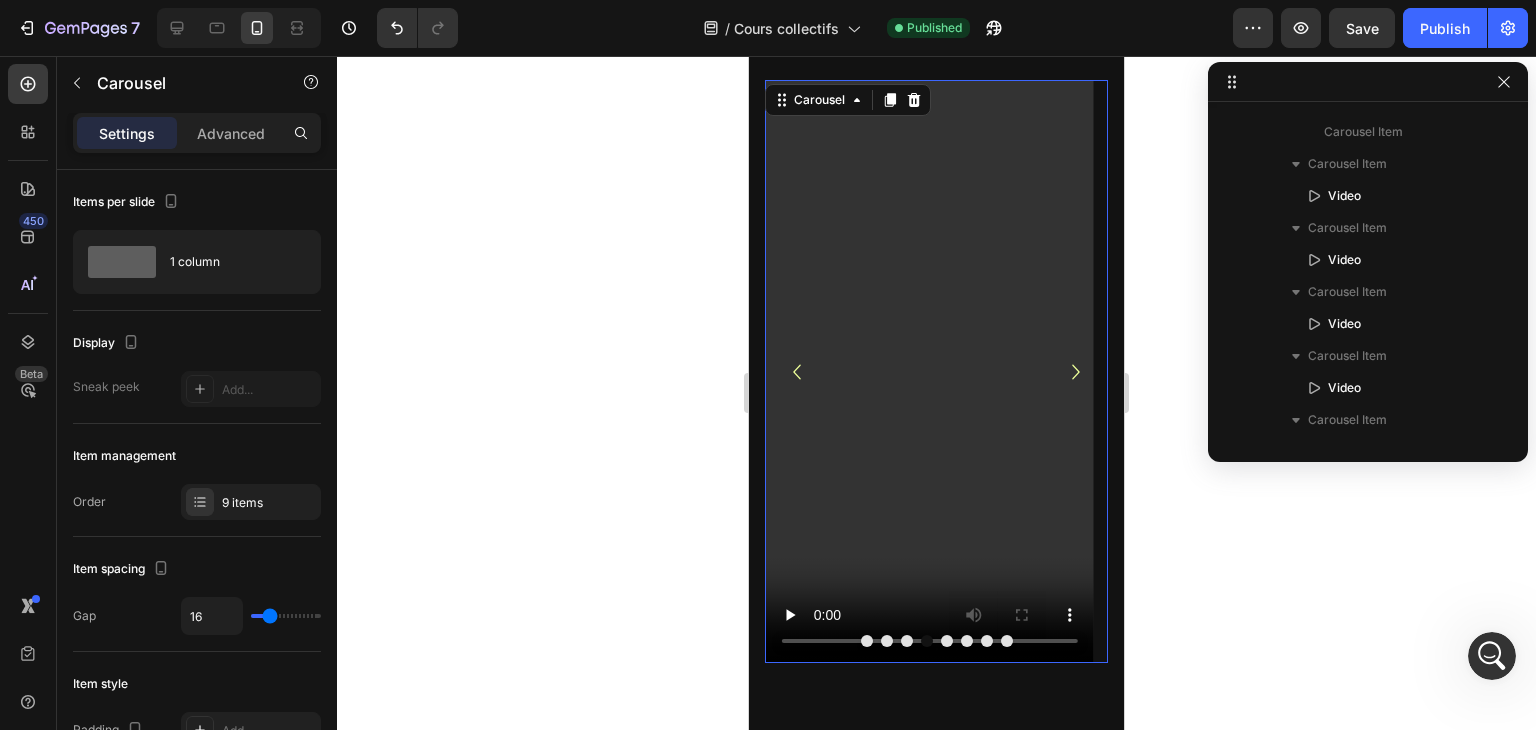 scroll, scrollTop: 90, scrollLeft: 0, axis: vertical 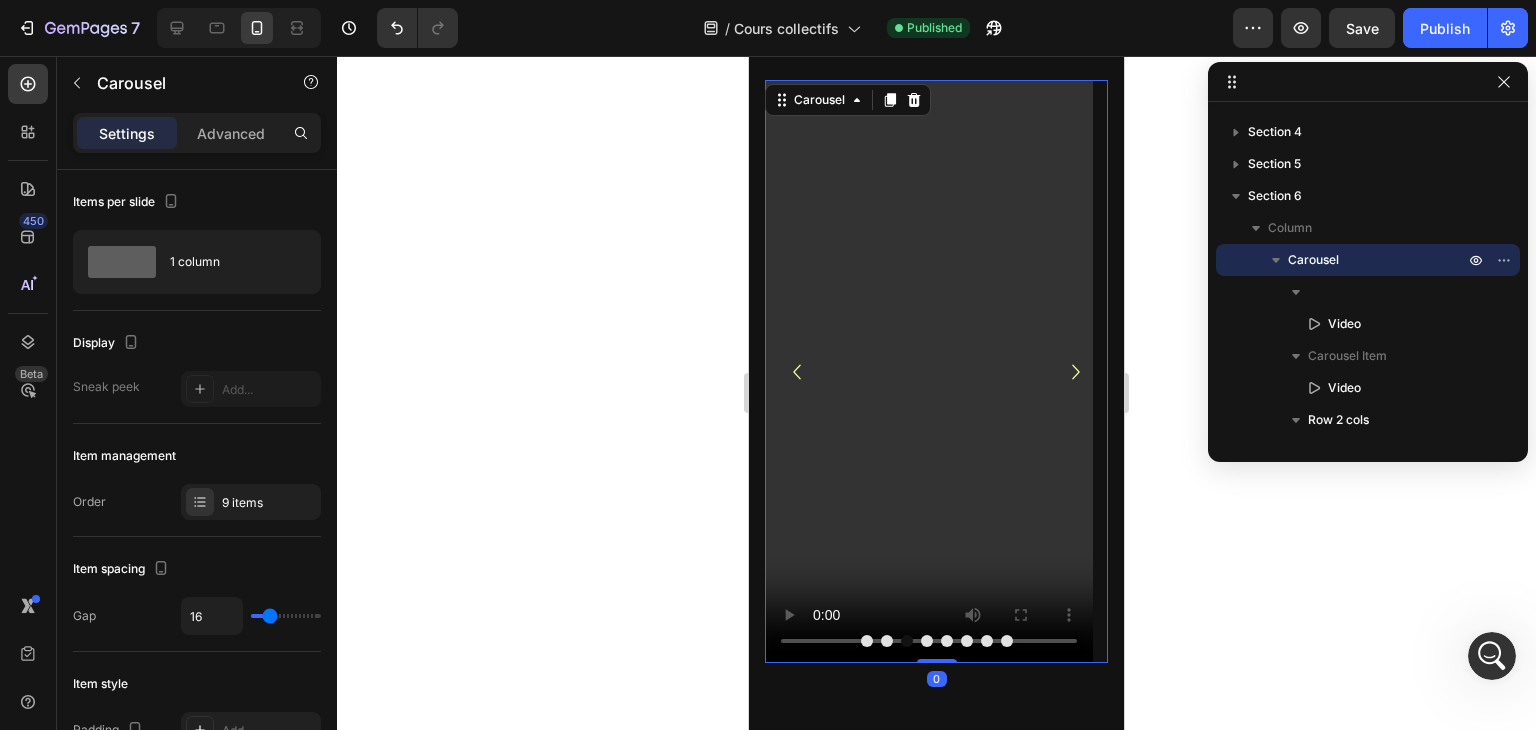 click 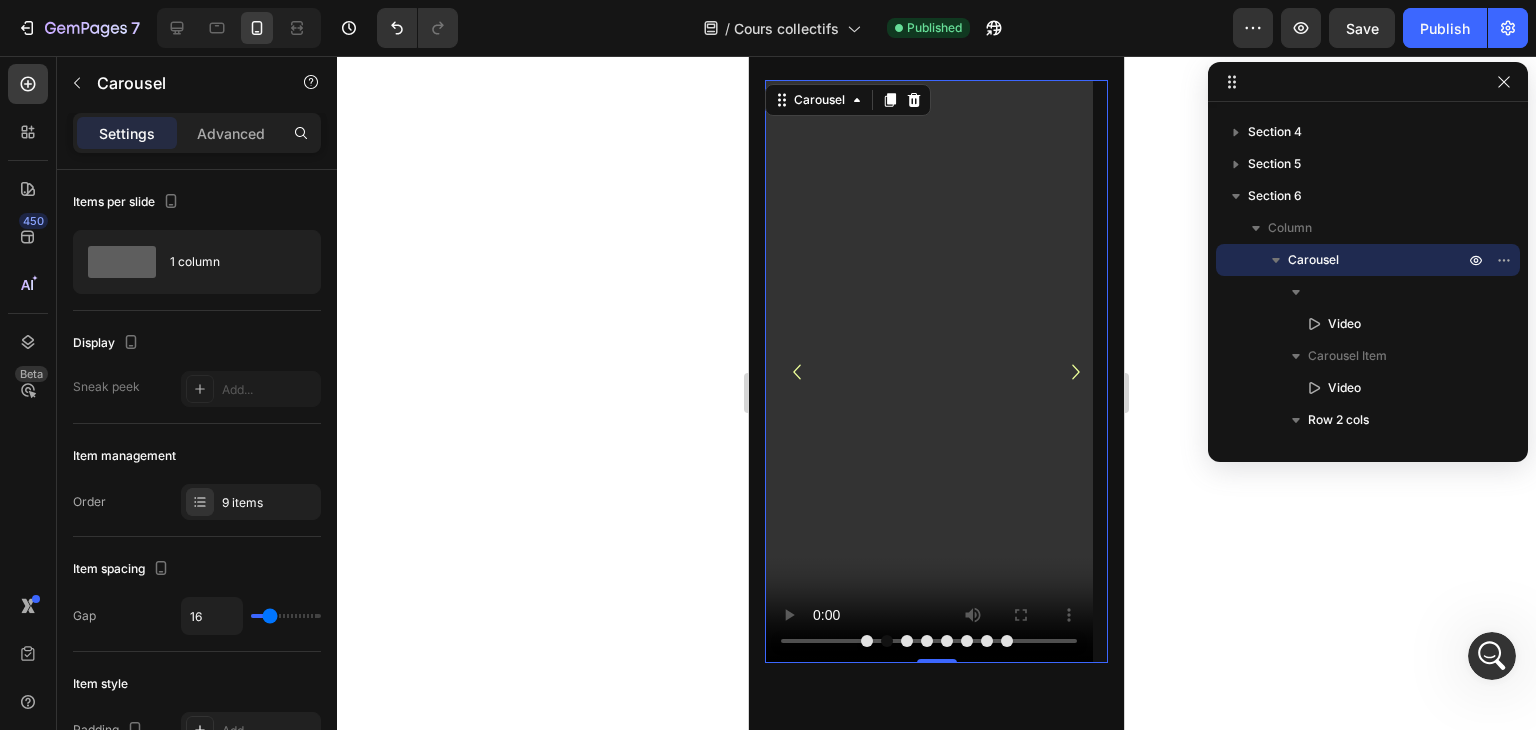 click 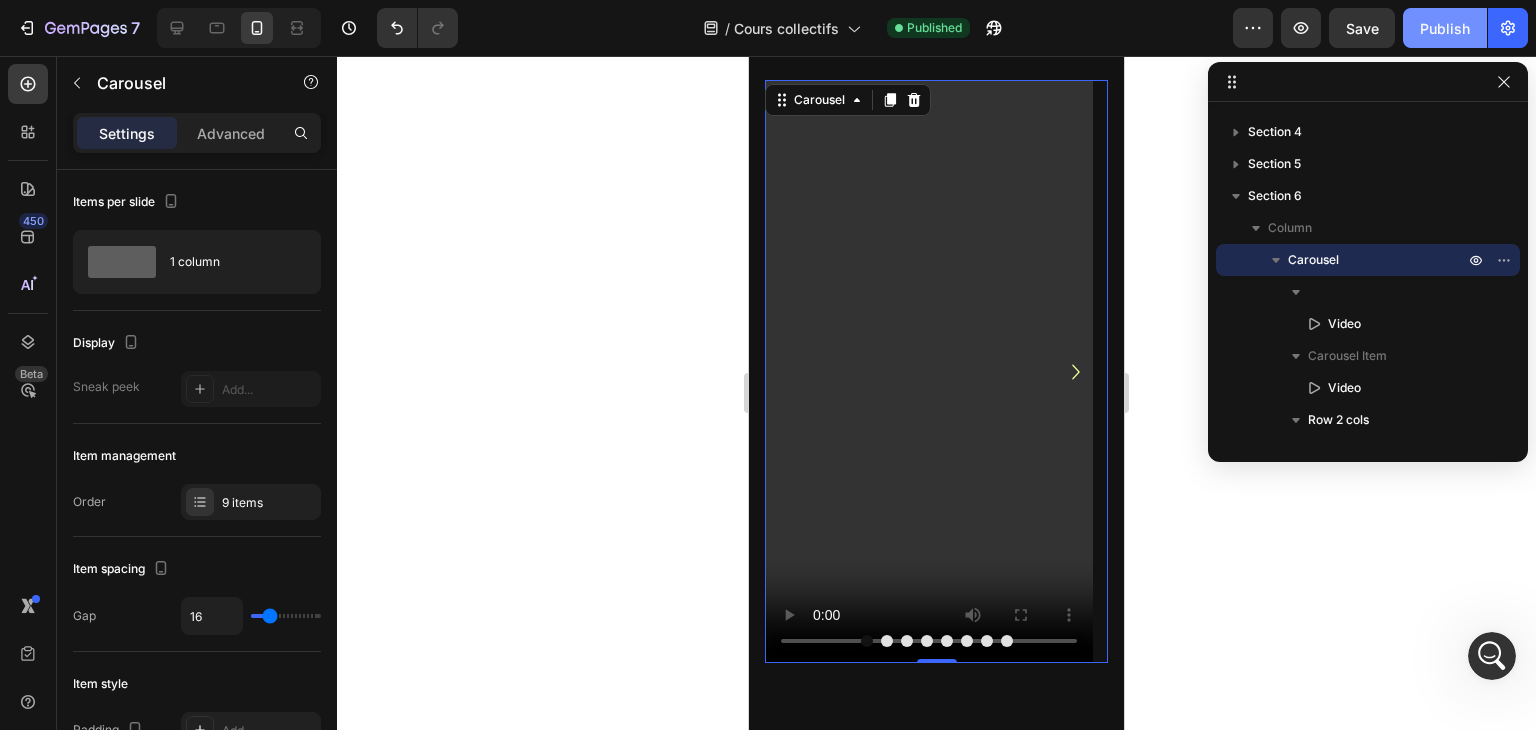 click on "Publish" 